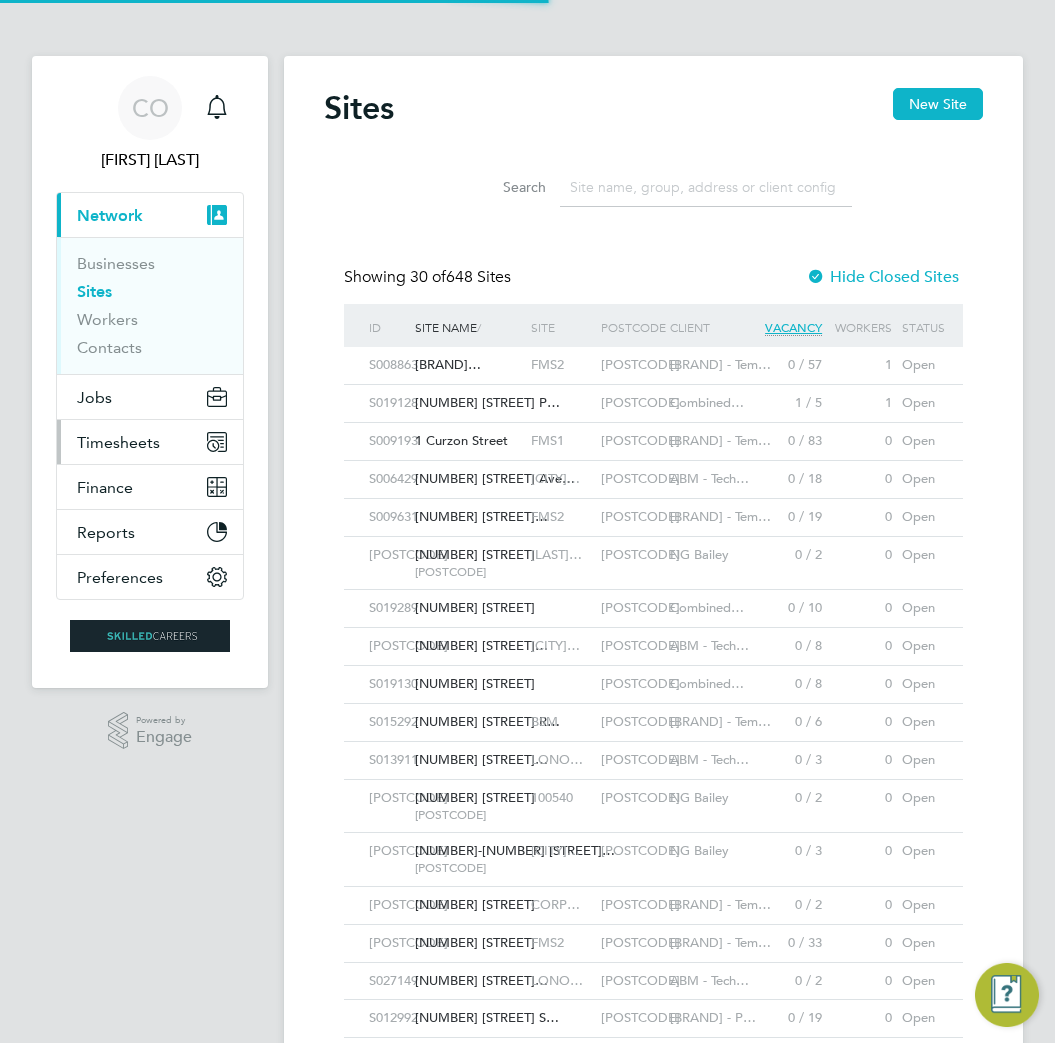 scroll, scrollTop: 0, scrollLeft: 0, axis: both 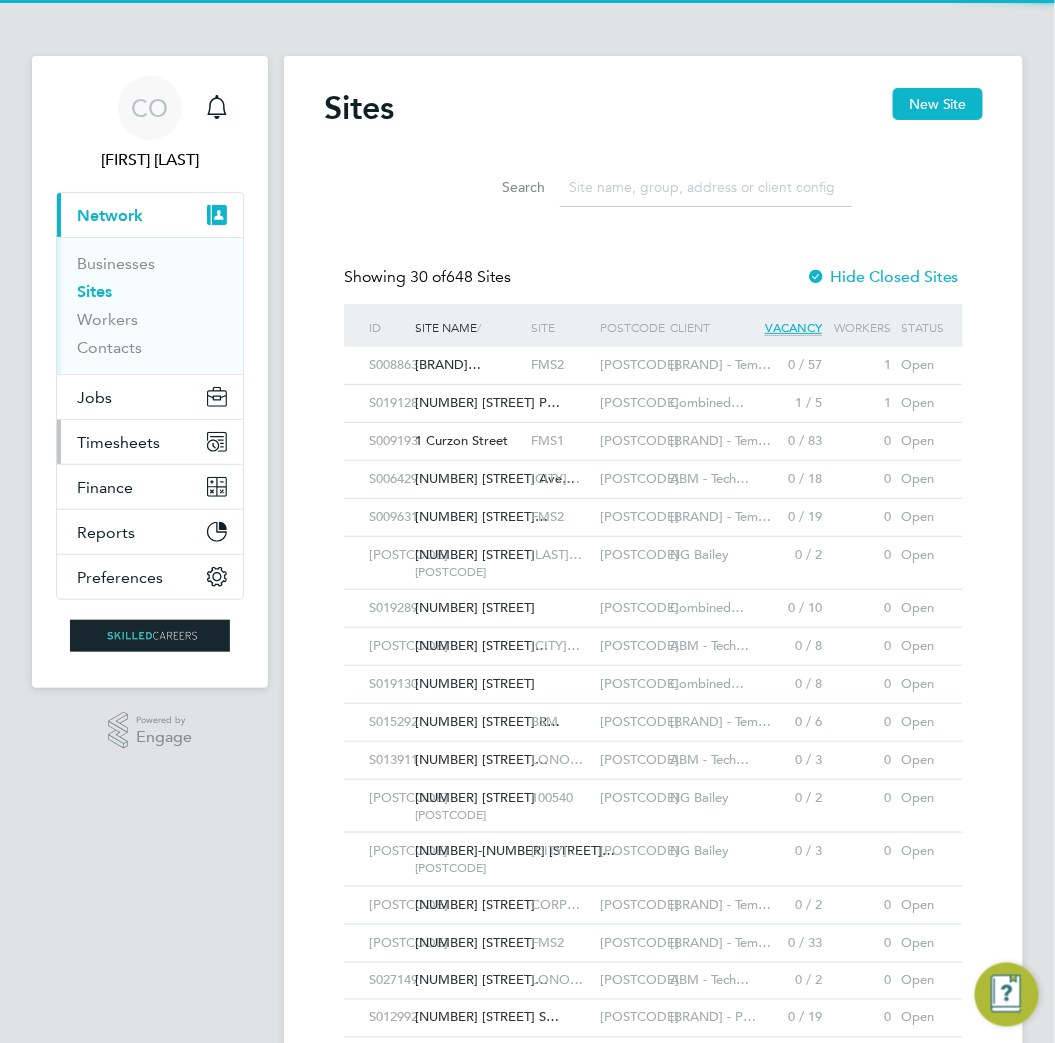 click on "Timesheets" at bounding box center (118, 442) 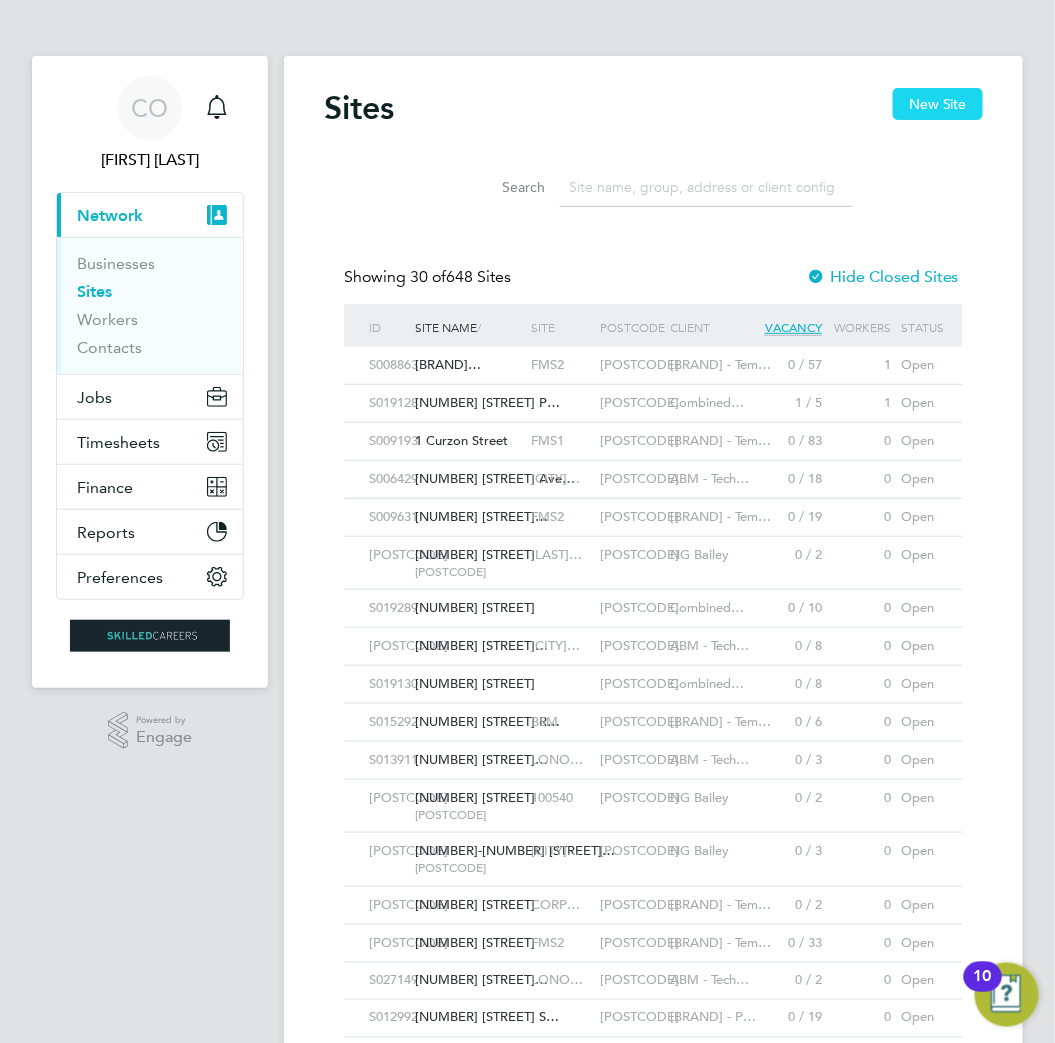 click on "New Site" 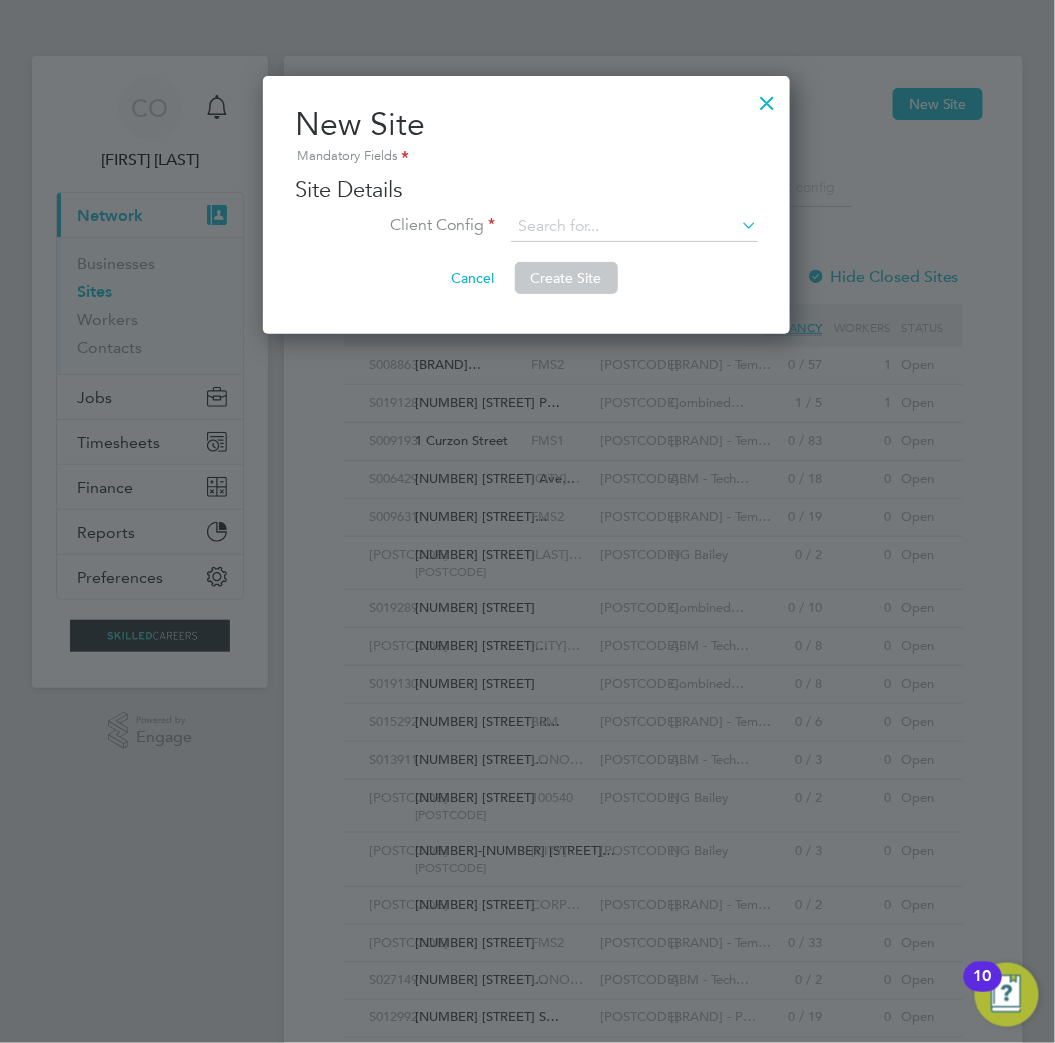 click at bounding box center [767, 98] 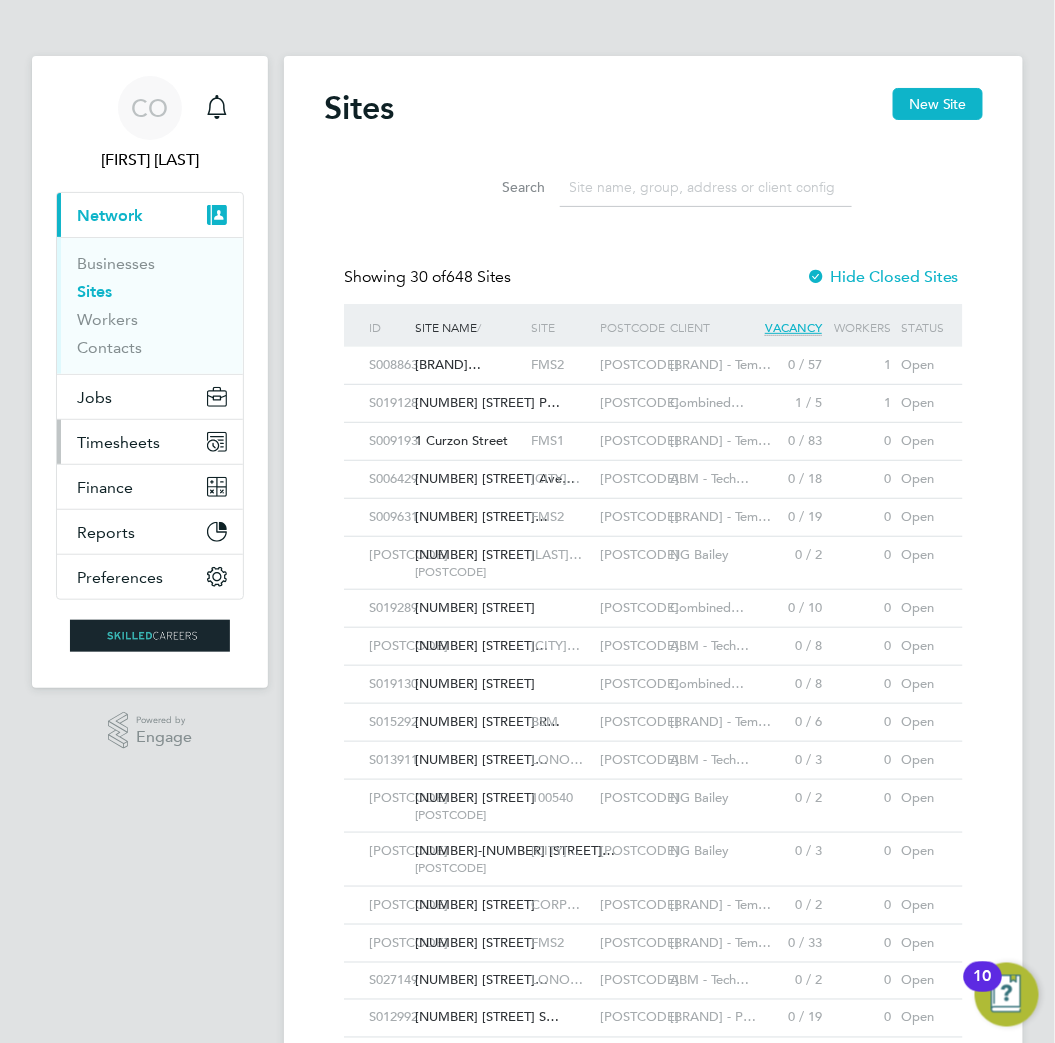 click on "Timesheets" at bounding box center (118, 442) 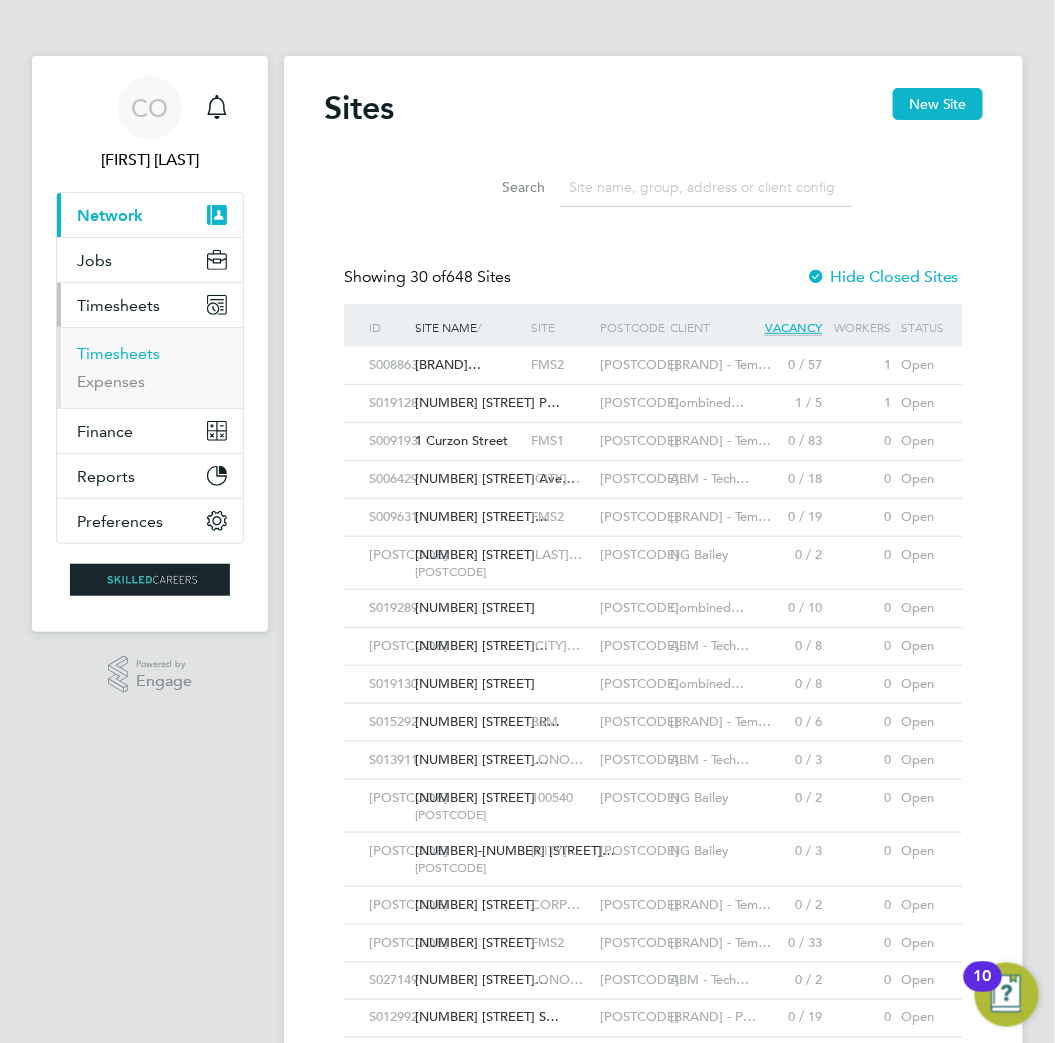 click on "Timesheets" at bounding box center [118, 353] 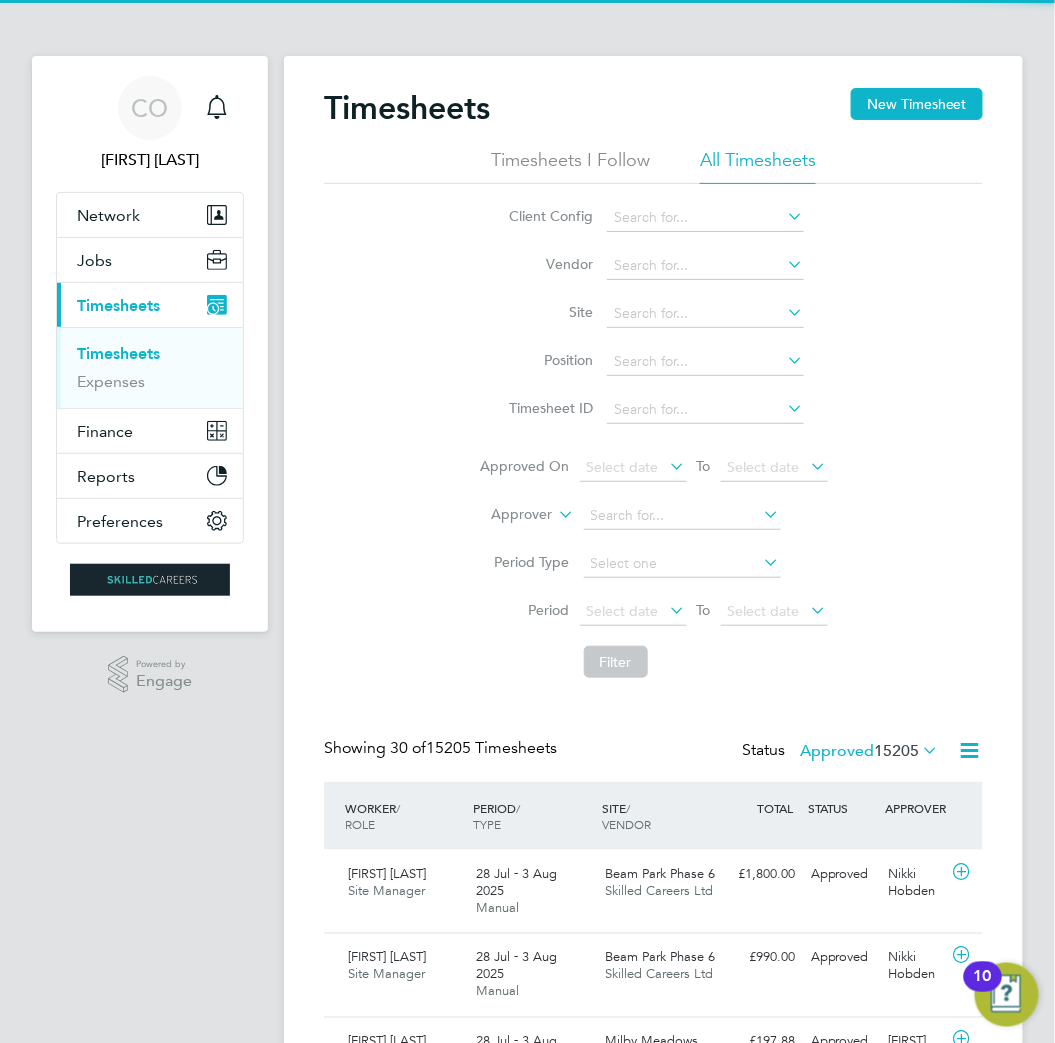 click on "Timesheets New Timesheet" 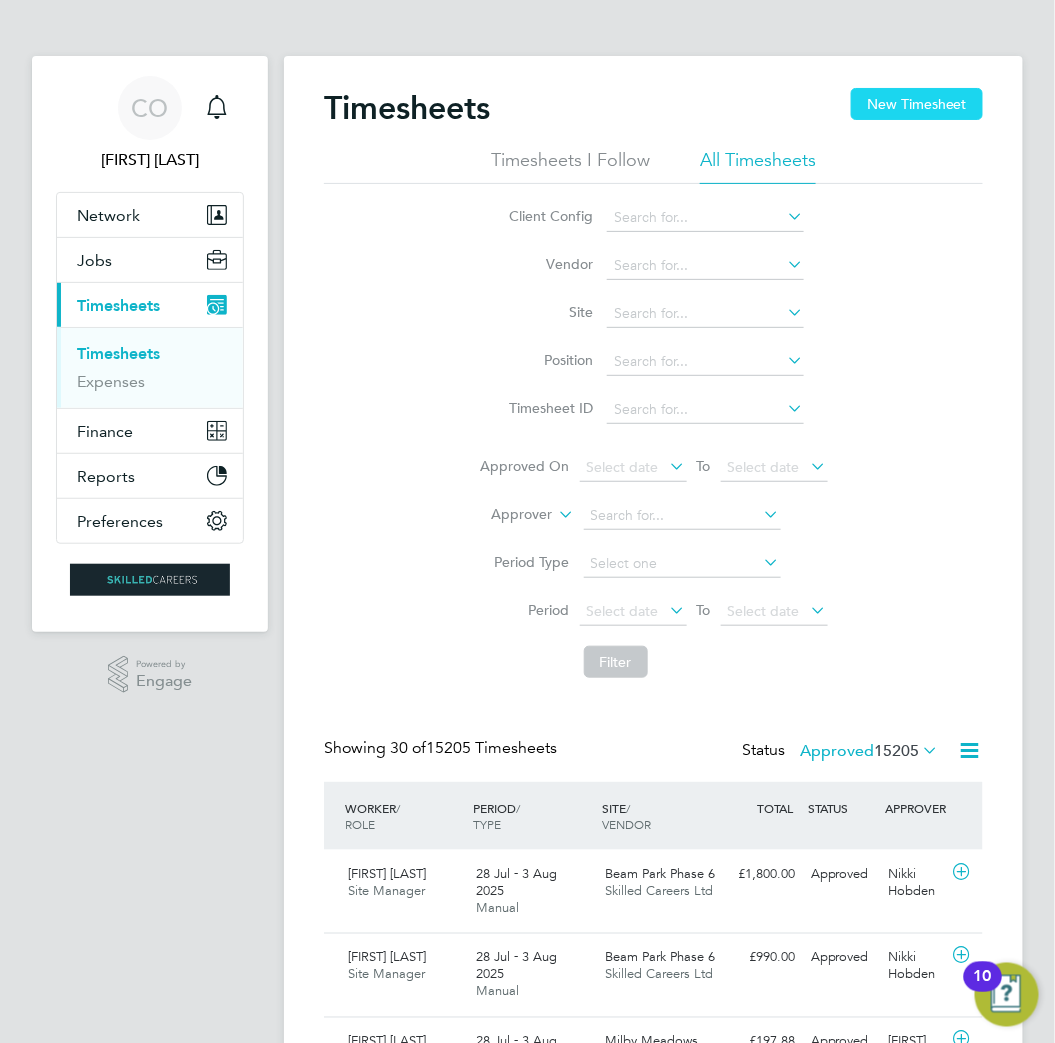 click on "New Timesheet" 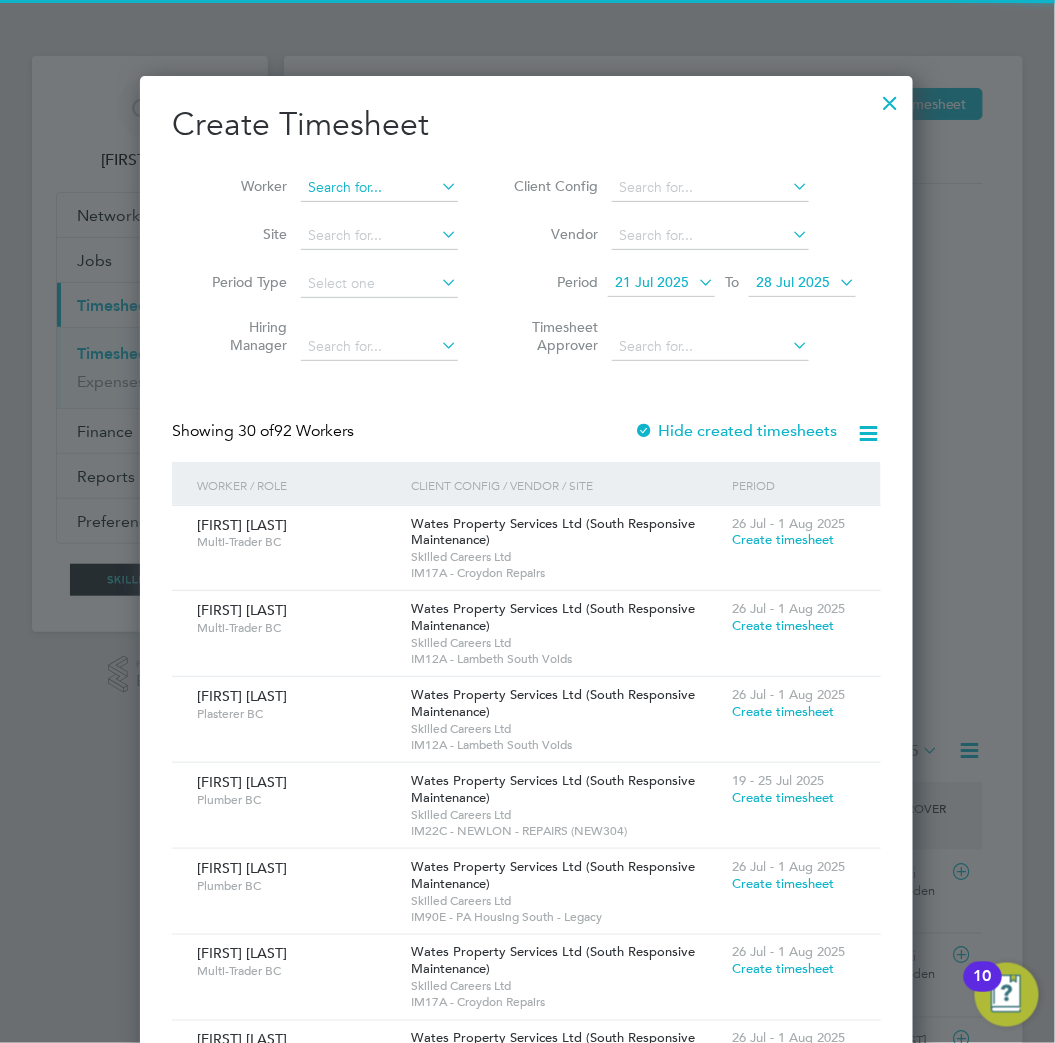 click at bounding box center (379, 188) 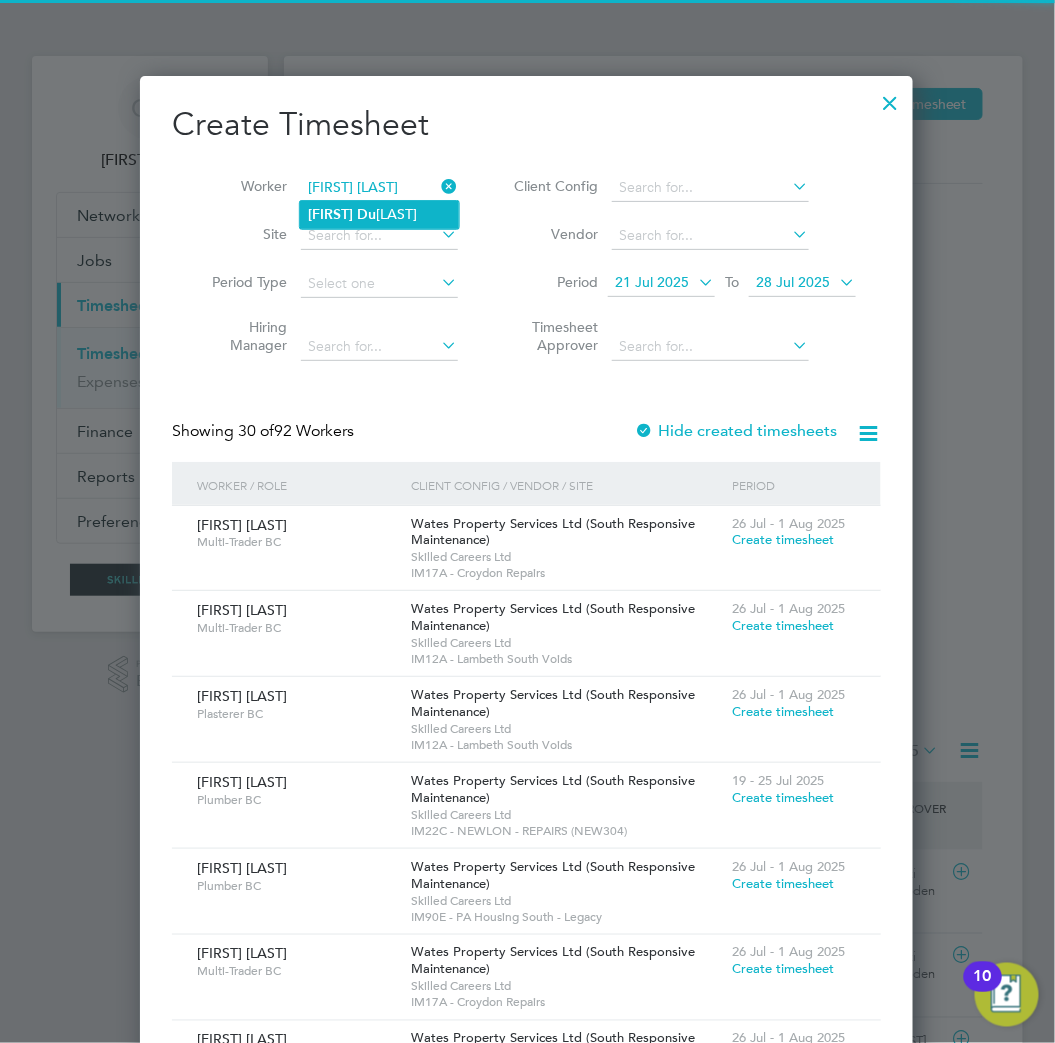 click on "[FIRST]   [LAST]" 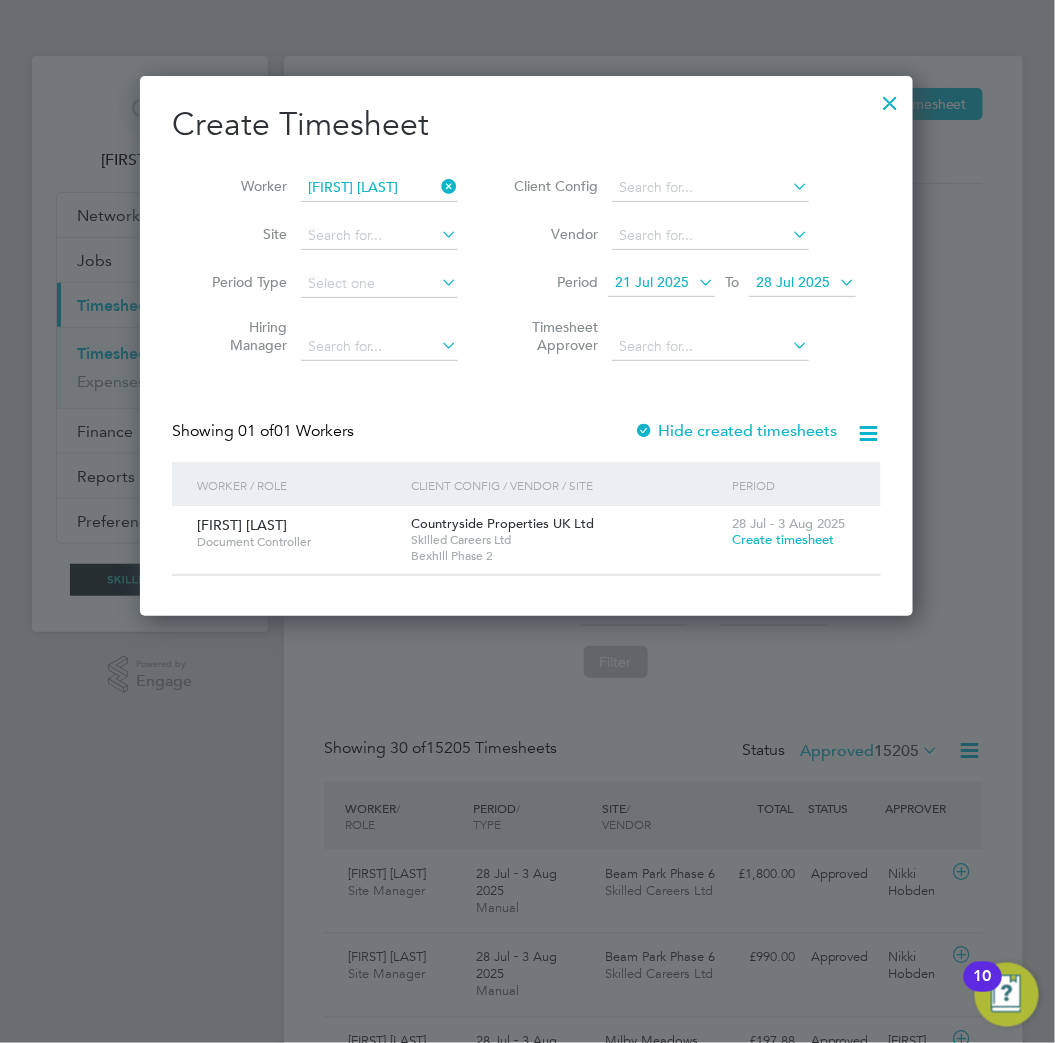 click on "Create timesheet" at bounding box center (783, 539) 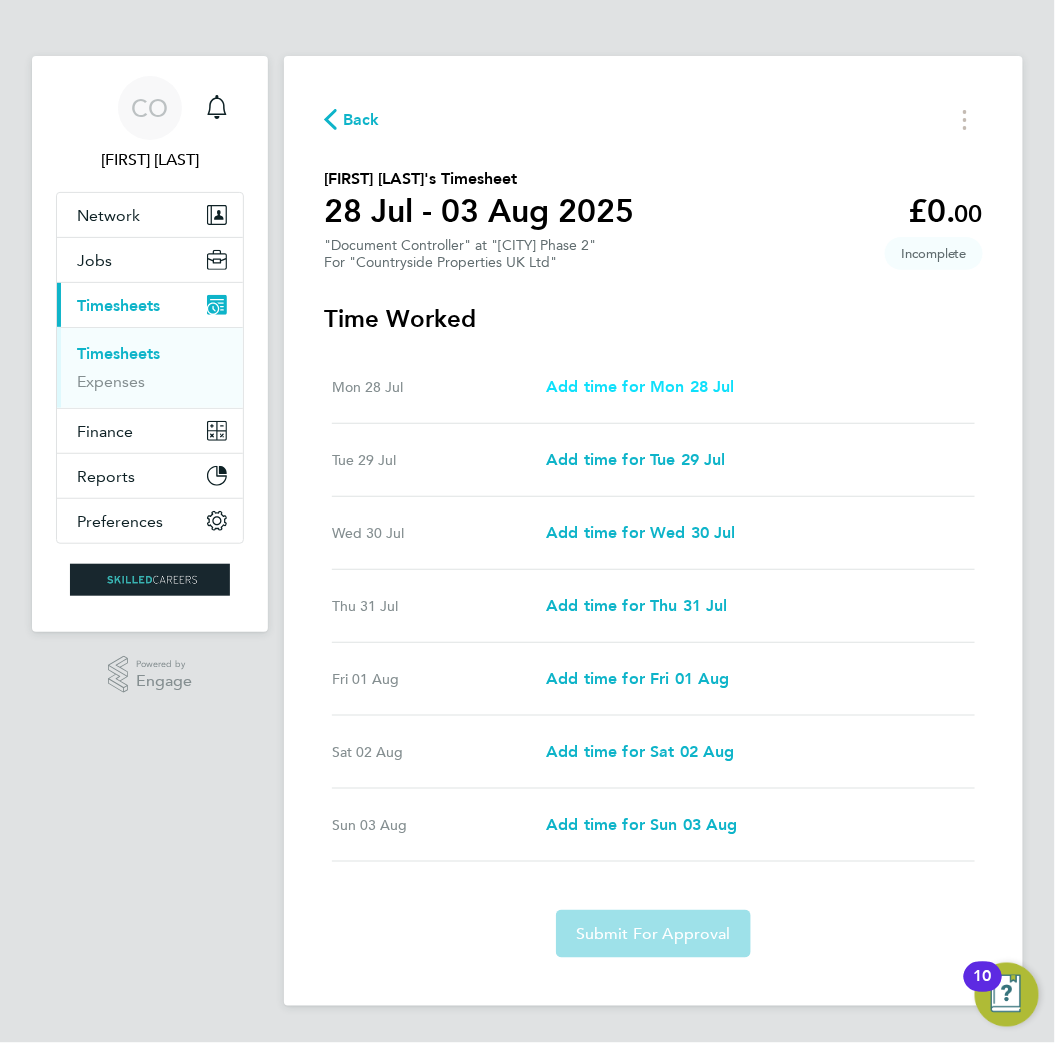 click on "Add time for Mon 28 Jul" at bounding box center (640, 386) 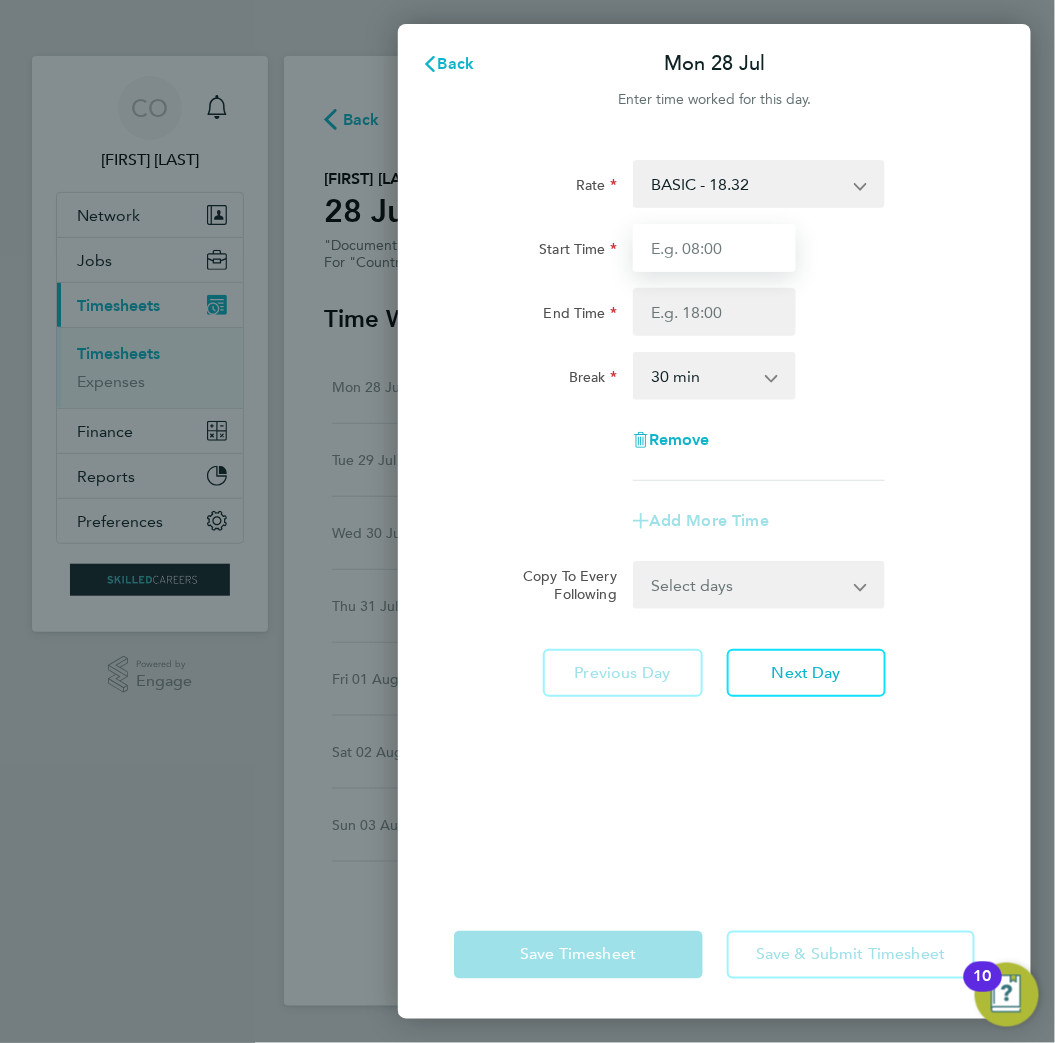 click on "Start Time" at bounding box center (714, 248) 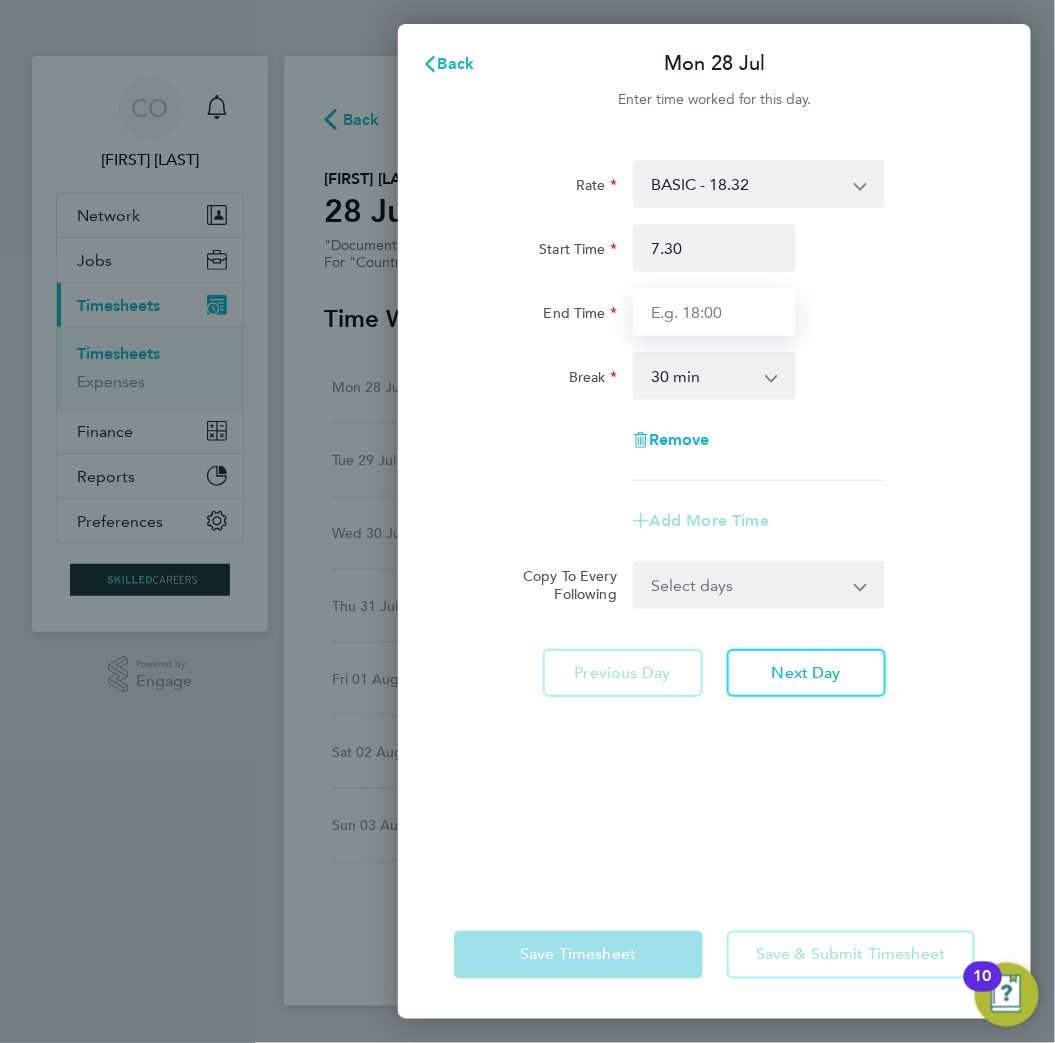 type on "07:30" 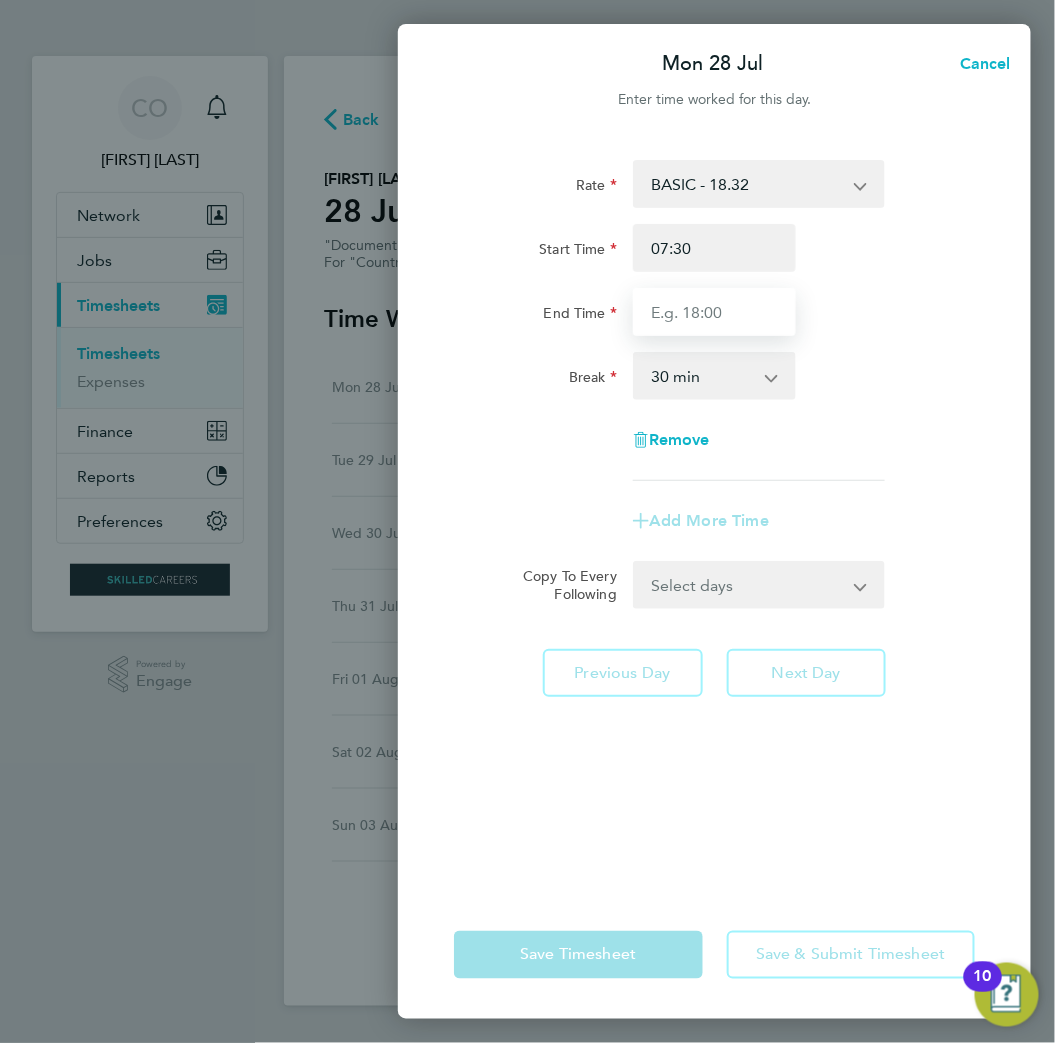 click on "End Time" at bounding box center [714, 312] 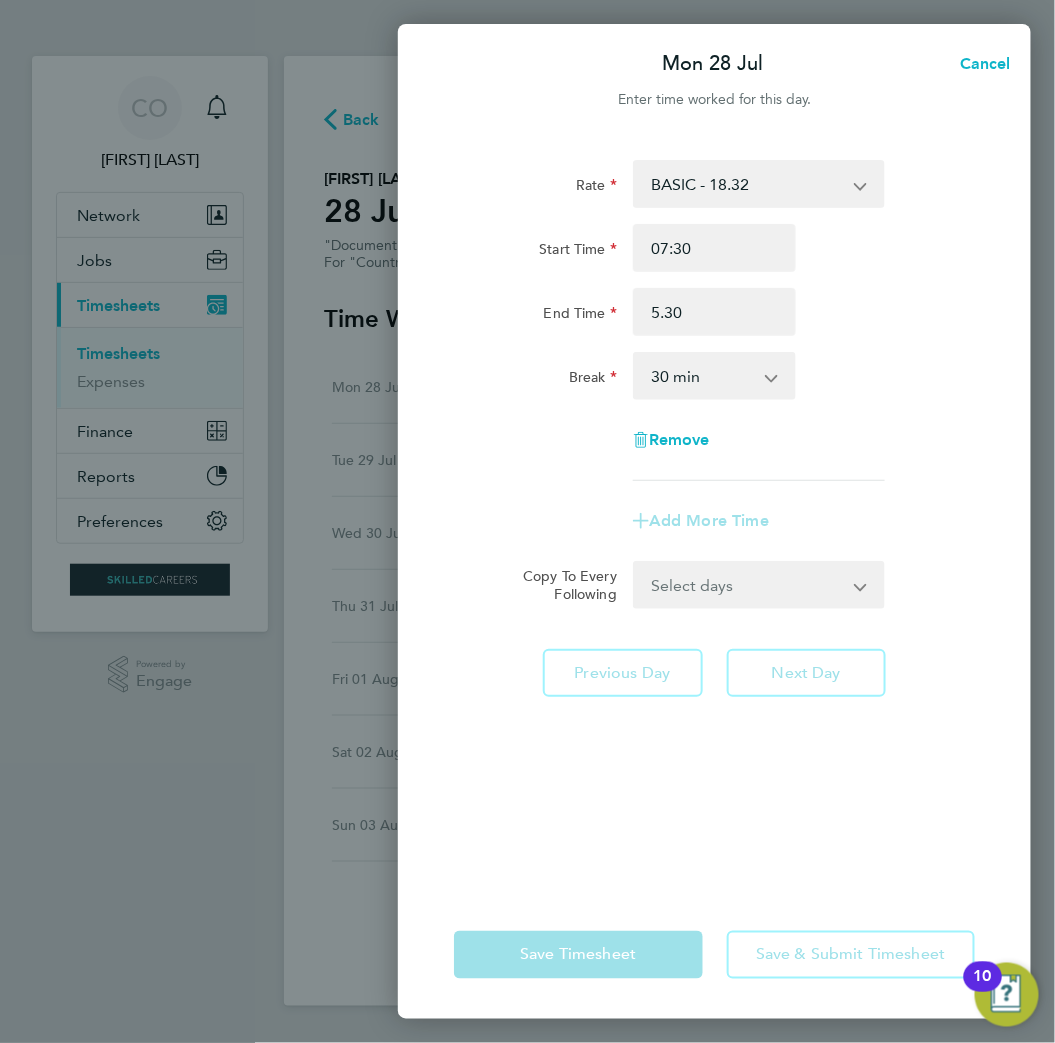 type on "05:30" 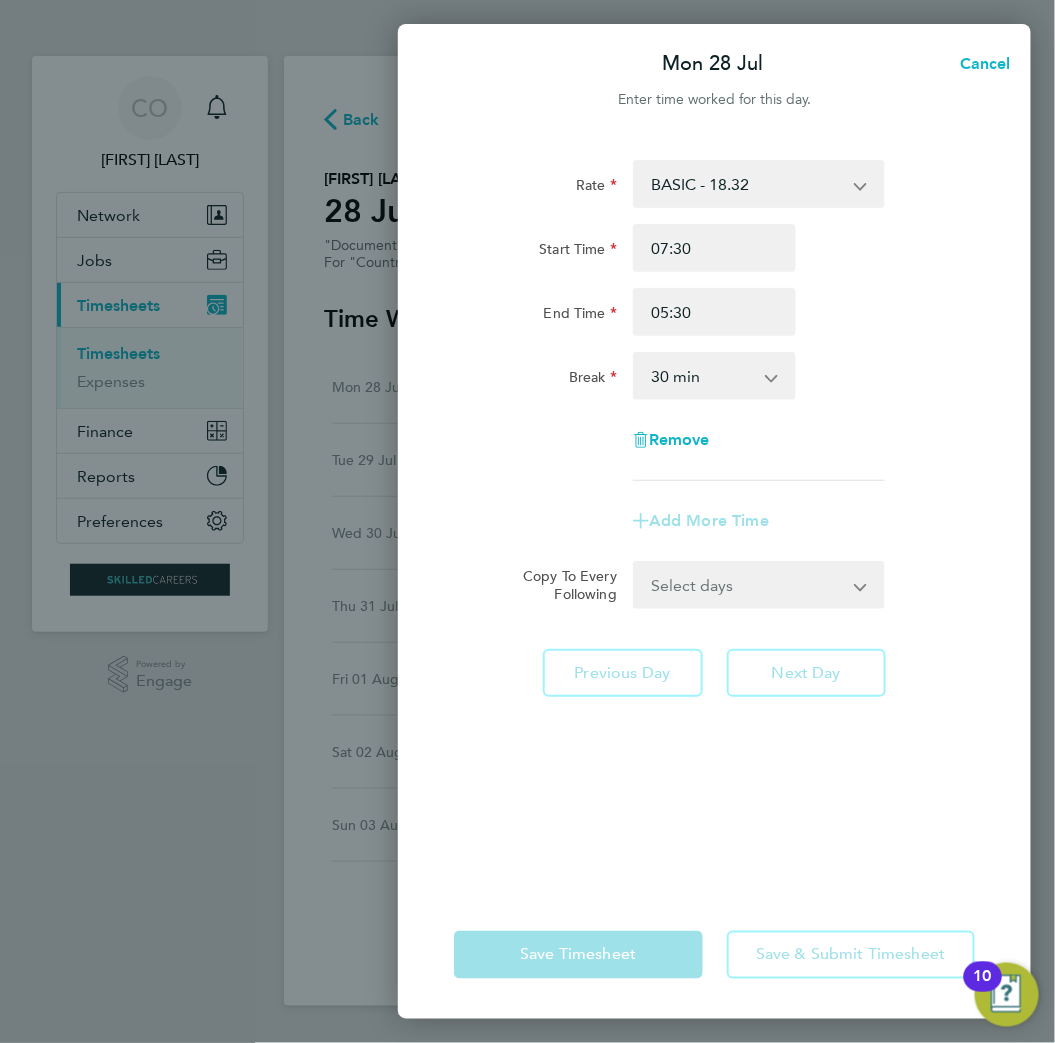 click on "Rate  BASIC - 18.32
Start Time 07:30 End Time 05:30 Break  0 min   15 min   30 min   45 min   60 min   75 min   90 min
Remove" 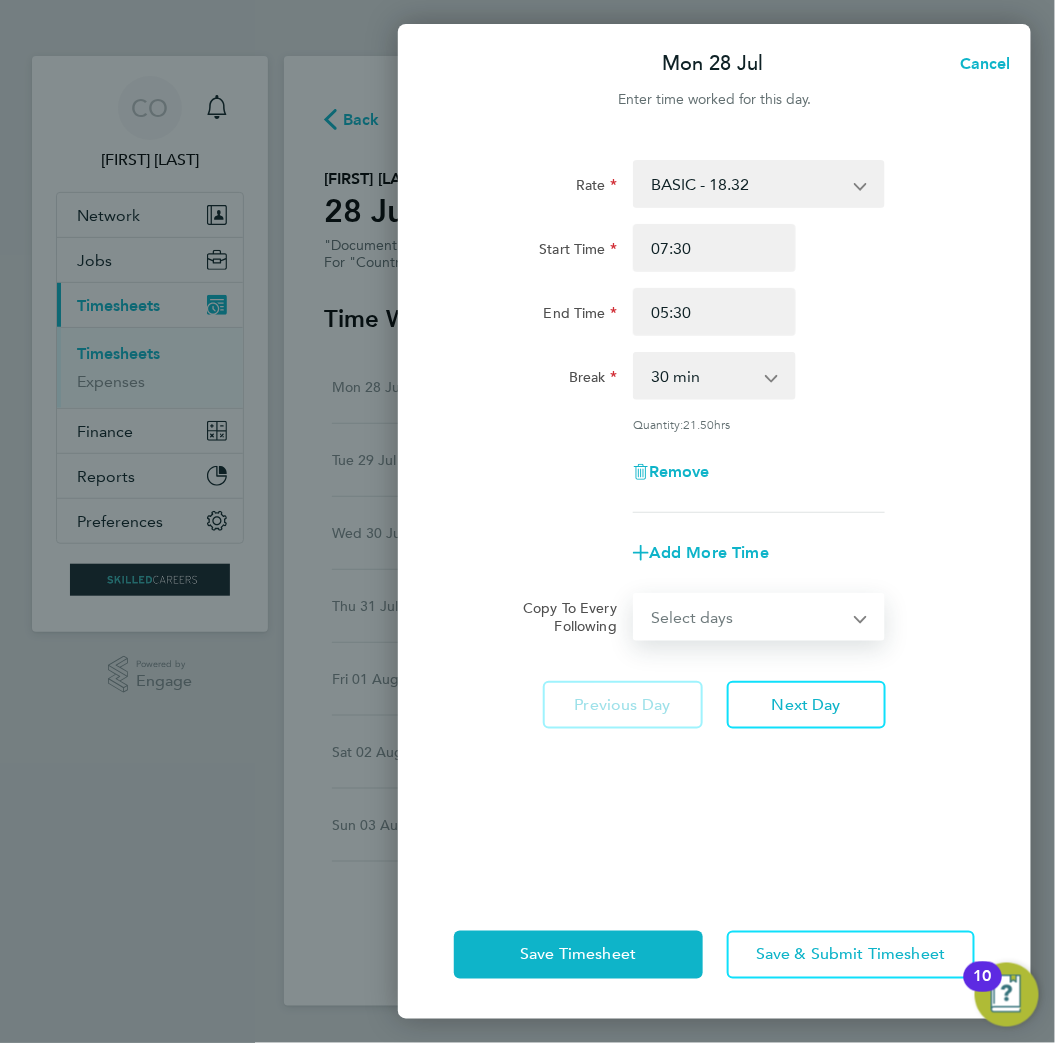 click on "Select days   Day   Weekday (Mon-Fri)   Weekend (Sat-Sun)   Tuesday   Wednesday   Thursday   Friday   Saturday   Sunday" at bounding box center [748, 617] 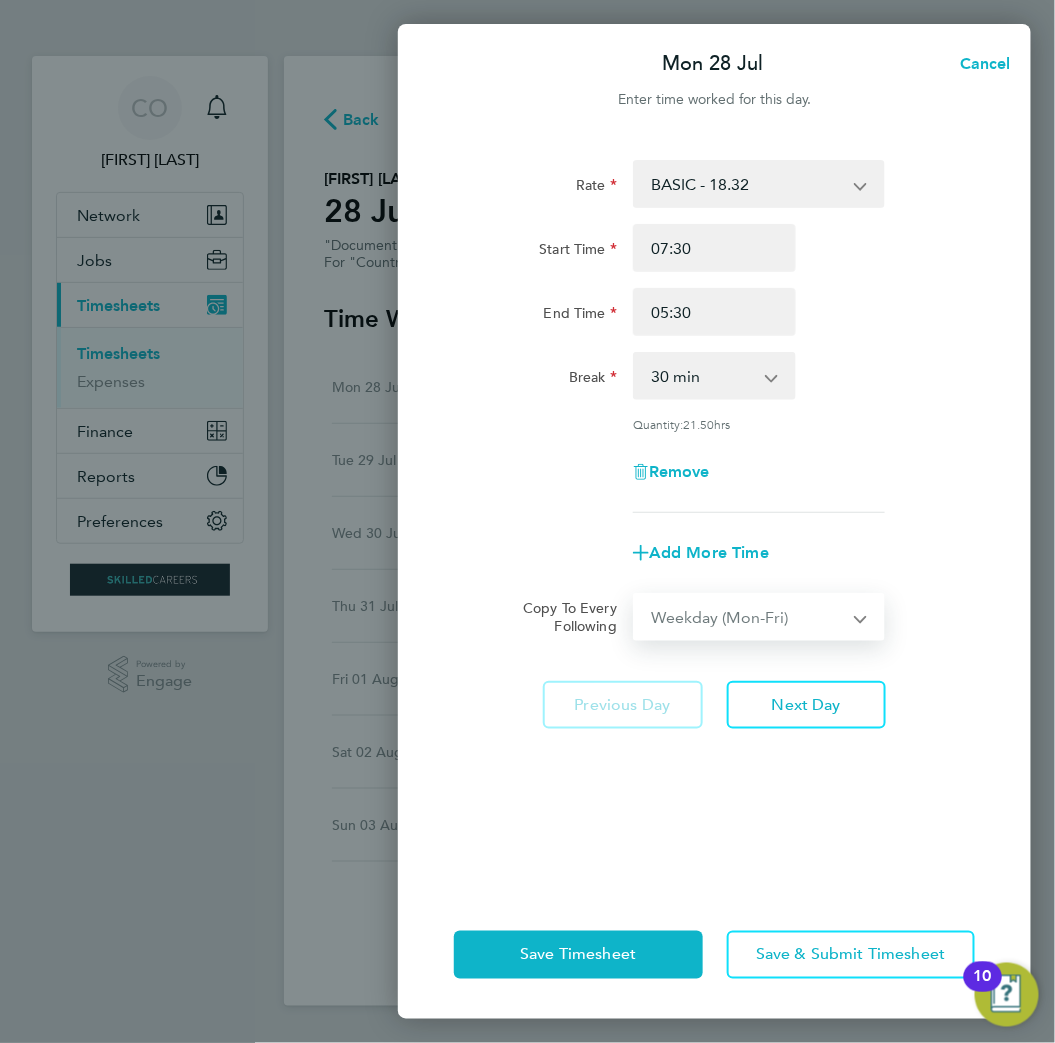 click on "Select days   Day   Weekday (Mon-Fri)   Weekend (Sat-Sun)   Tuesday   Wednesday   Thursday   Friday   Saturday   Sunday" at bounding box center [748, 617] 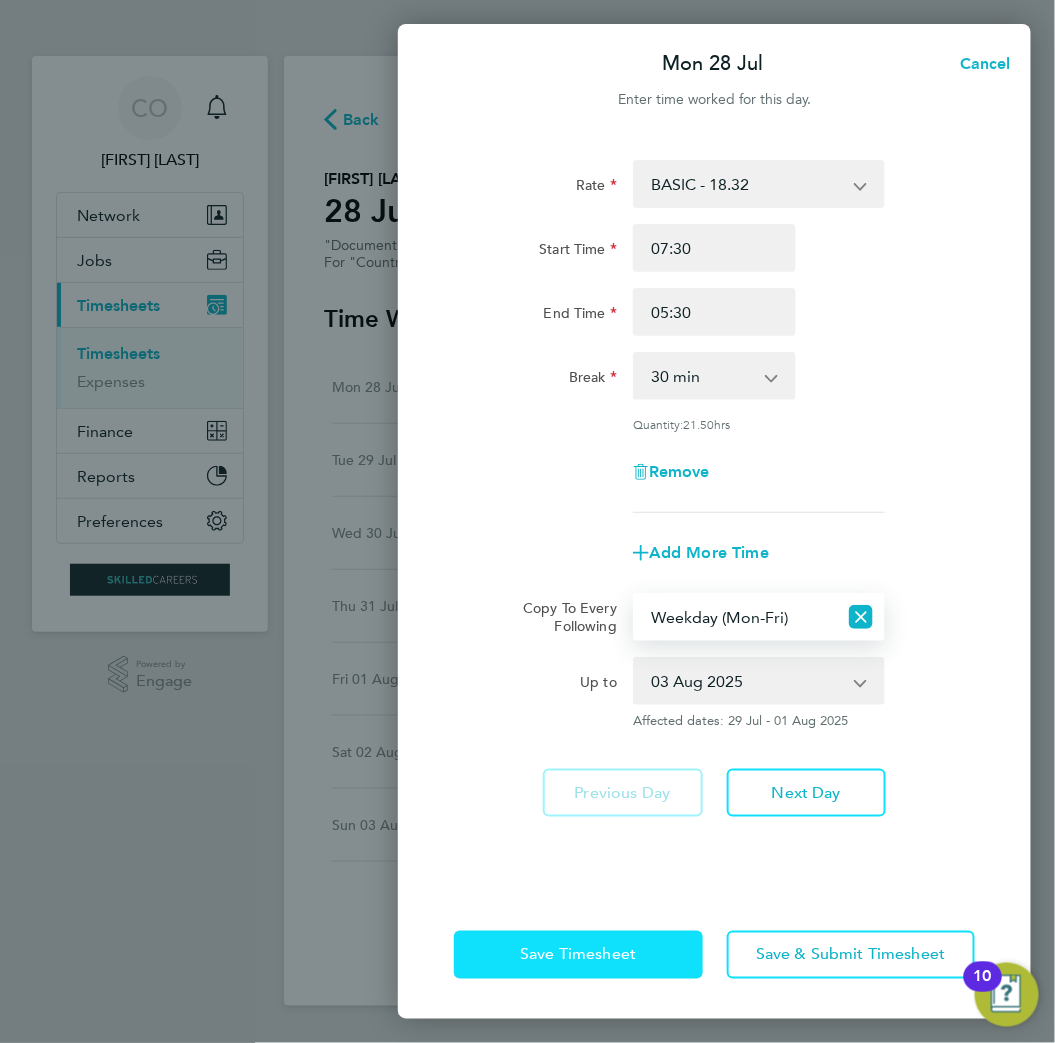 click on "Save Timesheet" 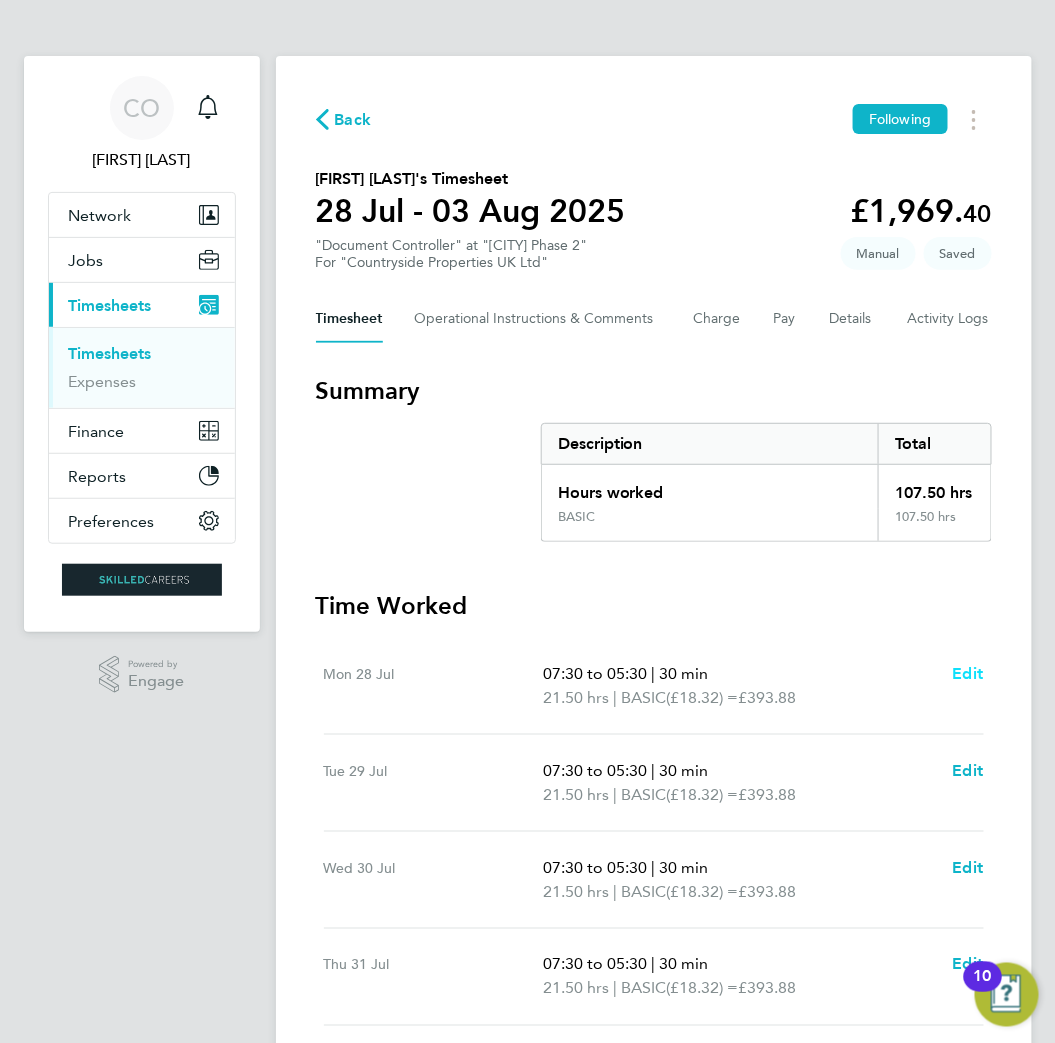 click on "Edit" at bounding box center (968, 673) 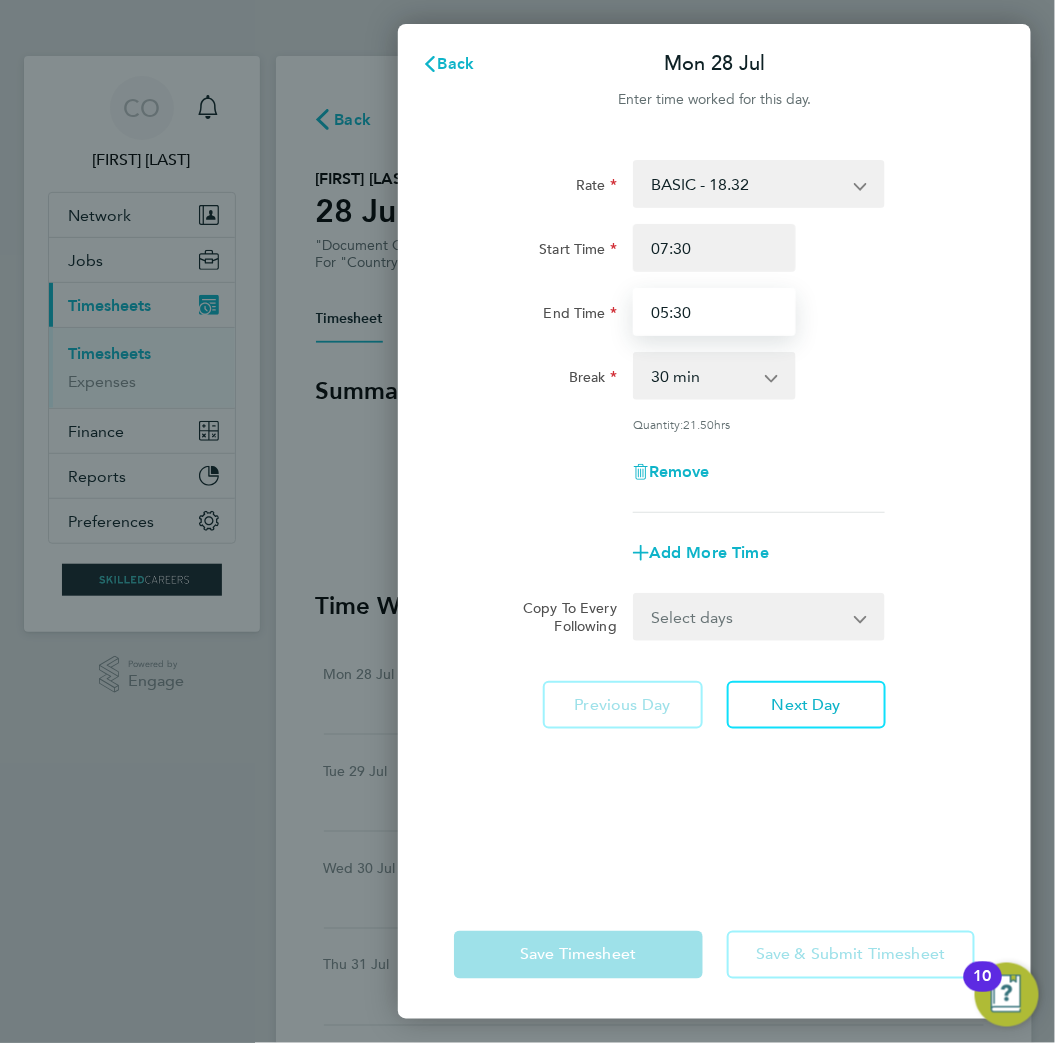 click on "05:30" at bounding box center [714, 312] 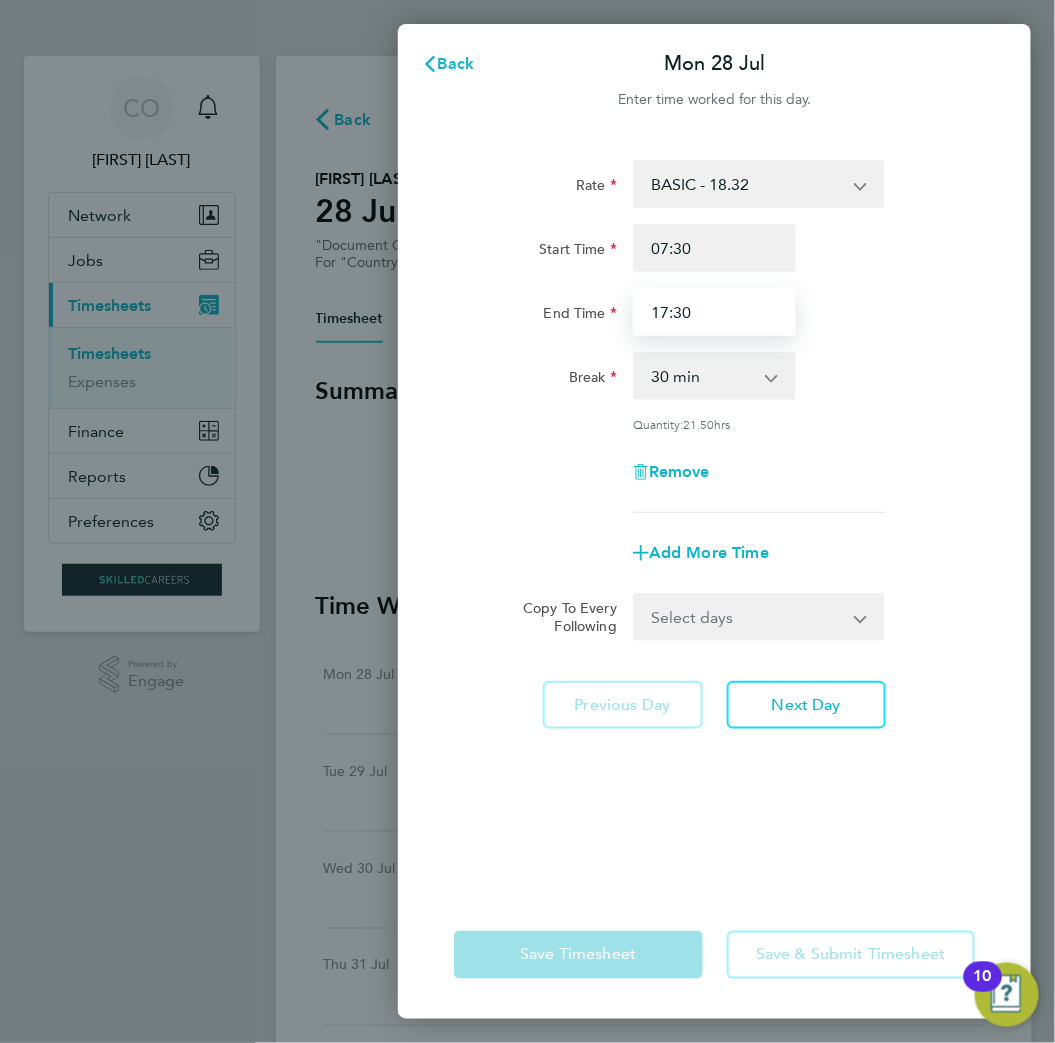type on "17:30" 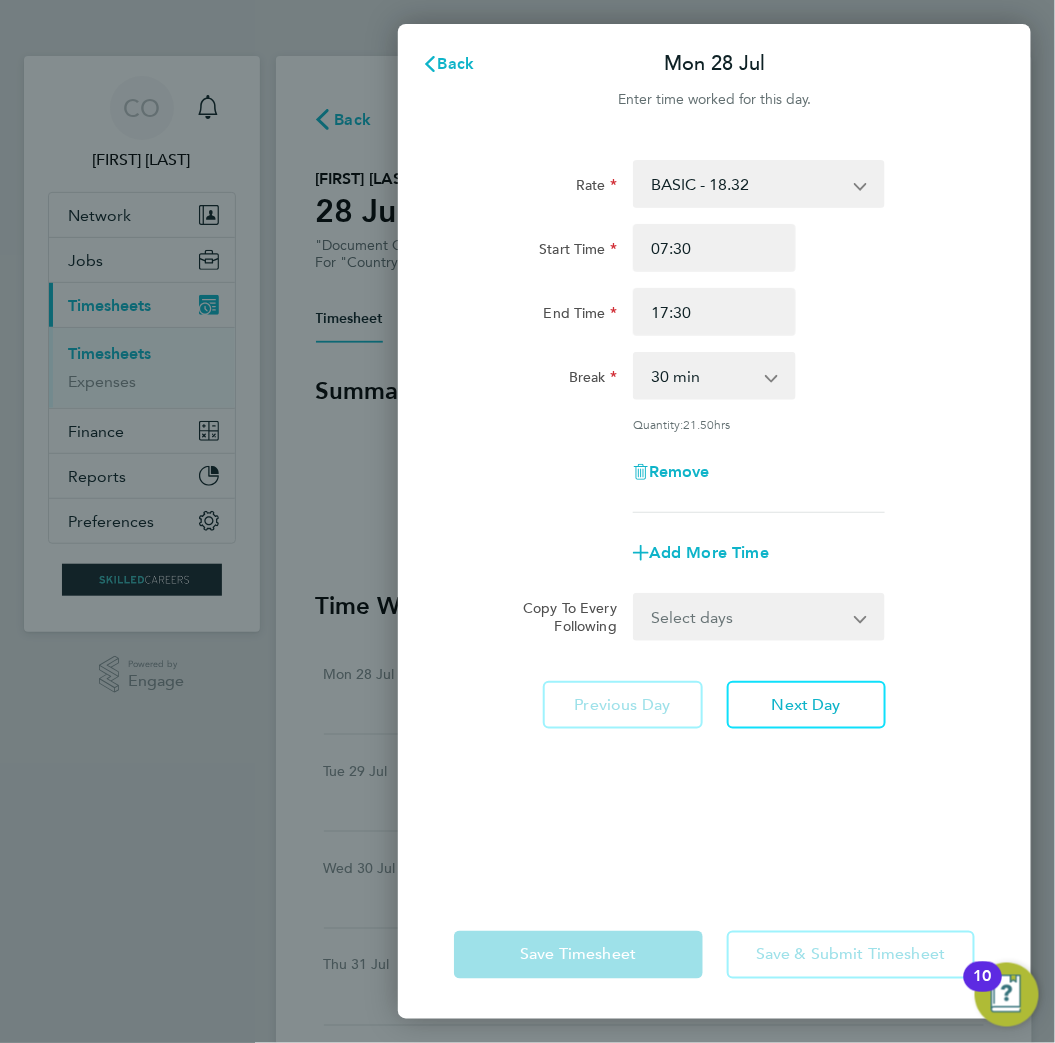 click on "Select days   Day   Weekday (Mon-Fri)   Weekend (Sat-Sun)   Tuesday   Wednesday   Thursday   Friday   Saturday   Sunday" at bounding box center (748, 617) 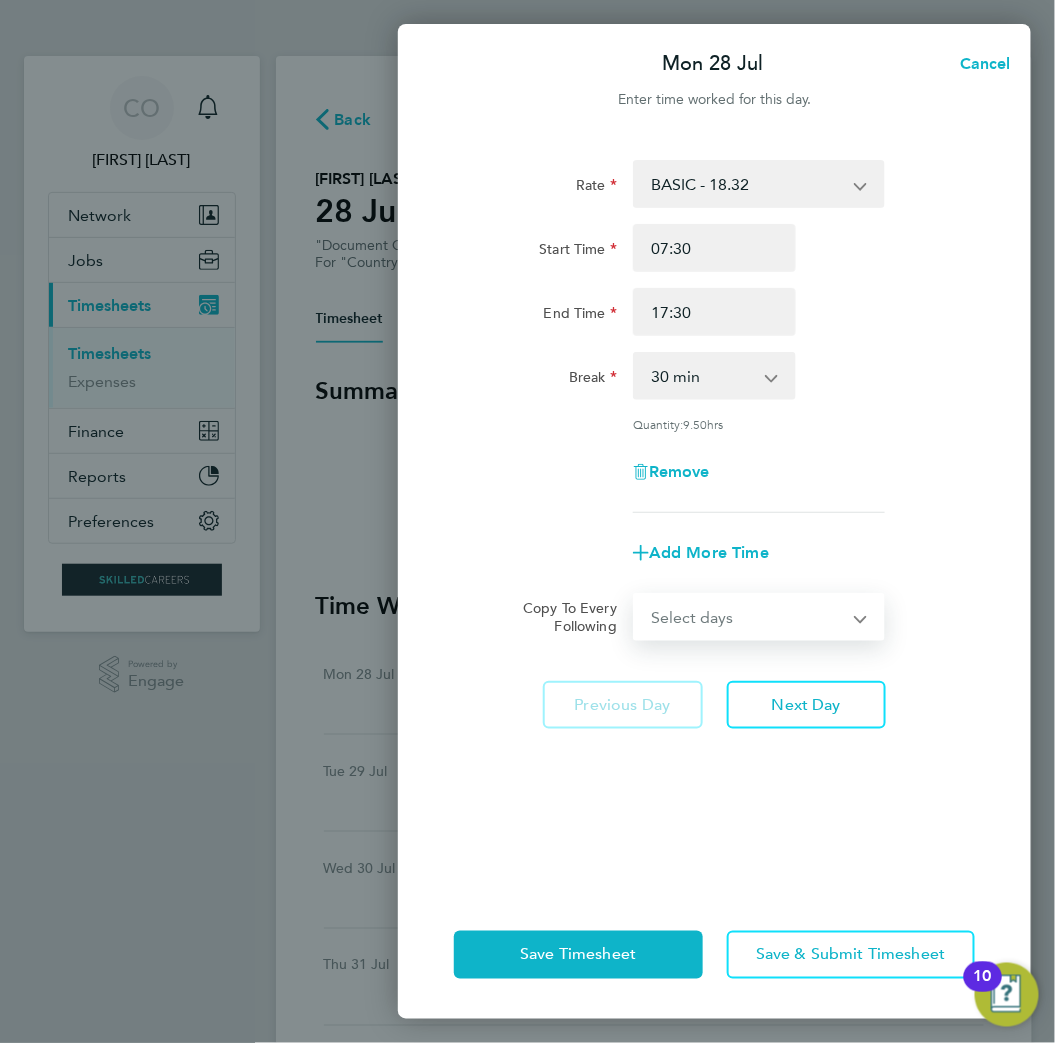 select on "WEEKDAY" 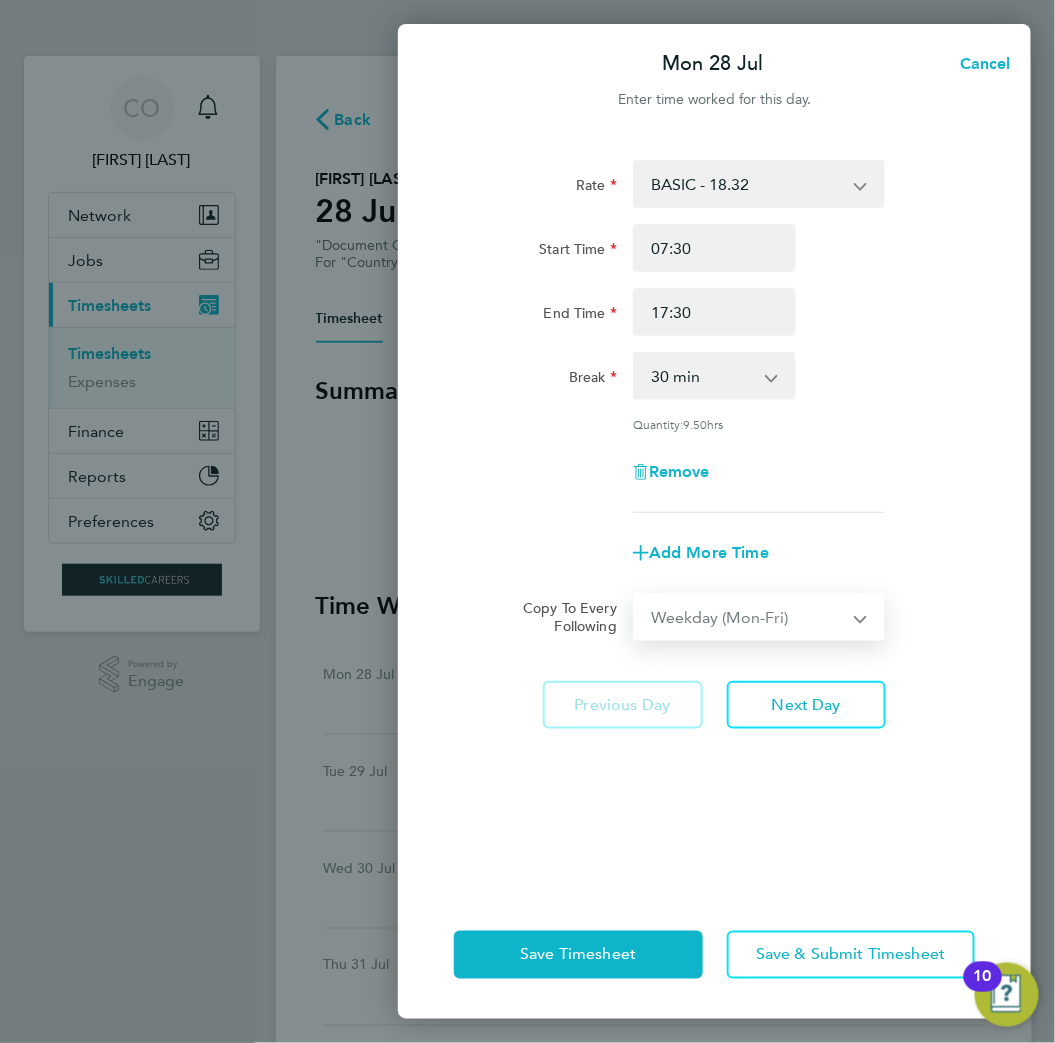 click on "Select days   Day   Weekday (Mon-Fri)   Weekend (Sat-Sun)   Tuesday   Wednesday   Thursday   Friday   Saturday   Sunday" at bounding box center (748, 617) 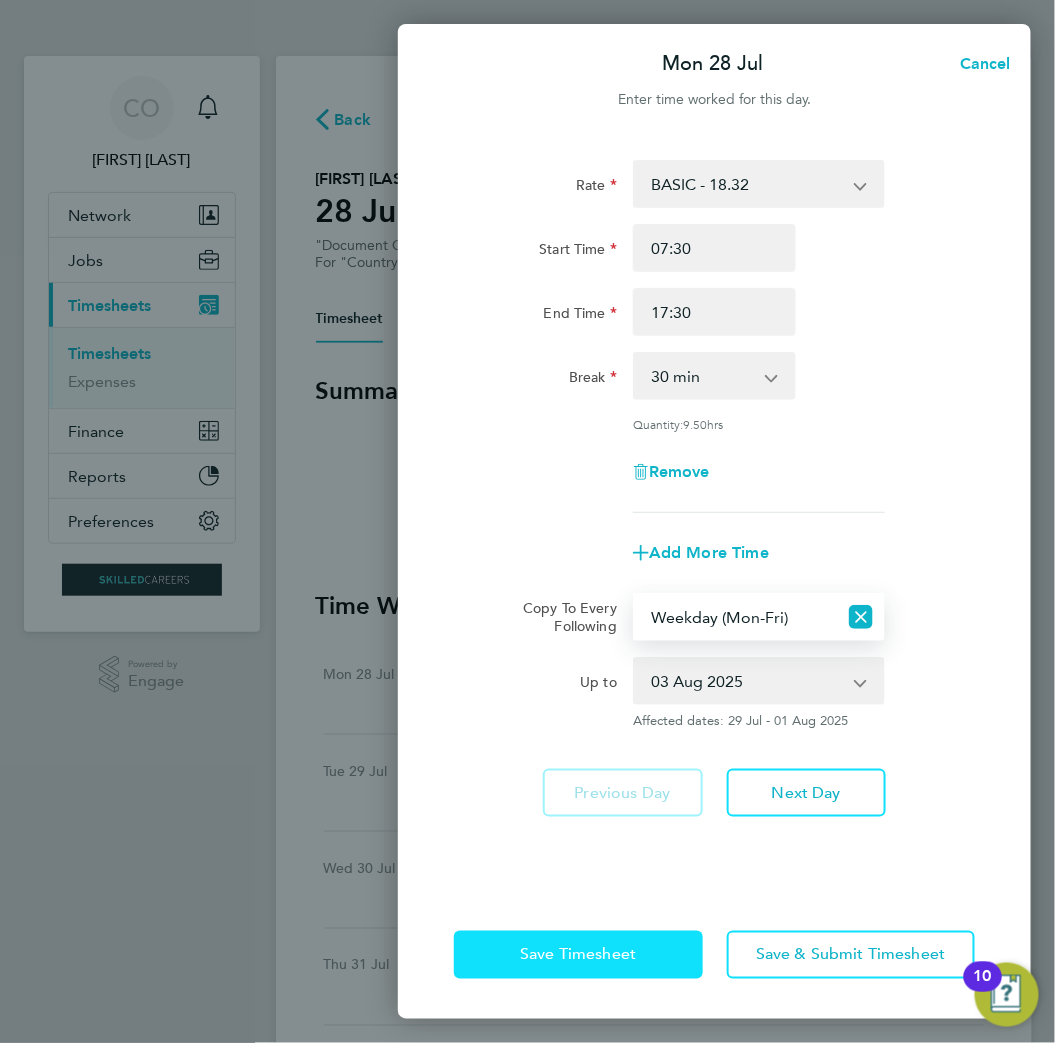 click on "Save Timesheet" 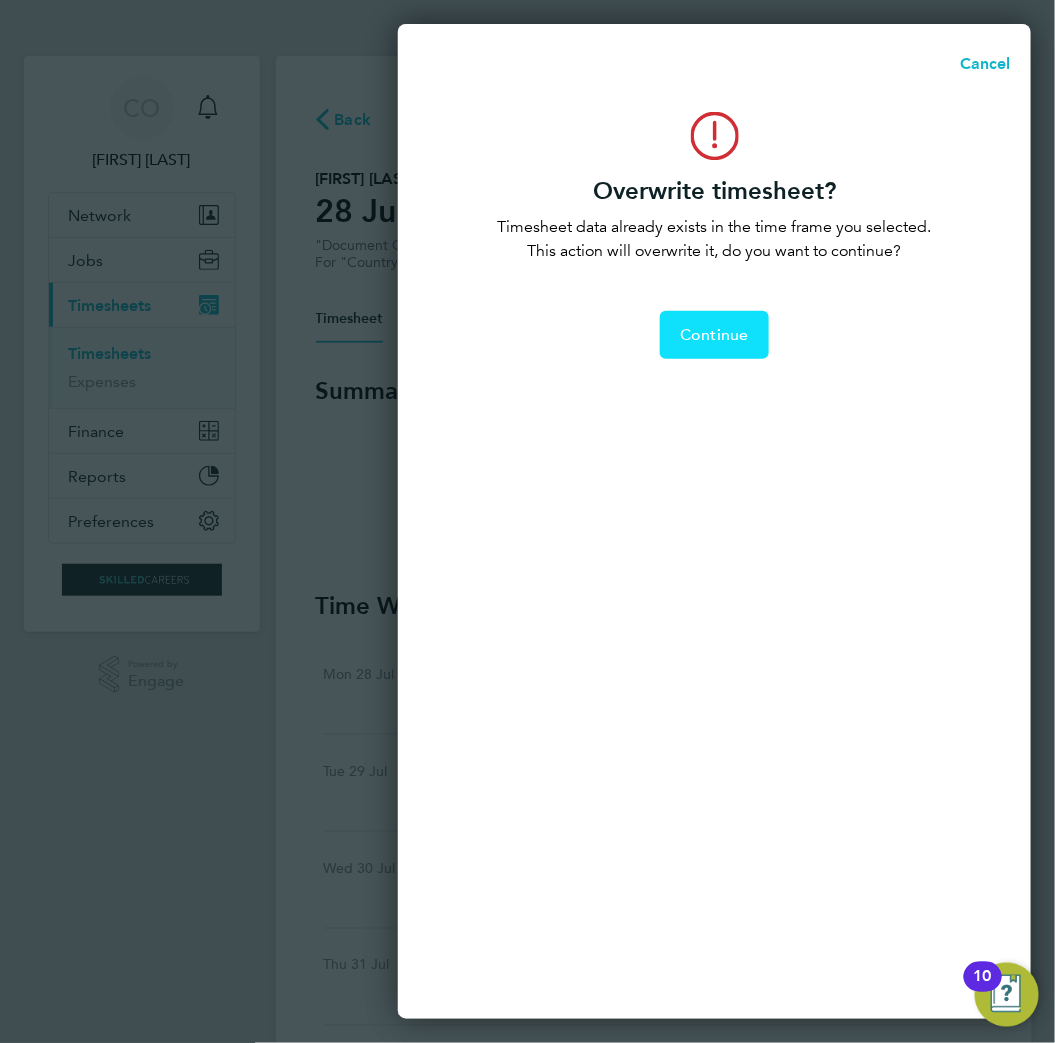 click on "Continue" 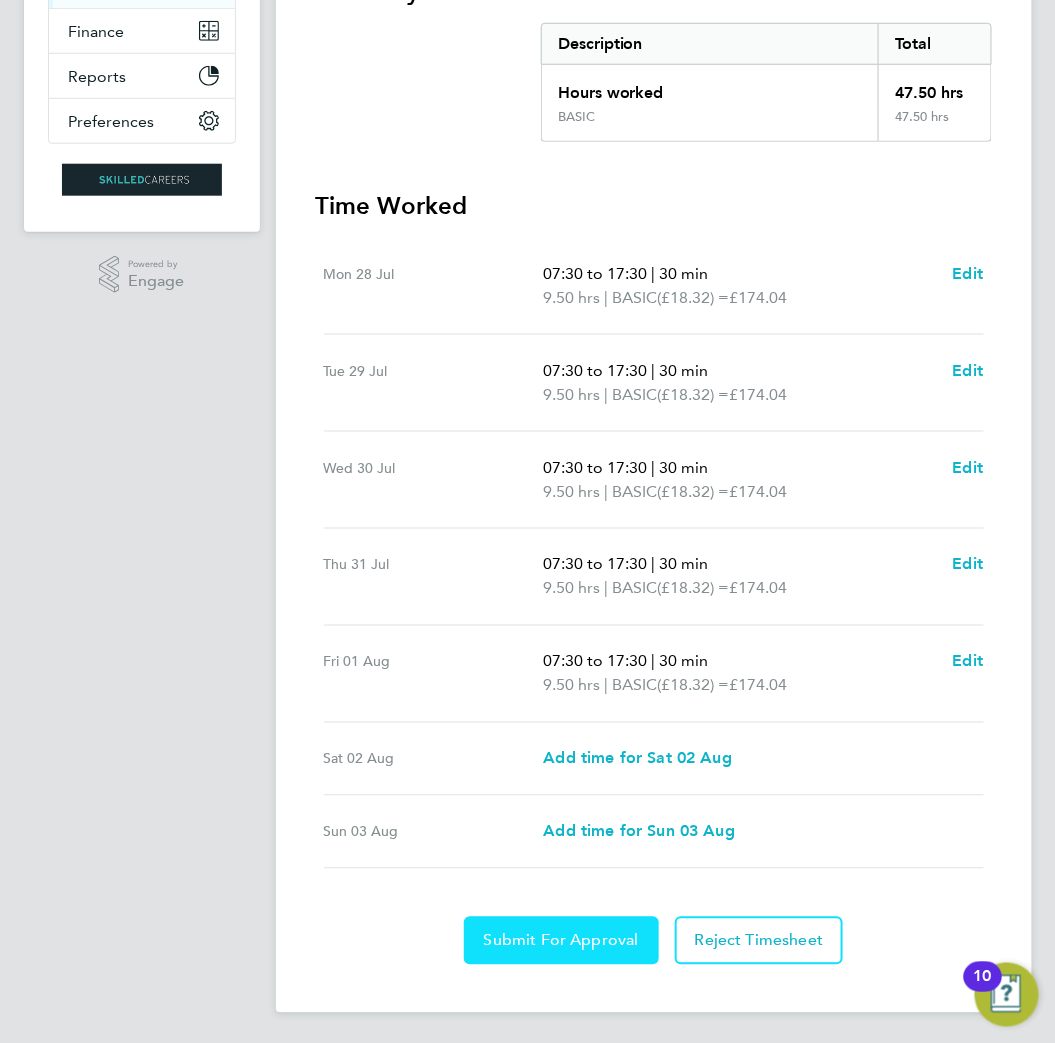 click on "Submit For Approval" 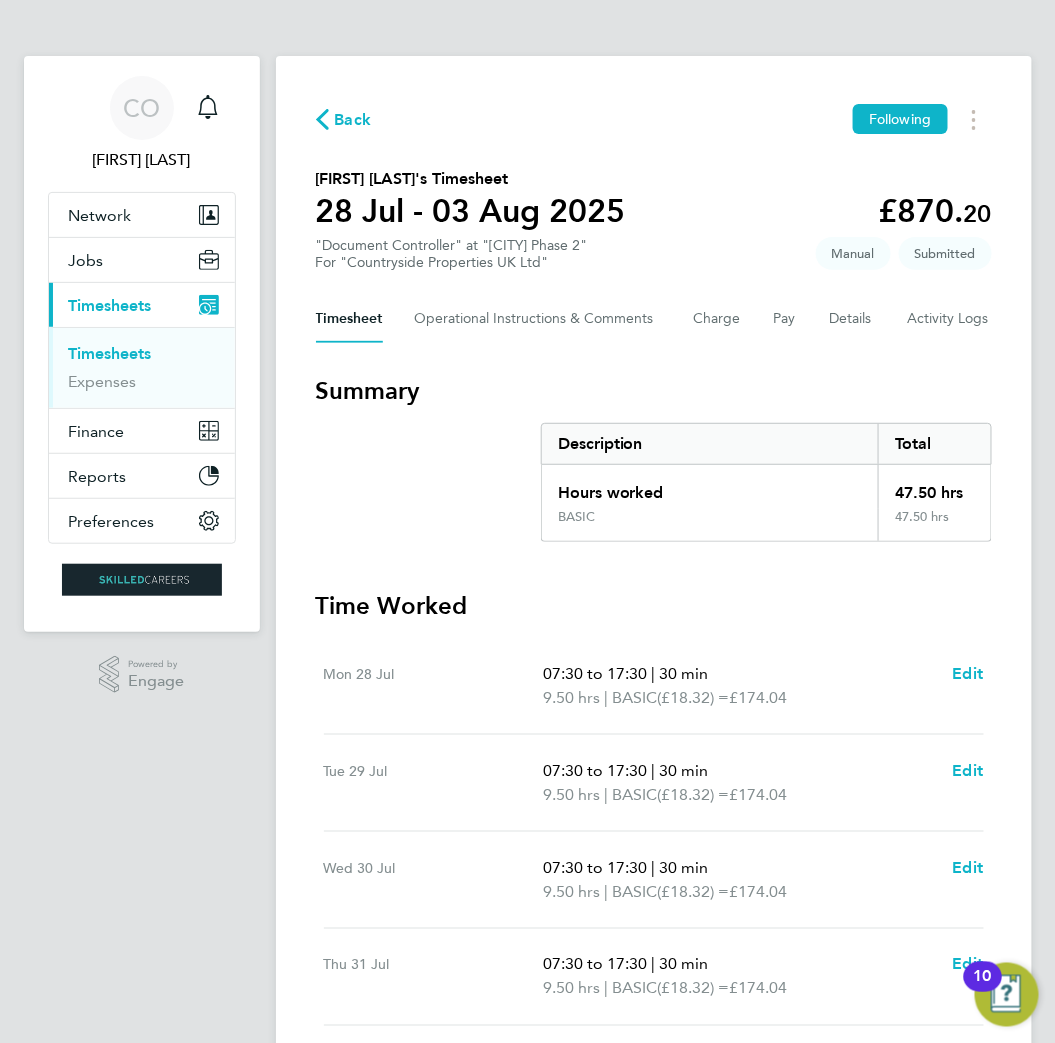 click on "Timesheets" at bounding box center [110, 353] 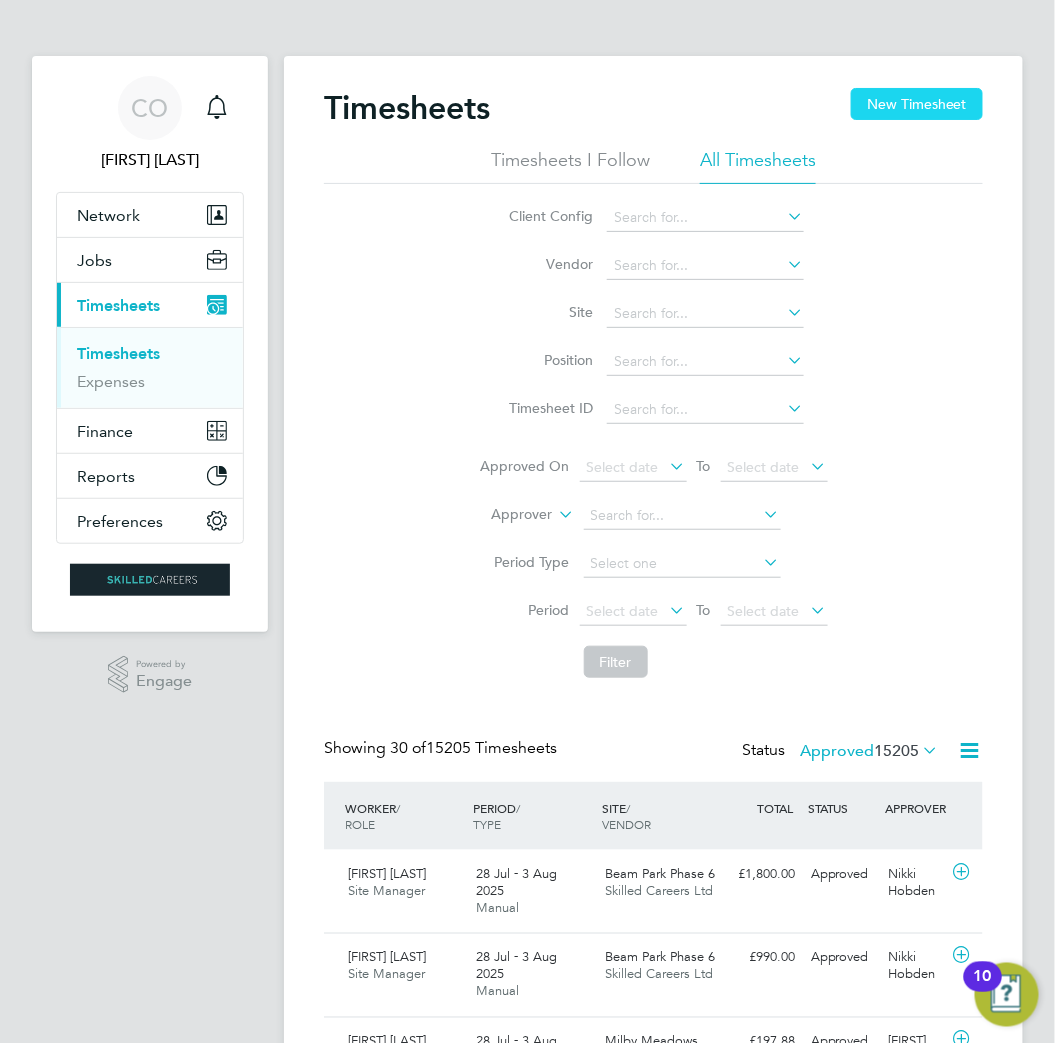 click on "New Timesheet" 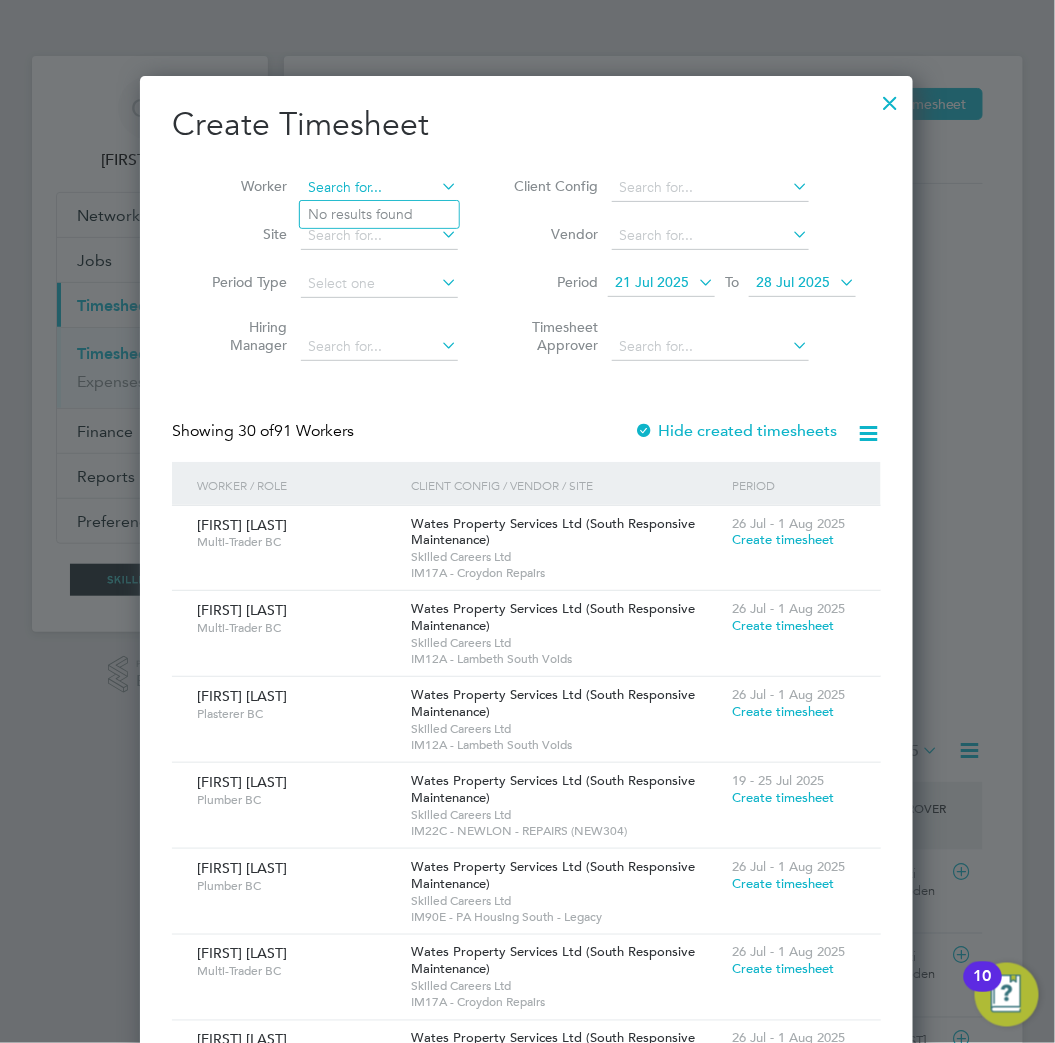 click at bounding box center (379, 188) 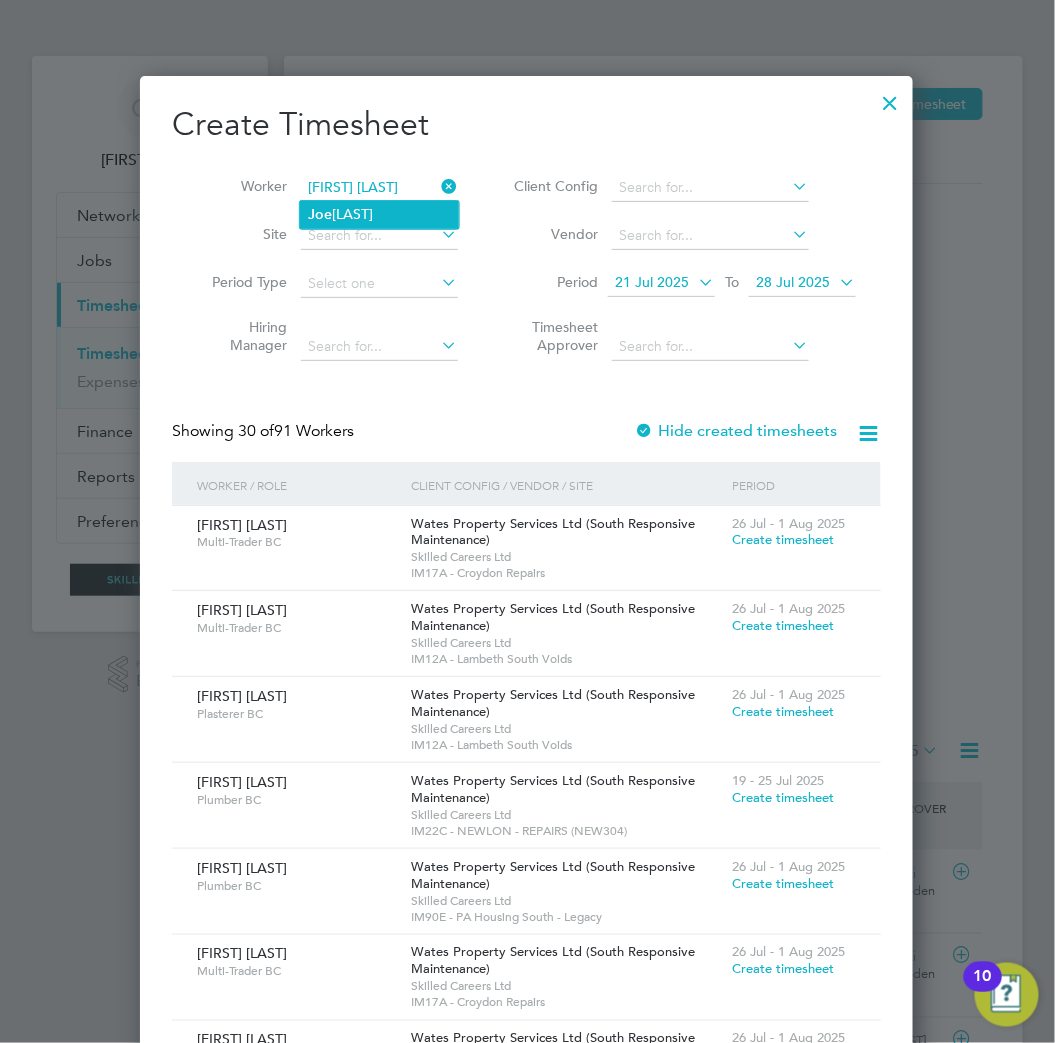 click on "[FIRST]  [LAST]'s Timesheet" 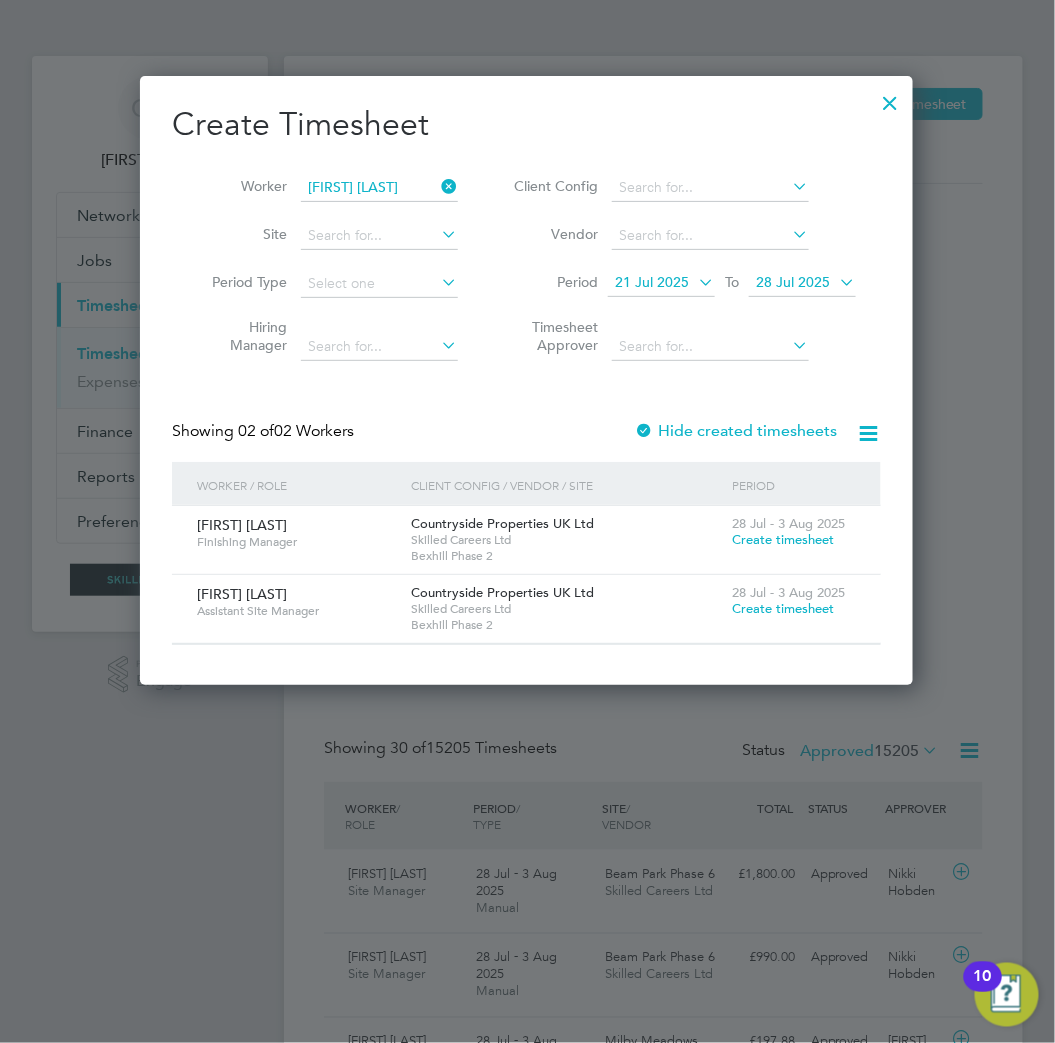 click on "Create timesheet" at bounding box center [783, 608] 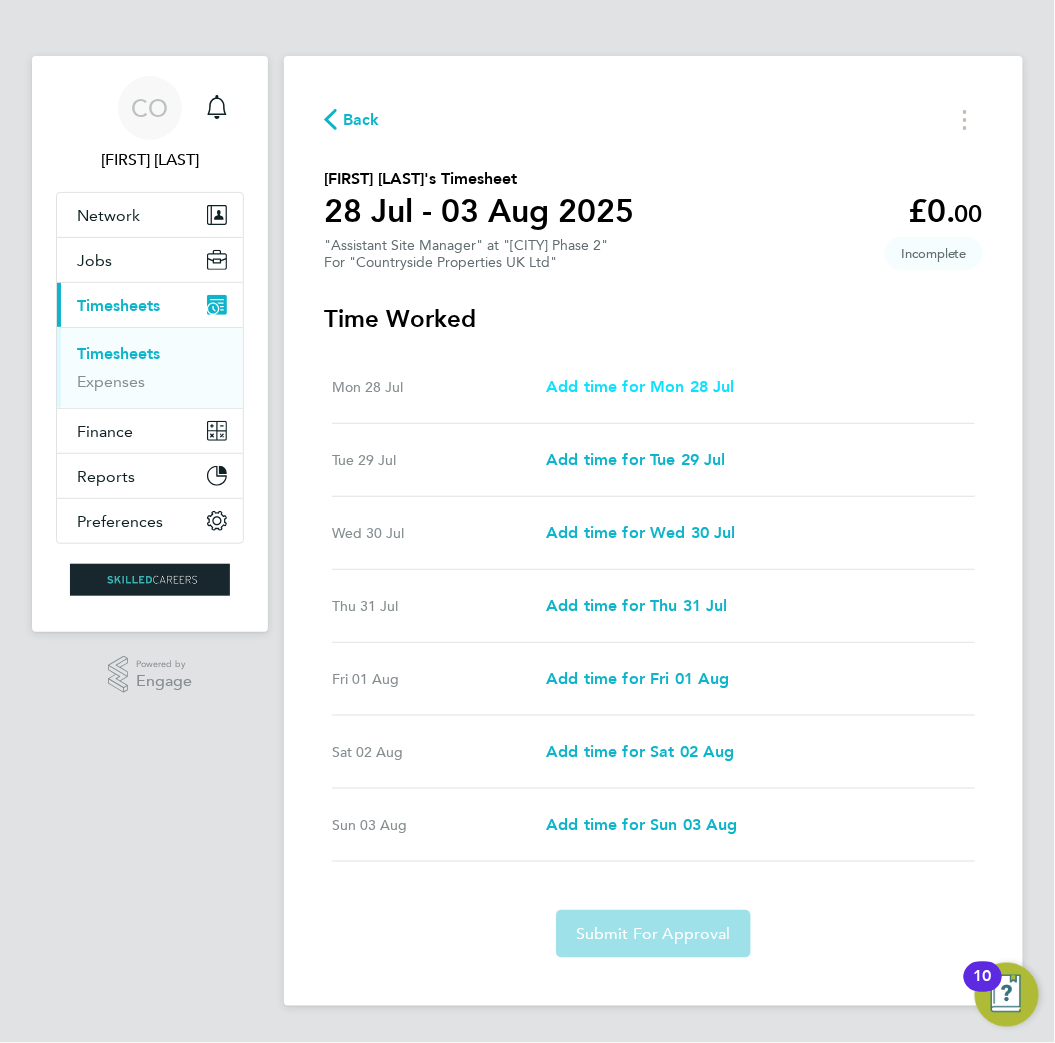 click on "Add time for Mon 28 Jul" at bounding box center [640, 386] 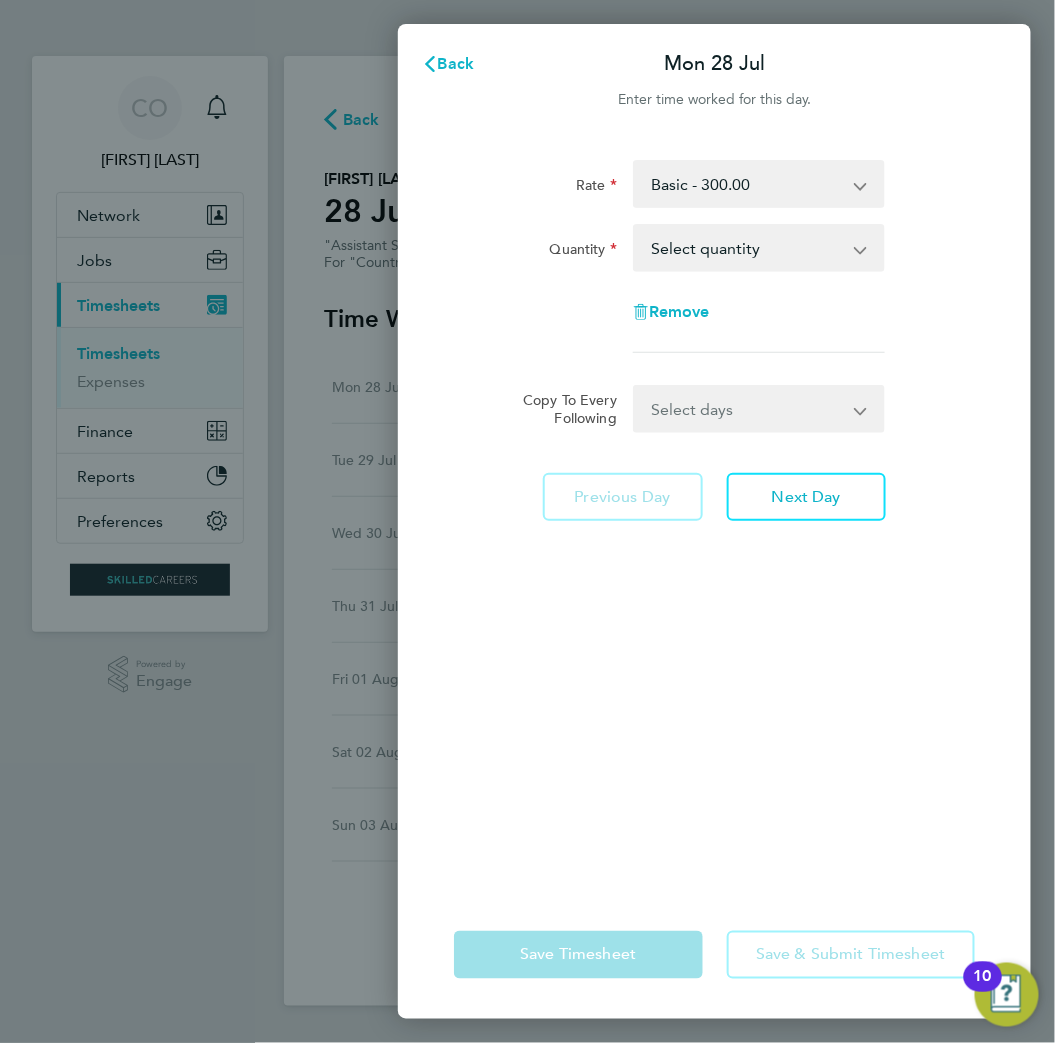 click on "Select quantity   0.5   1" at bounding box center (747, 248) 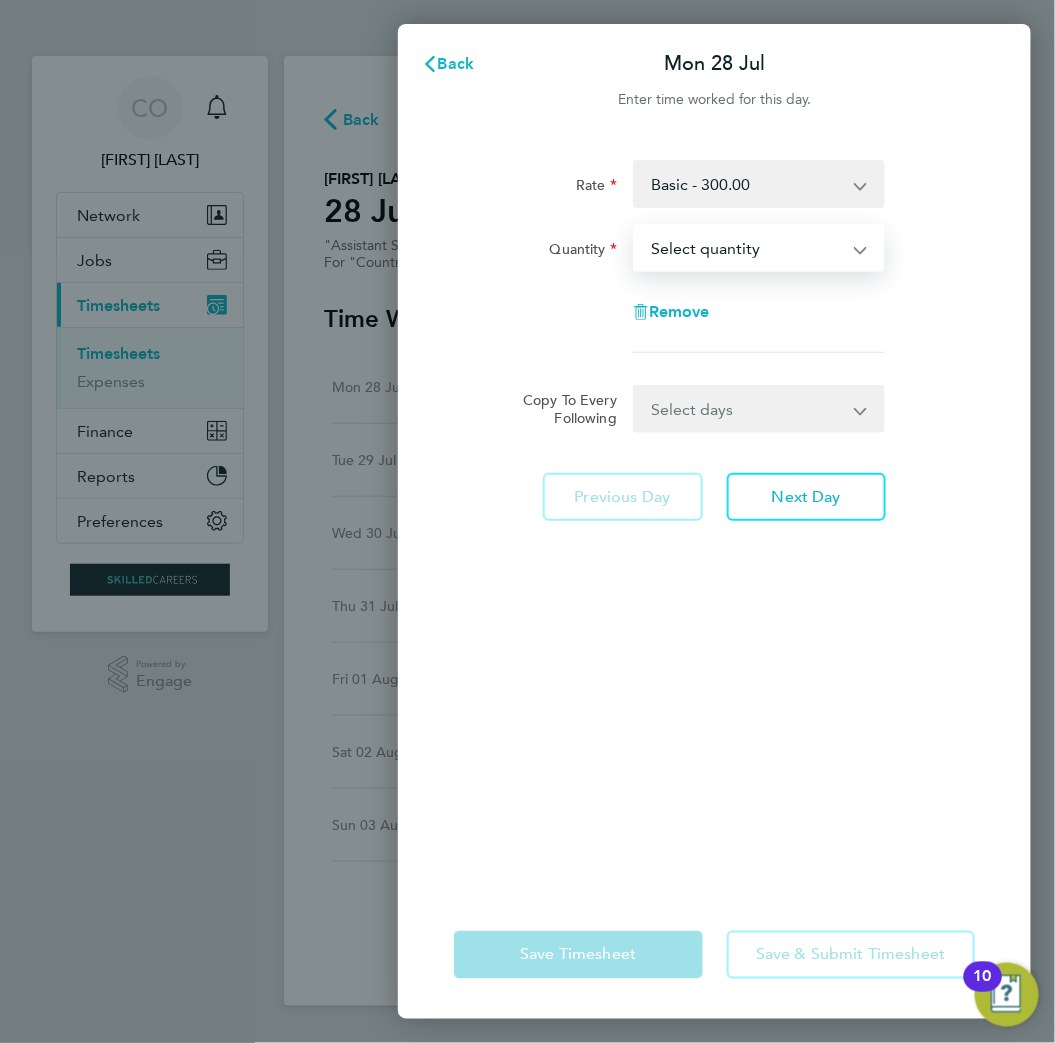 select on "1" 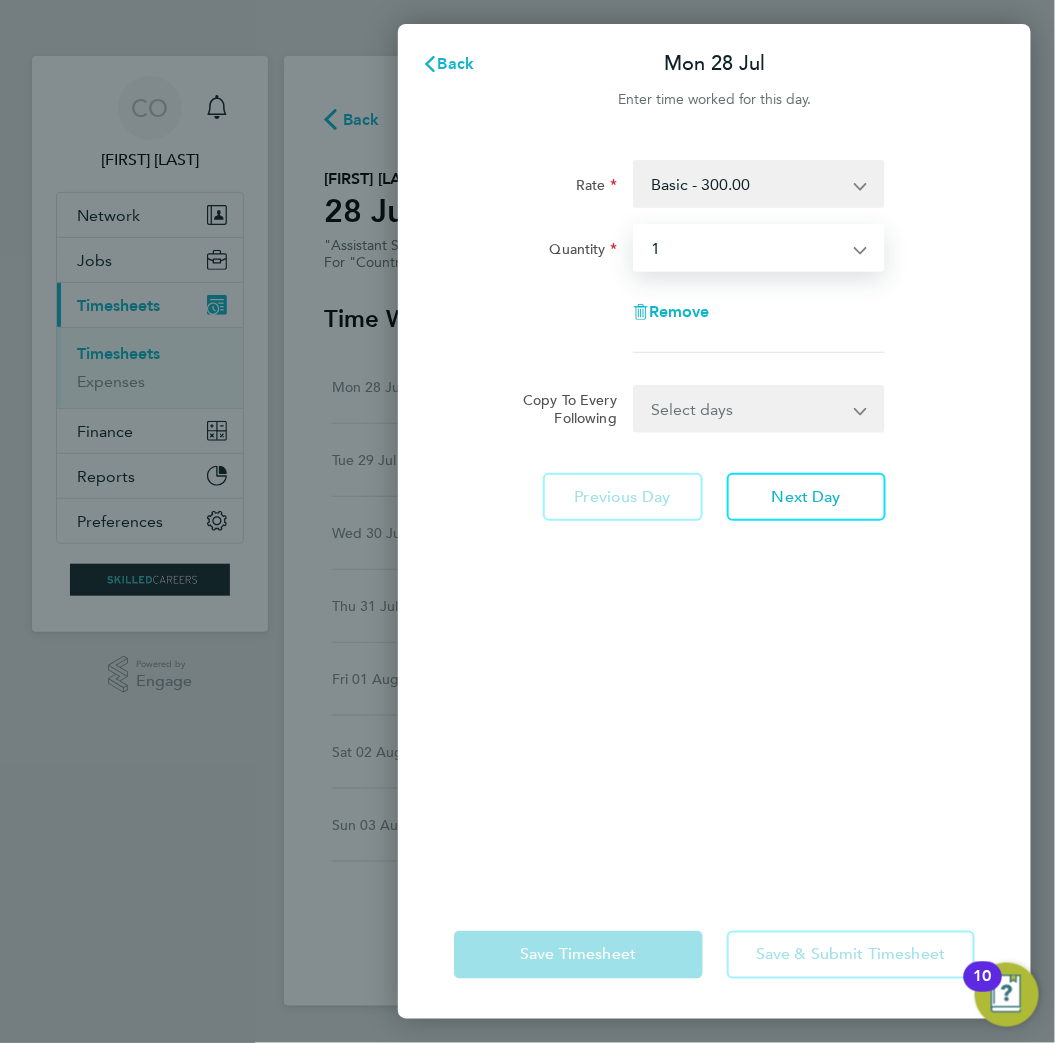 click on "Select quantity   0.5   1" at bounding box center [747, 248] 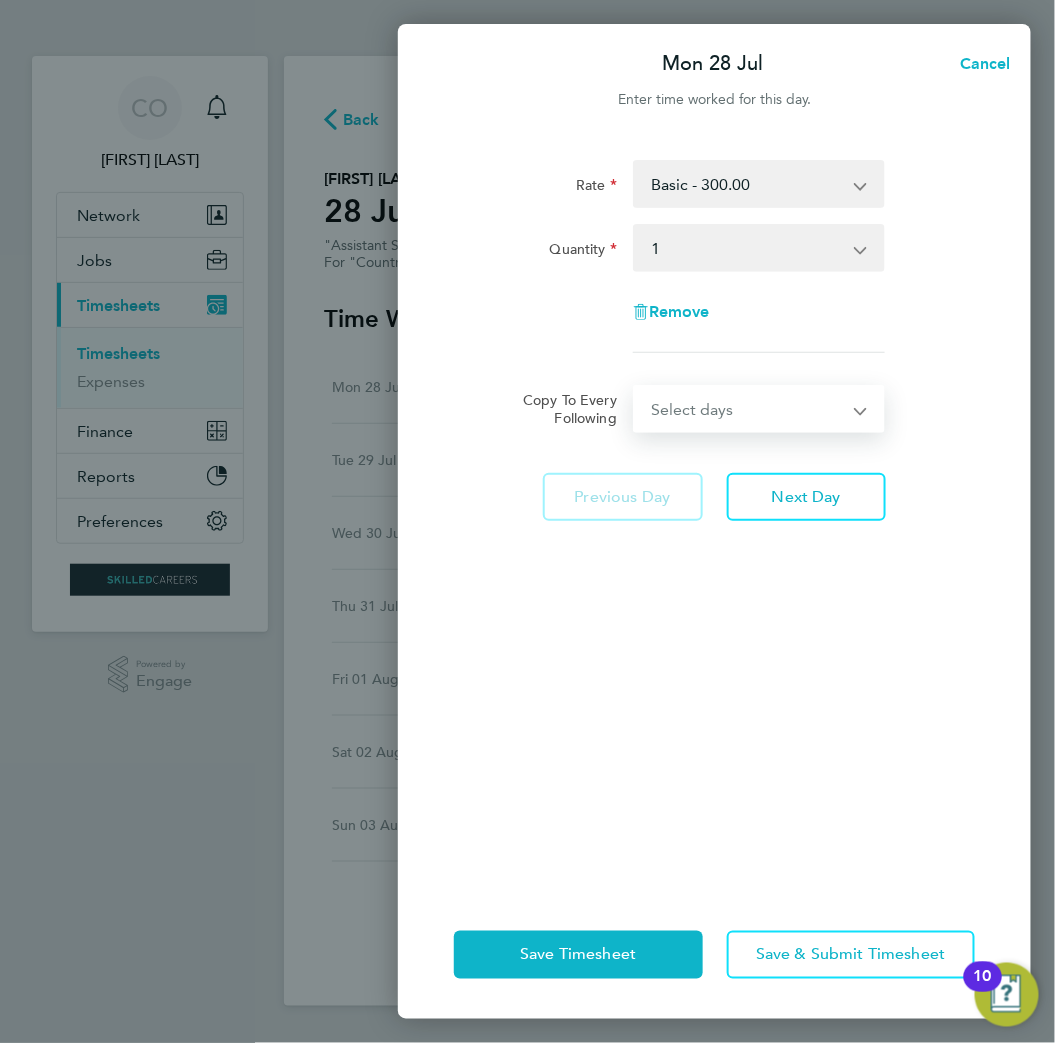 click on "Select days   Day   Weekday (Mon-Fri)   Weekend (Sat-Sun)   Tuesday   Wednesday   Thursday   Friday   Saturday   Sunday" at bounding box center (748, 409) 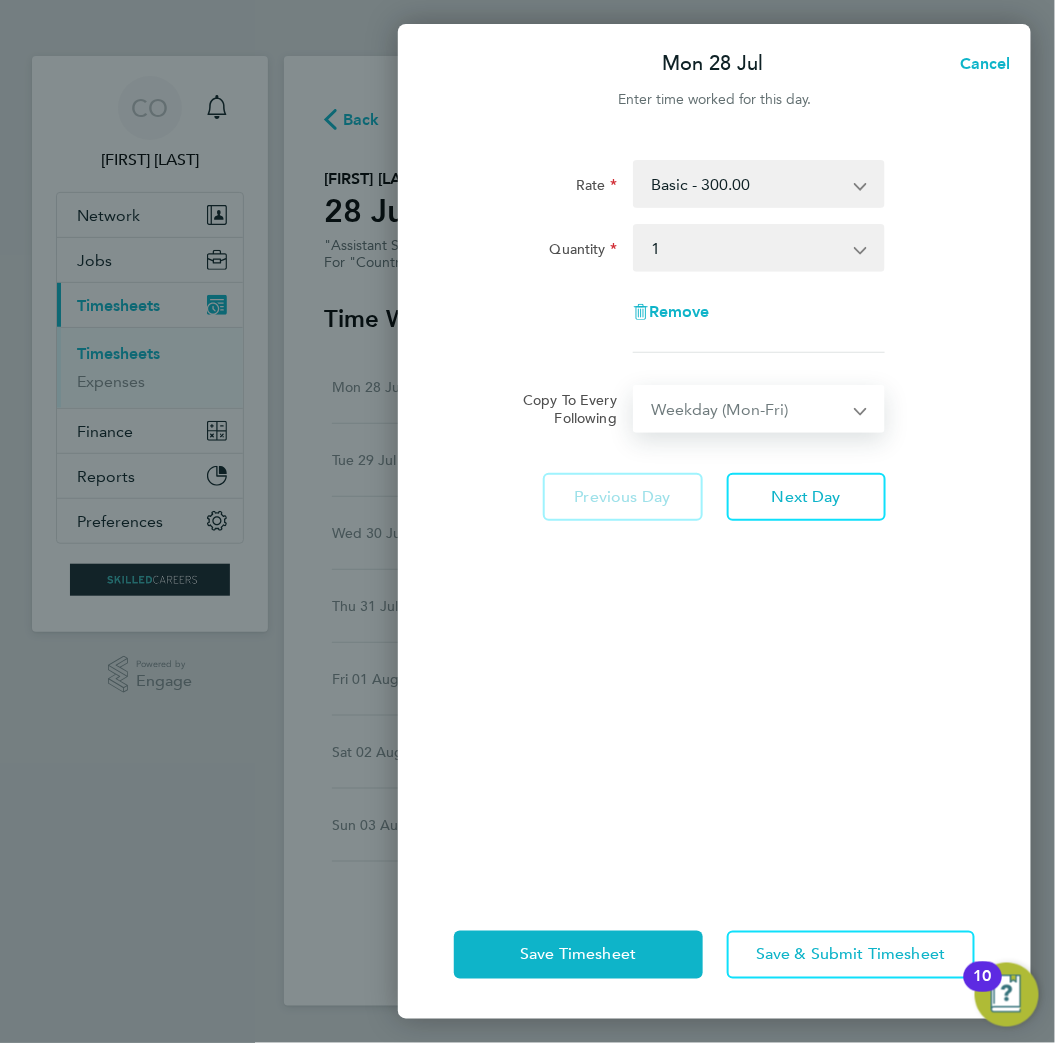 click on "Select days   Day   Weekday (Mon-Fri)   Weekend (Sat-Sun)   Tuesday   Wednesday   Thursday   Friday   Saturday   Sunday" at bounding box center [748, 409] 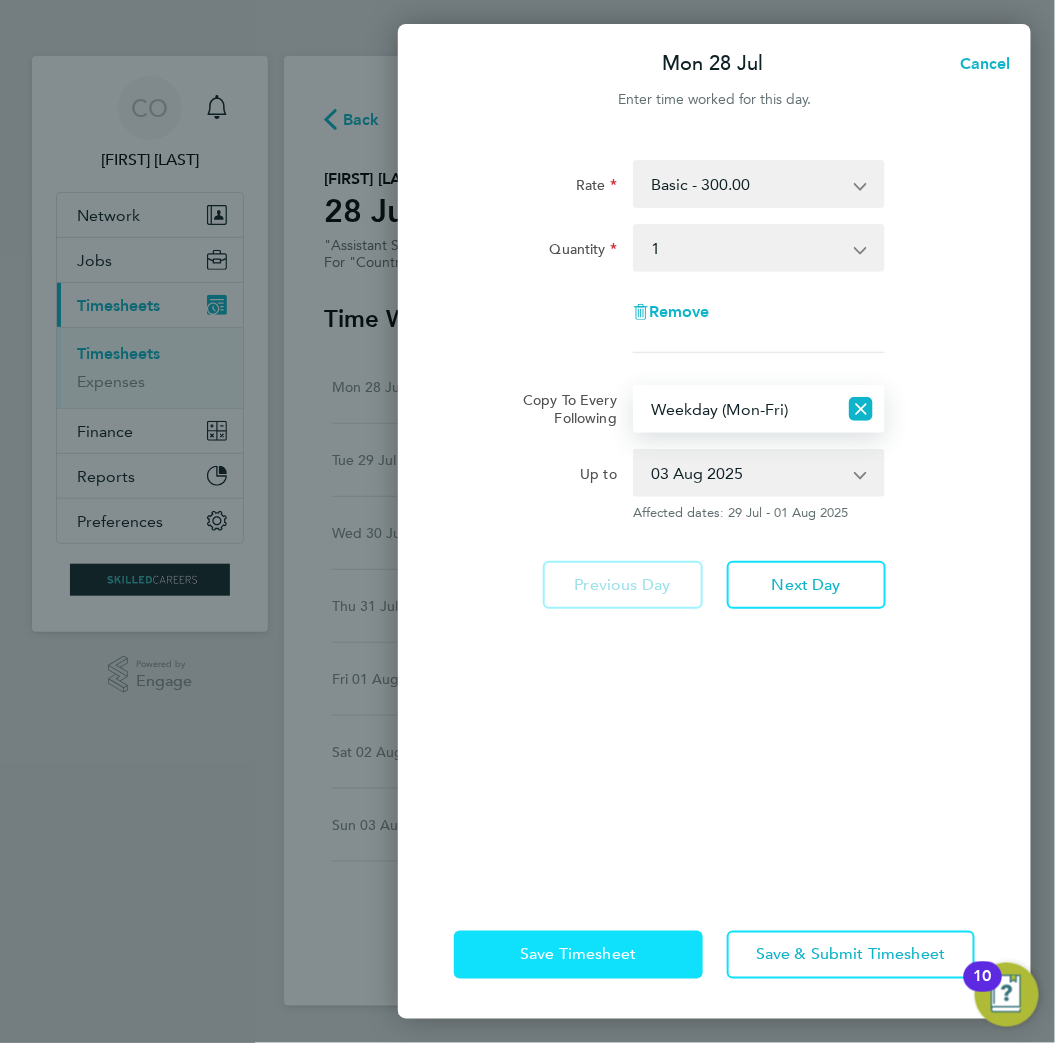 click on "Save Timesheet" 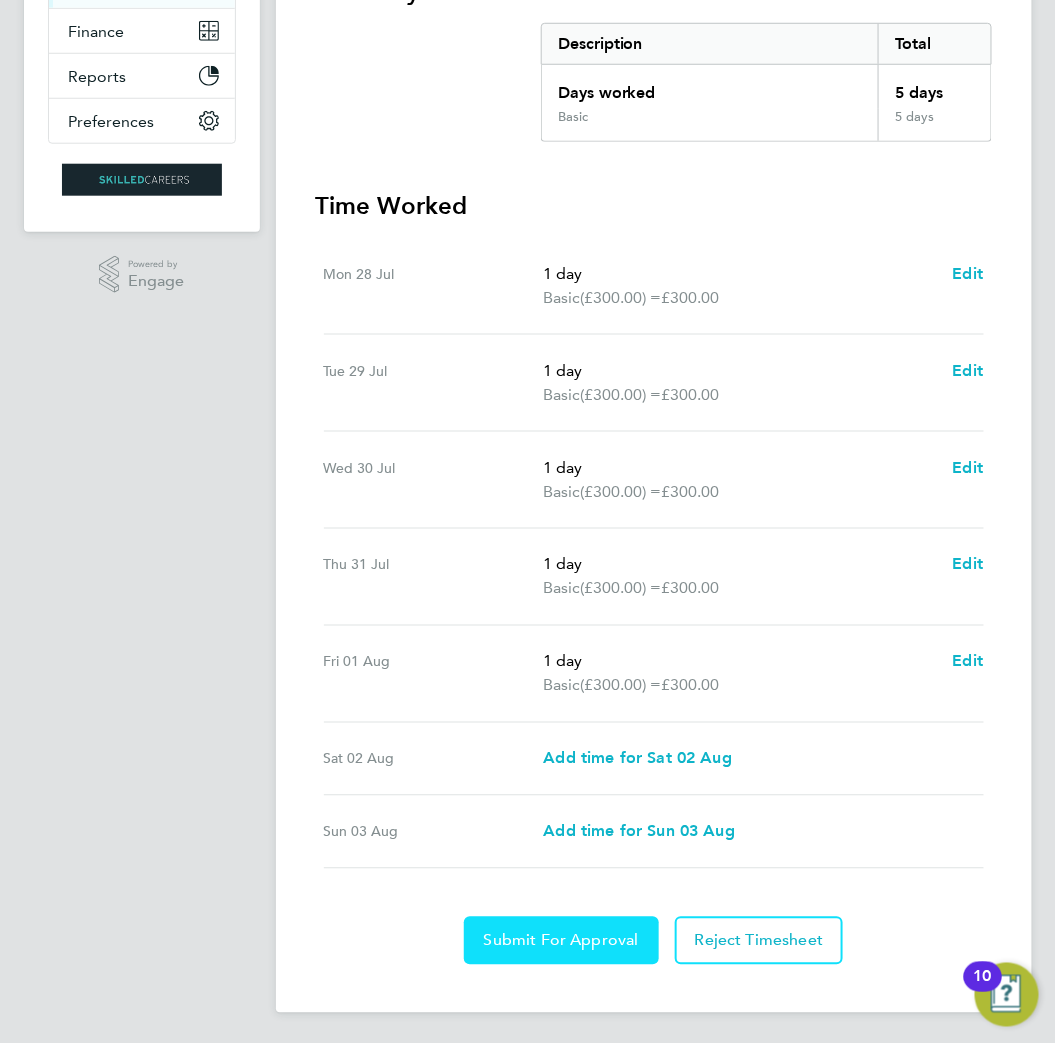 click on "Submit For Approval" 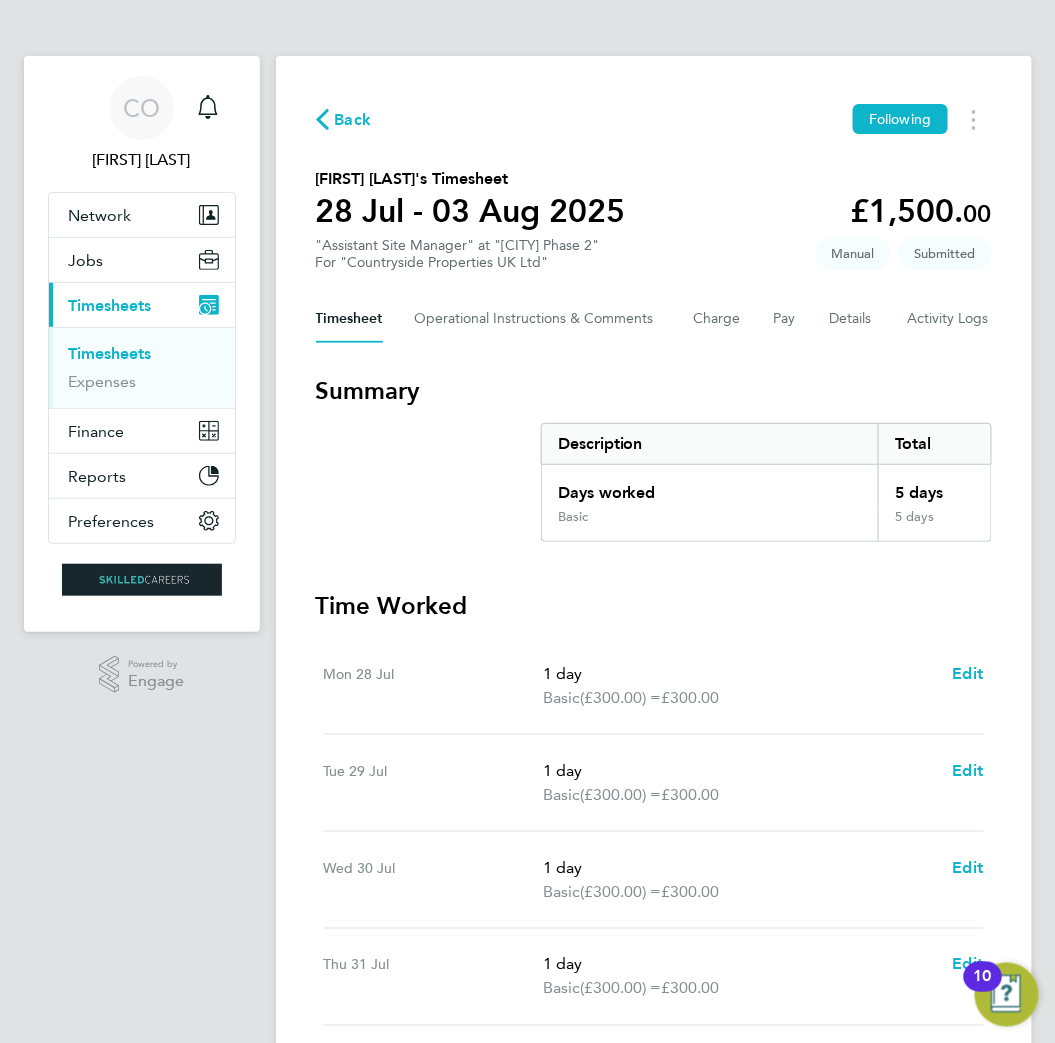 click on "Timesheets" at bounding box center (110, 353) 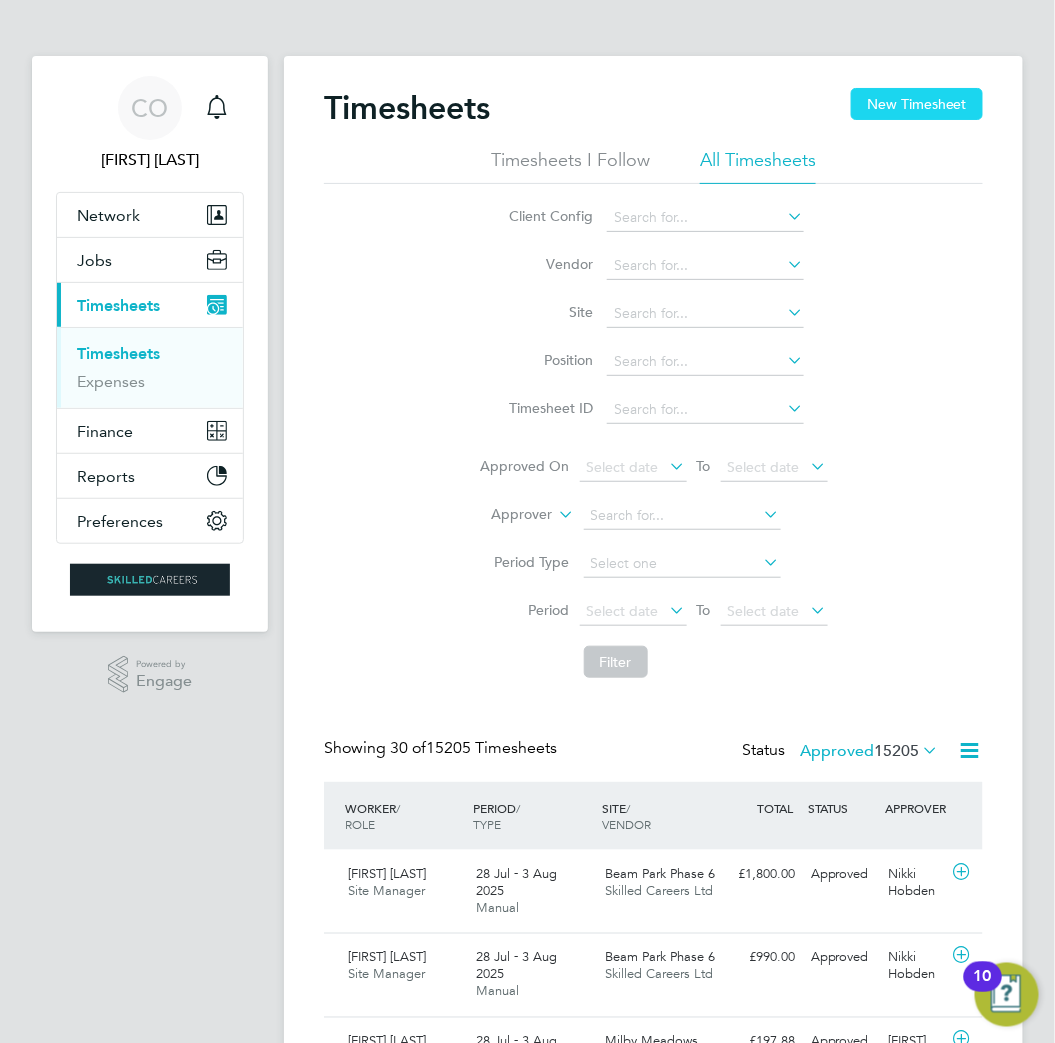 click on "New Timesheet" 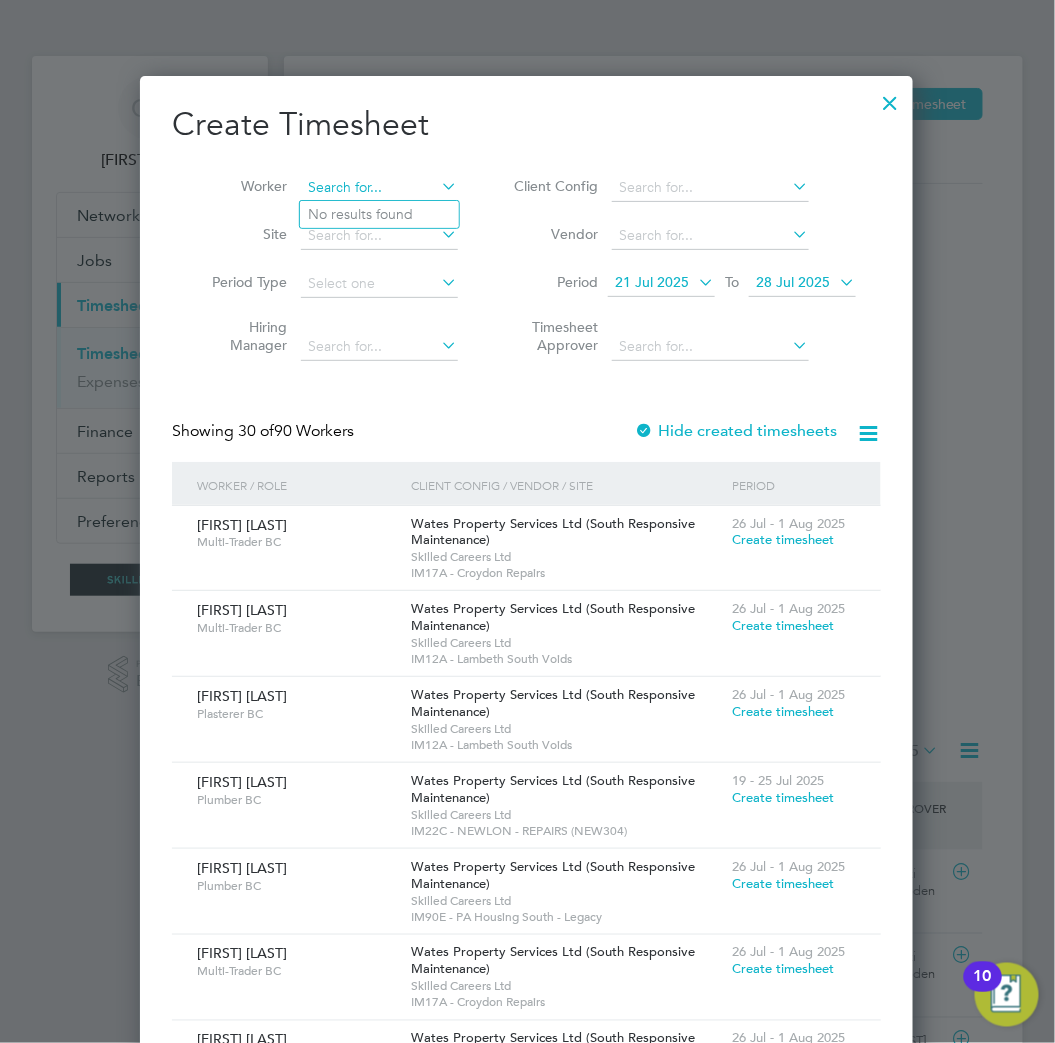click at bounding box center (379, 188) 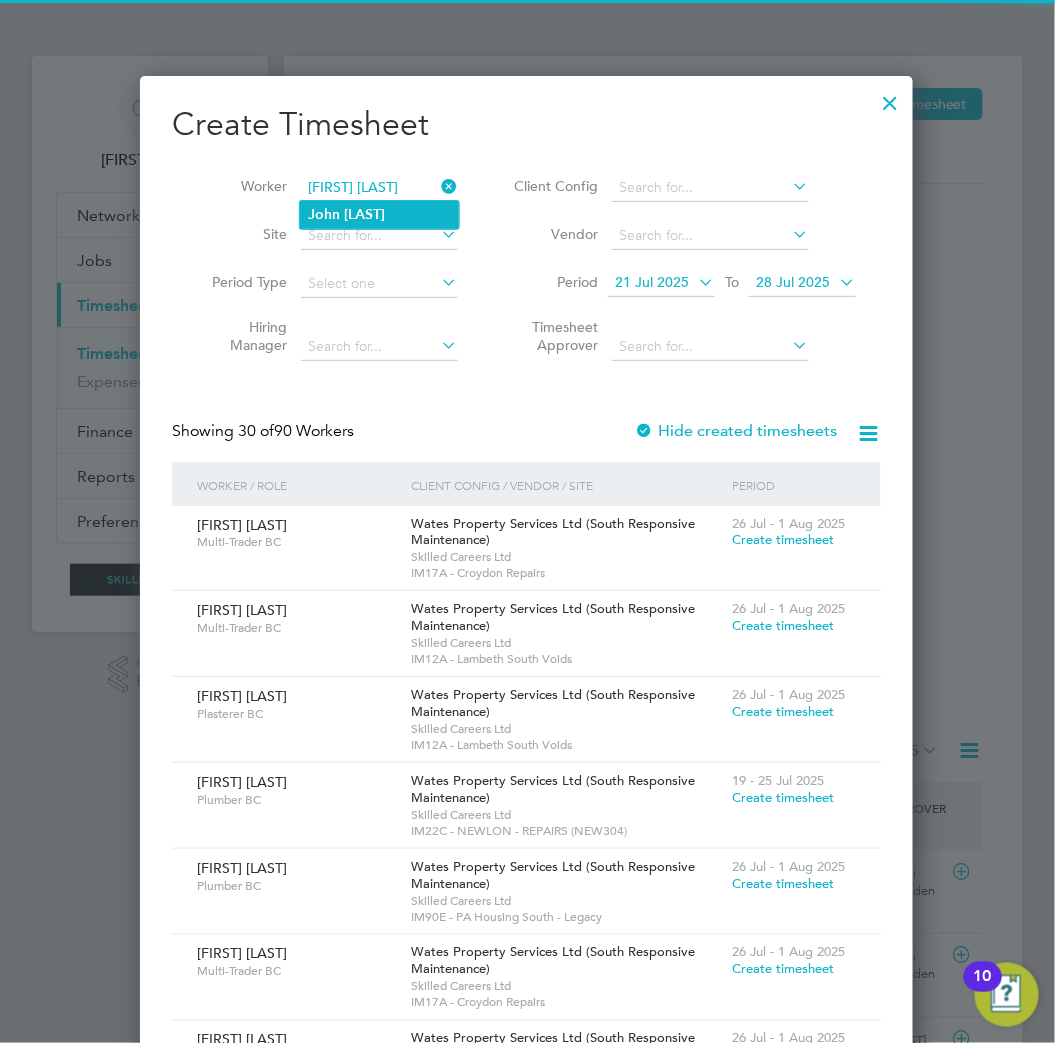 click on "[LAST]" 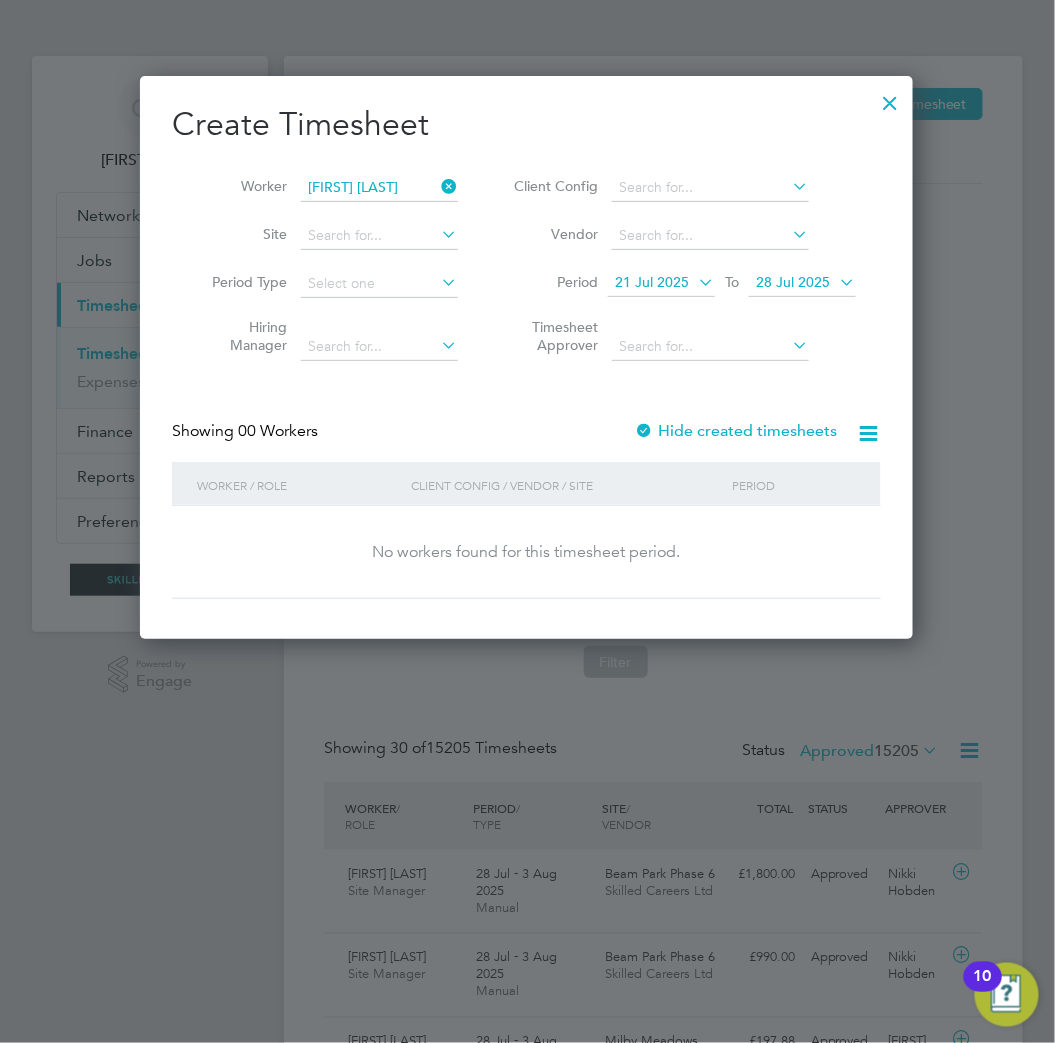 click on "28 Jul 2025" at bounding box center [793, 282] 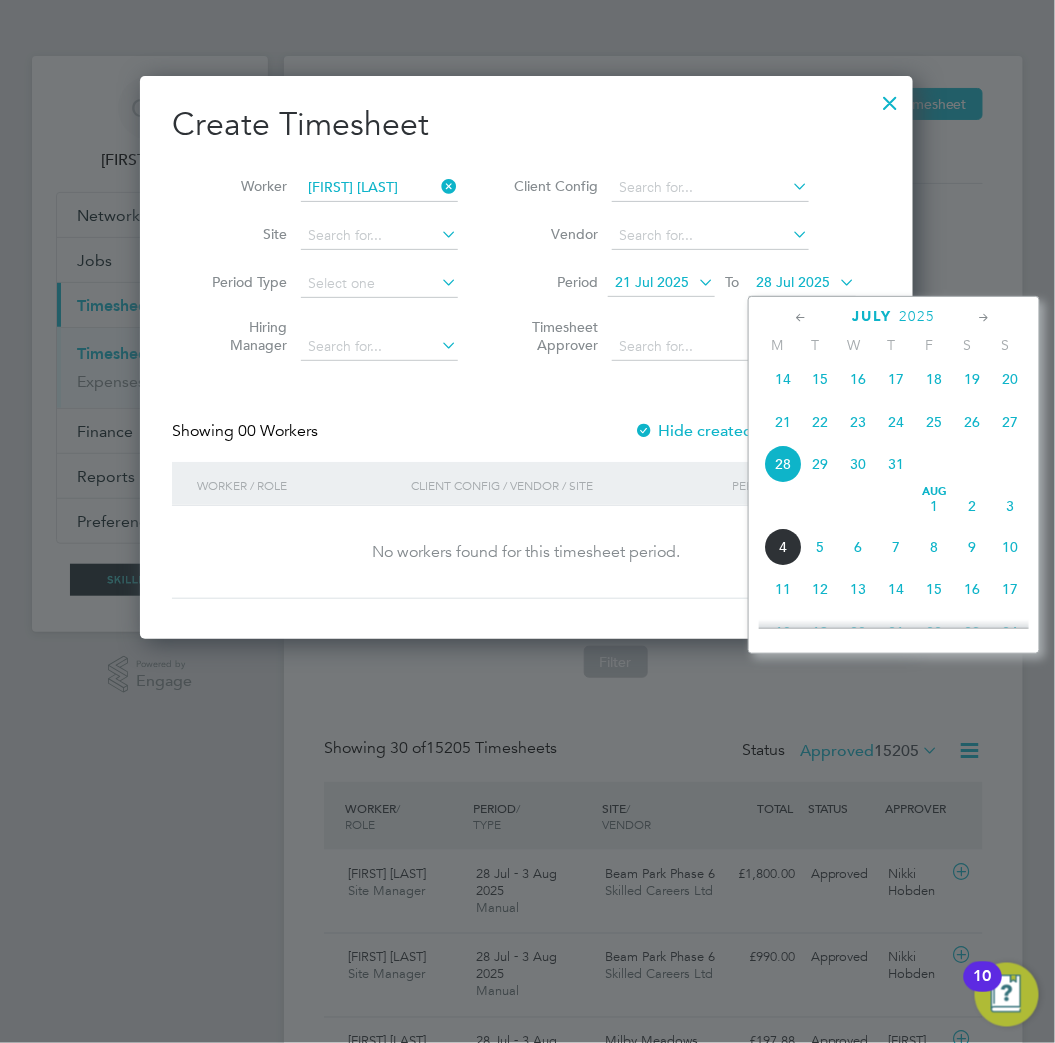 click on "Aug 1 2 3 4 5 6 7 8 9 10 11 12 13 14 15 16 17 18 19 20 21 22 23 24 25 26 27 28 29 30 31" 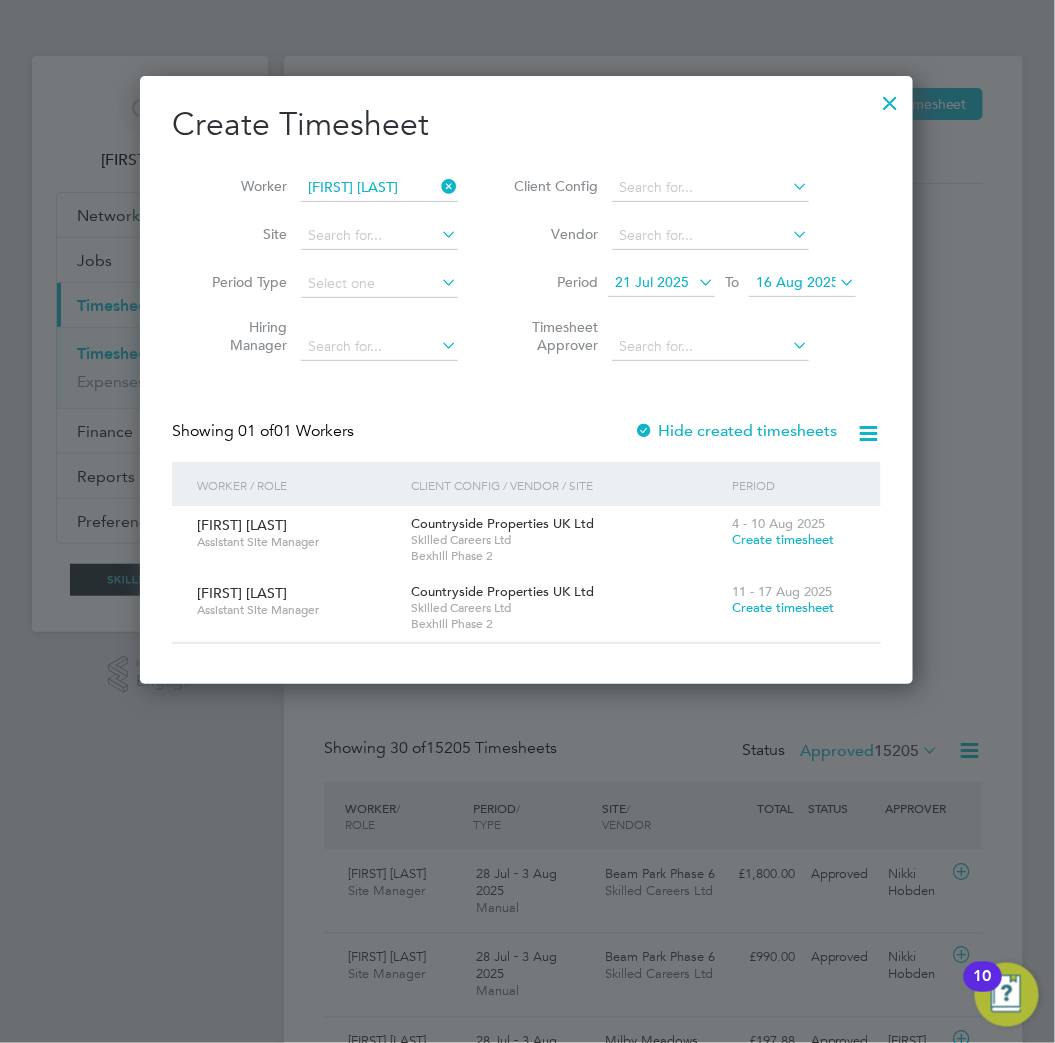 click at bounding box center [644, 432] 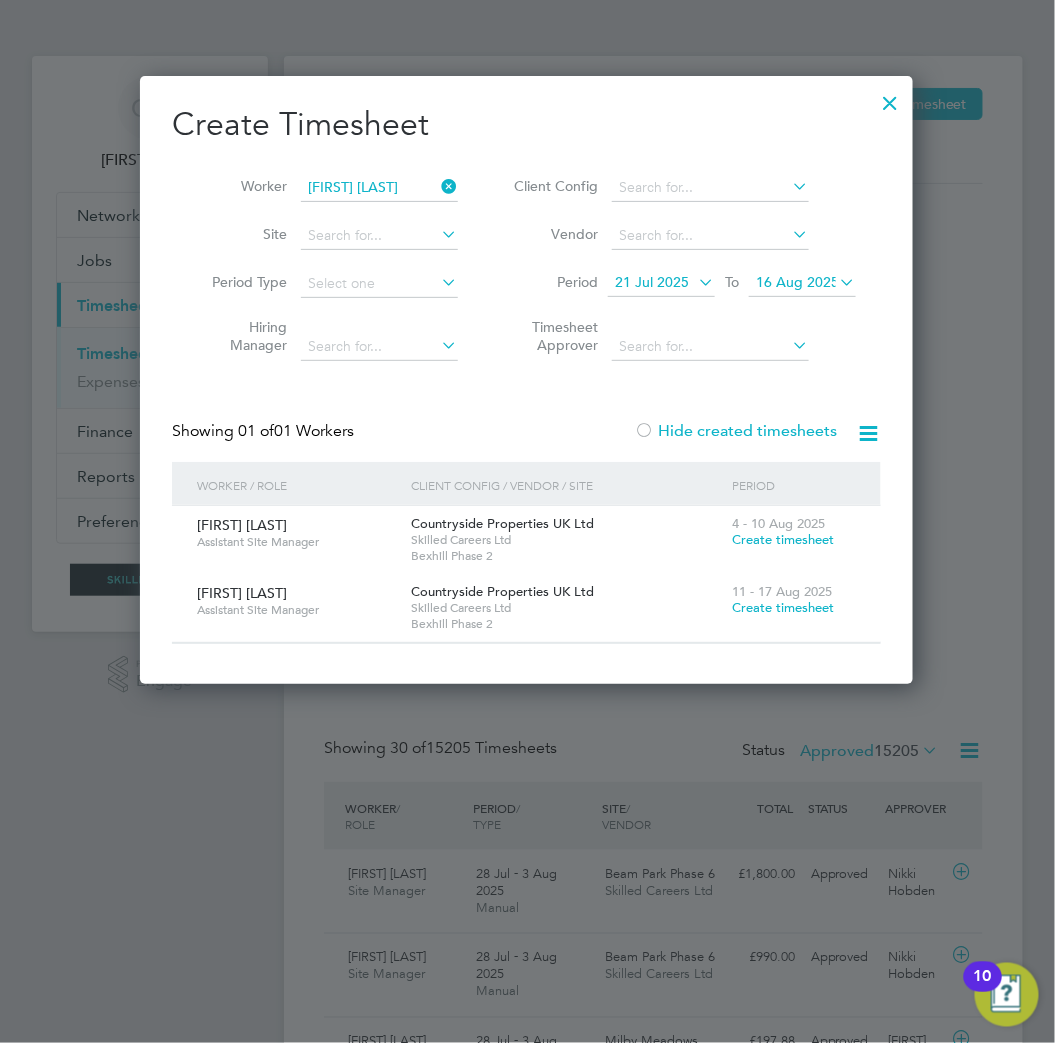 click on "16 Aug 2025" at bounding box center (797, 282) 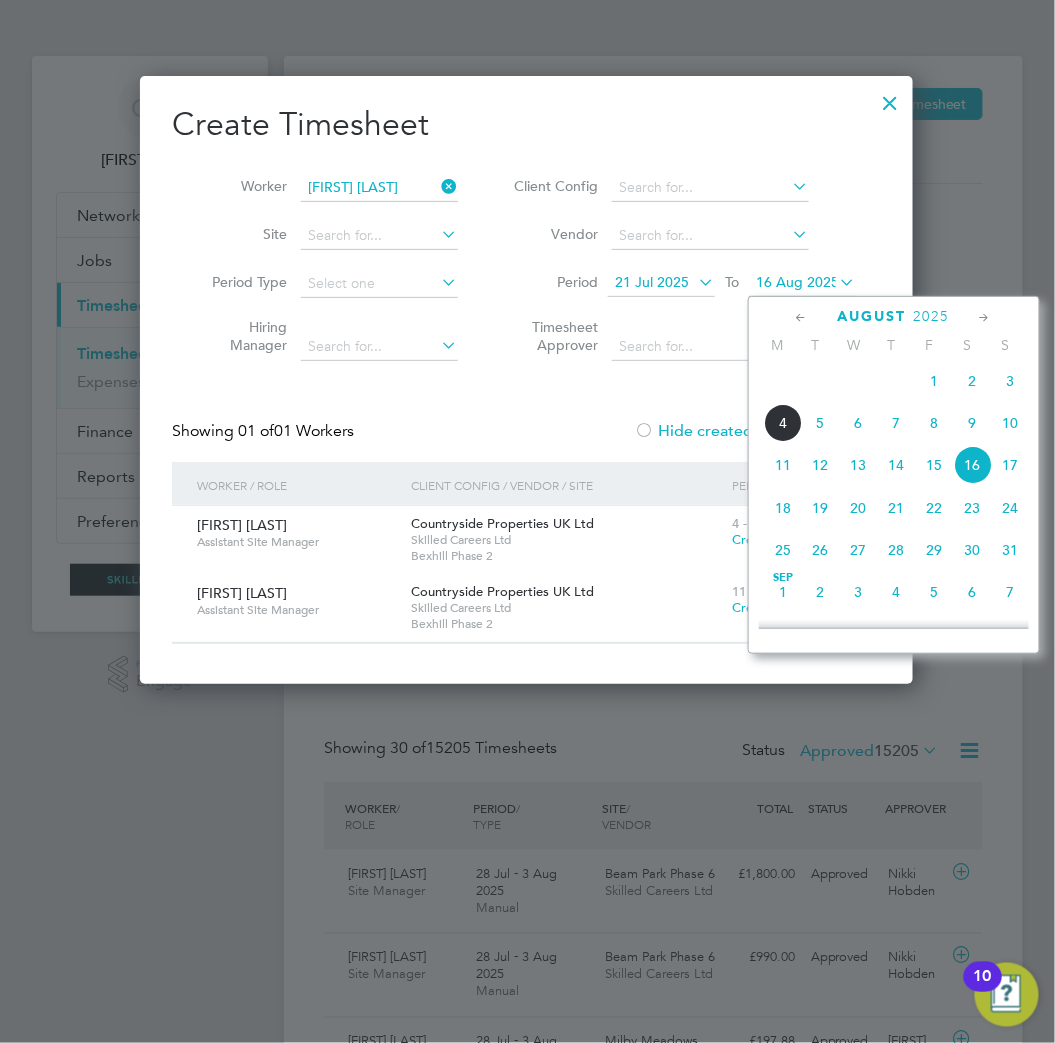 click on "Aug 1" 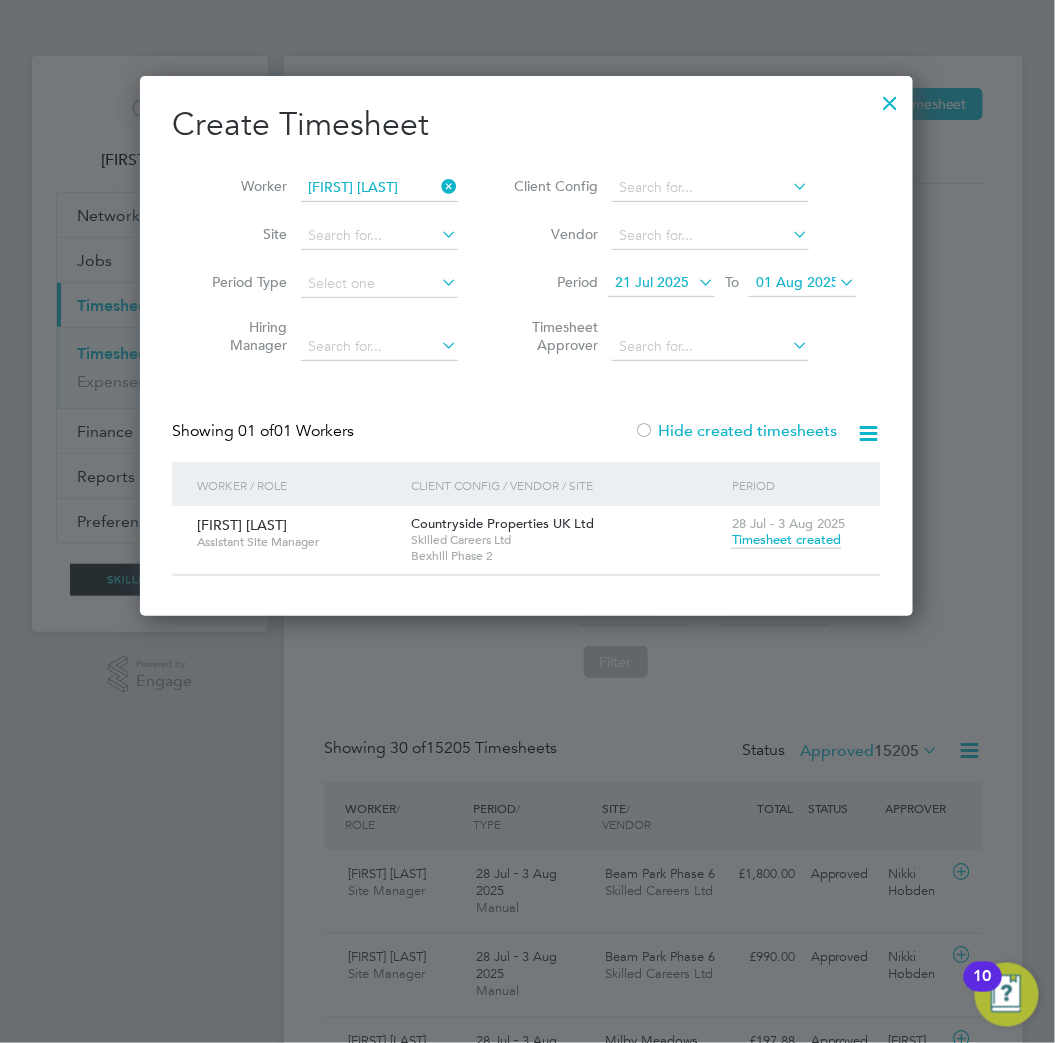 click on "Timesheet created" at bounding box center [786, 540] 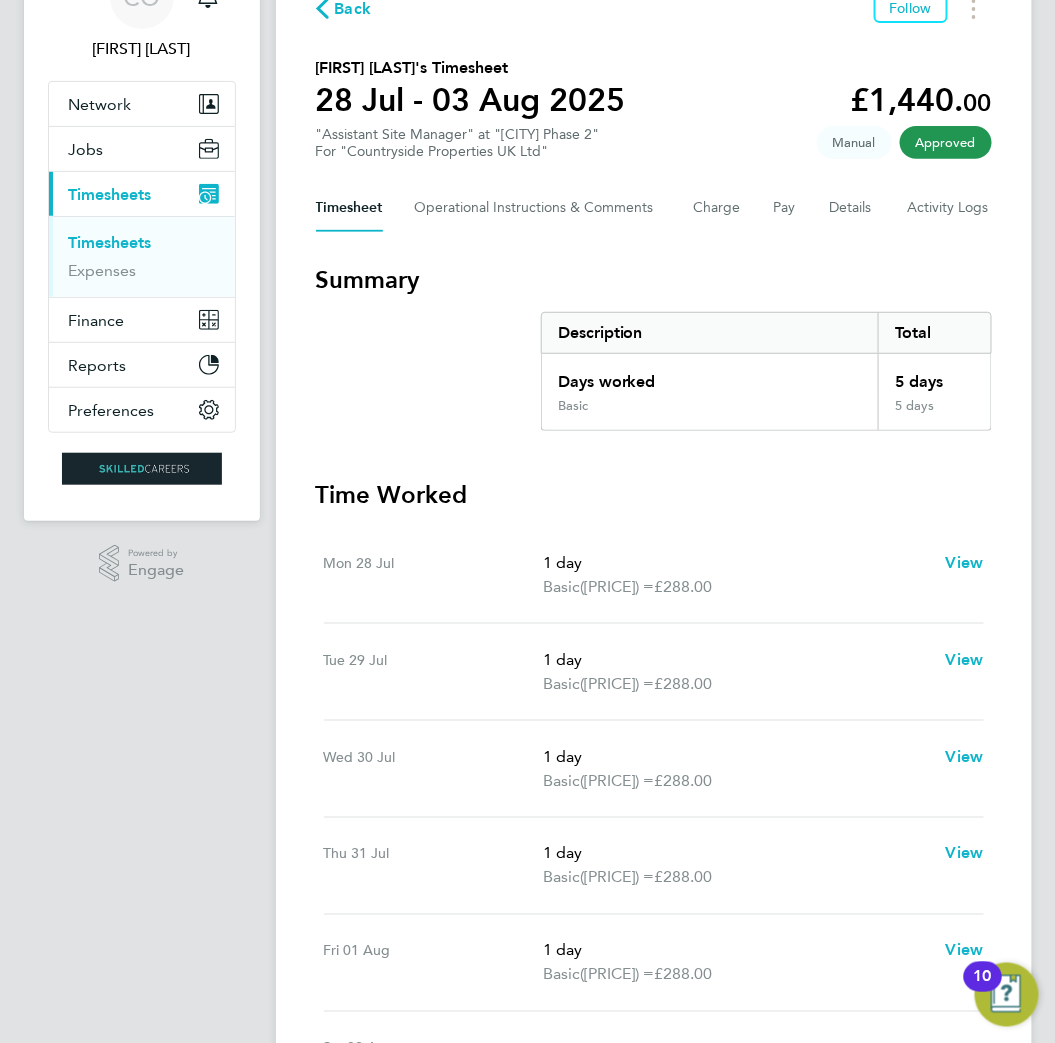 type 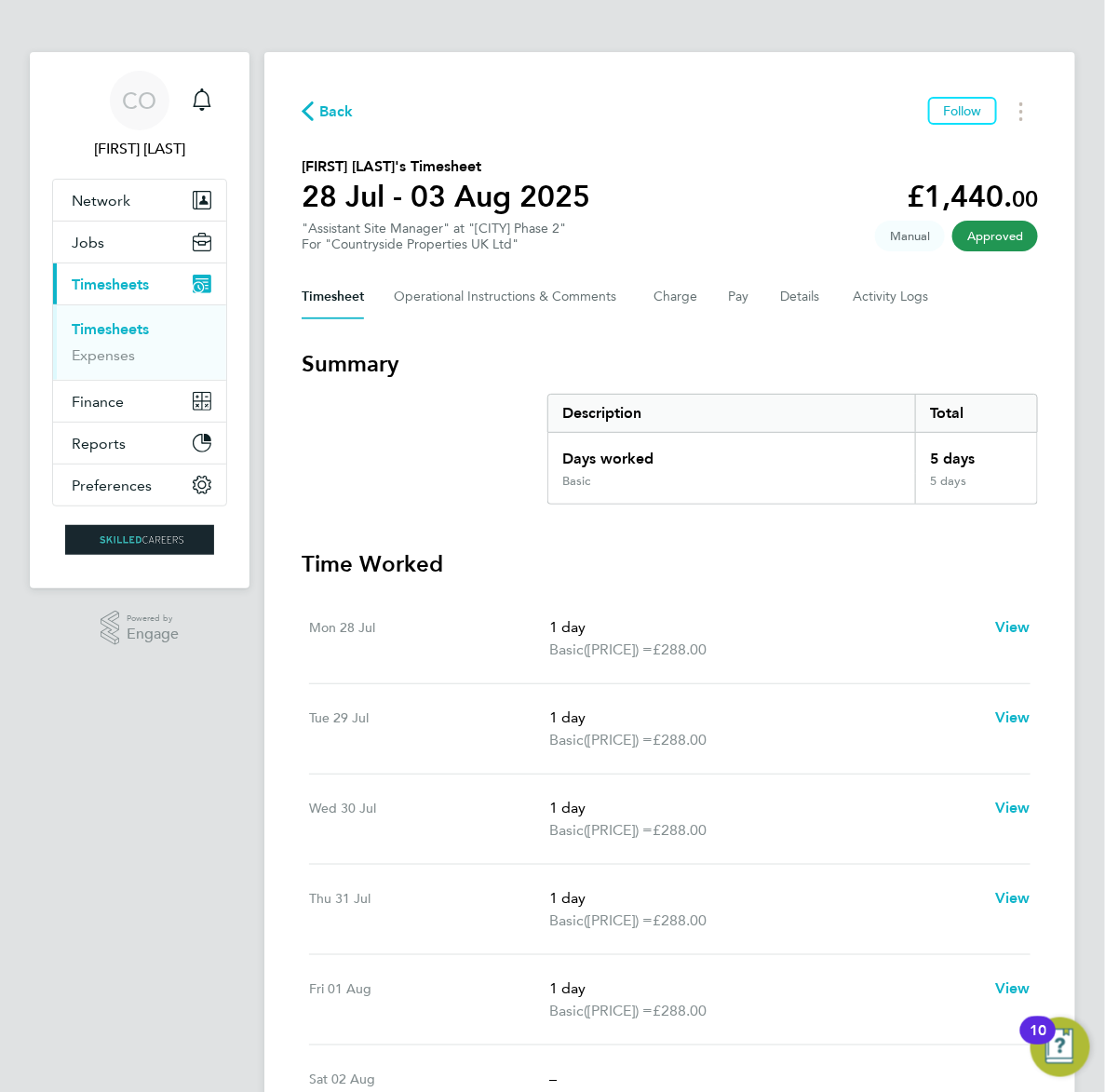 click on "Timesheets" at bounding box center [110, 329] 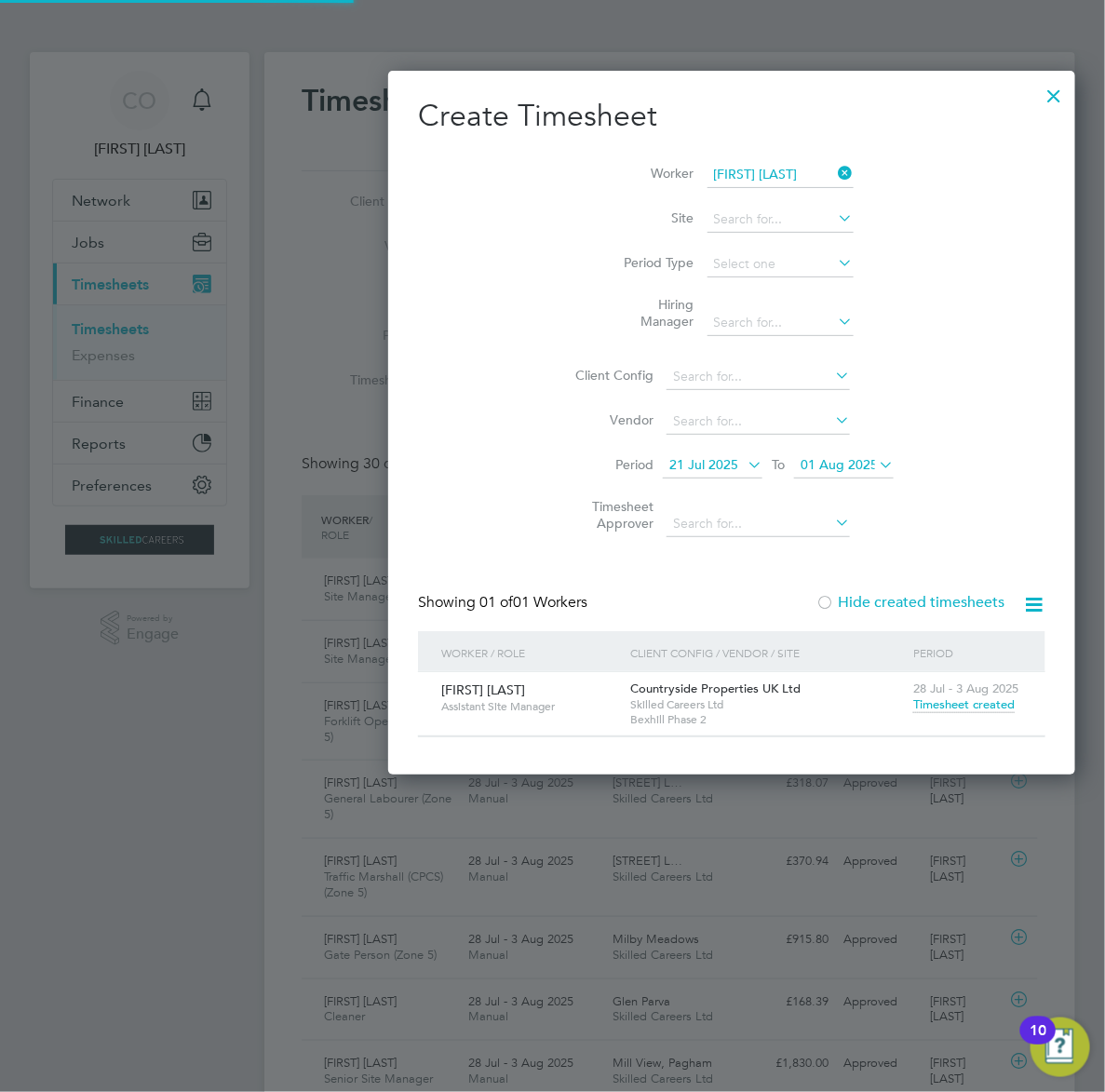 scroll, scrollTop: 9, scrollLeft: 7, axis: both 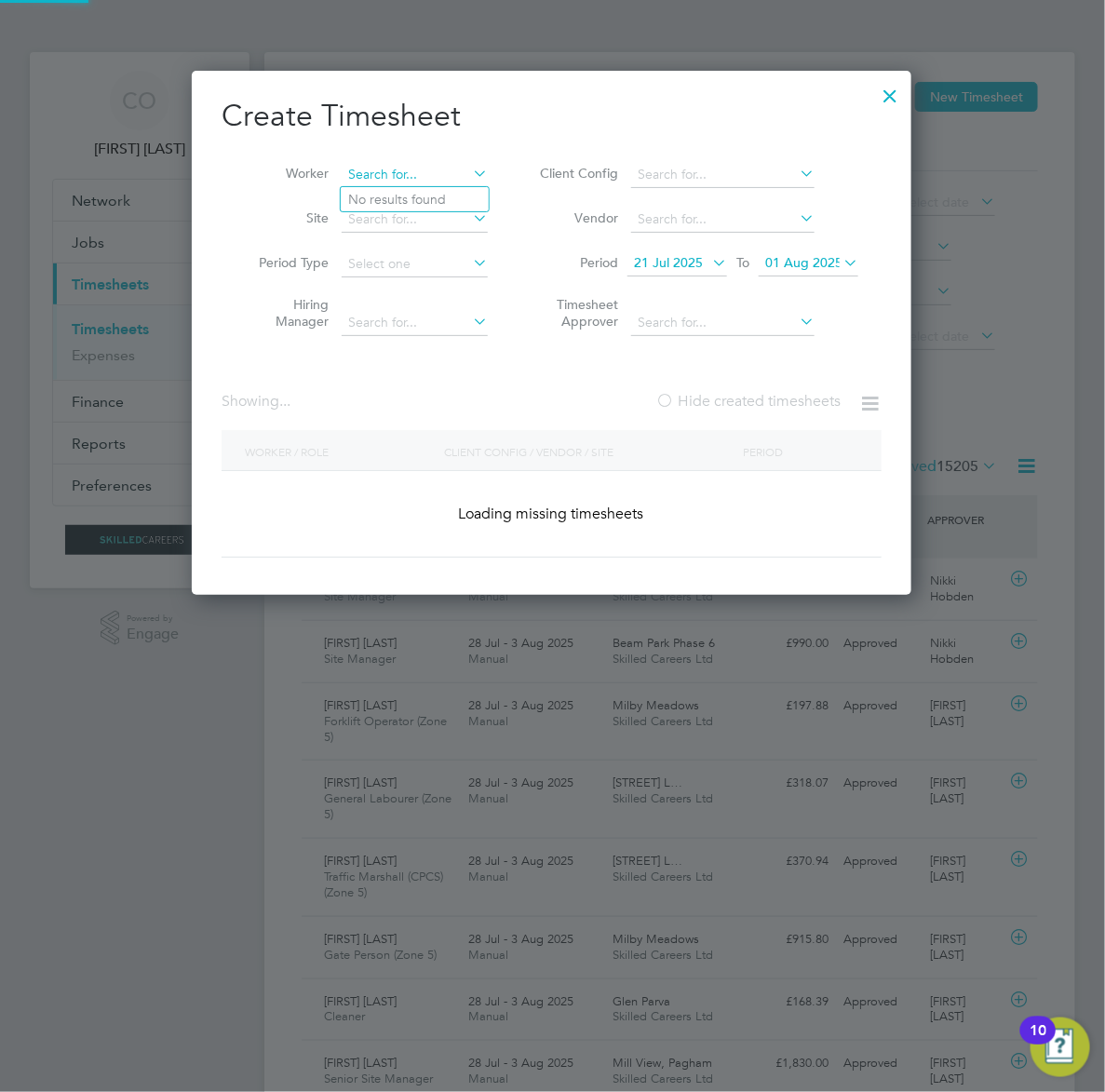 click at bounding box center (414, 175) 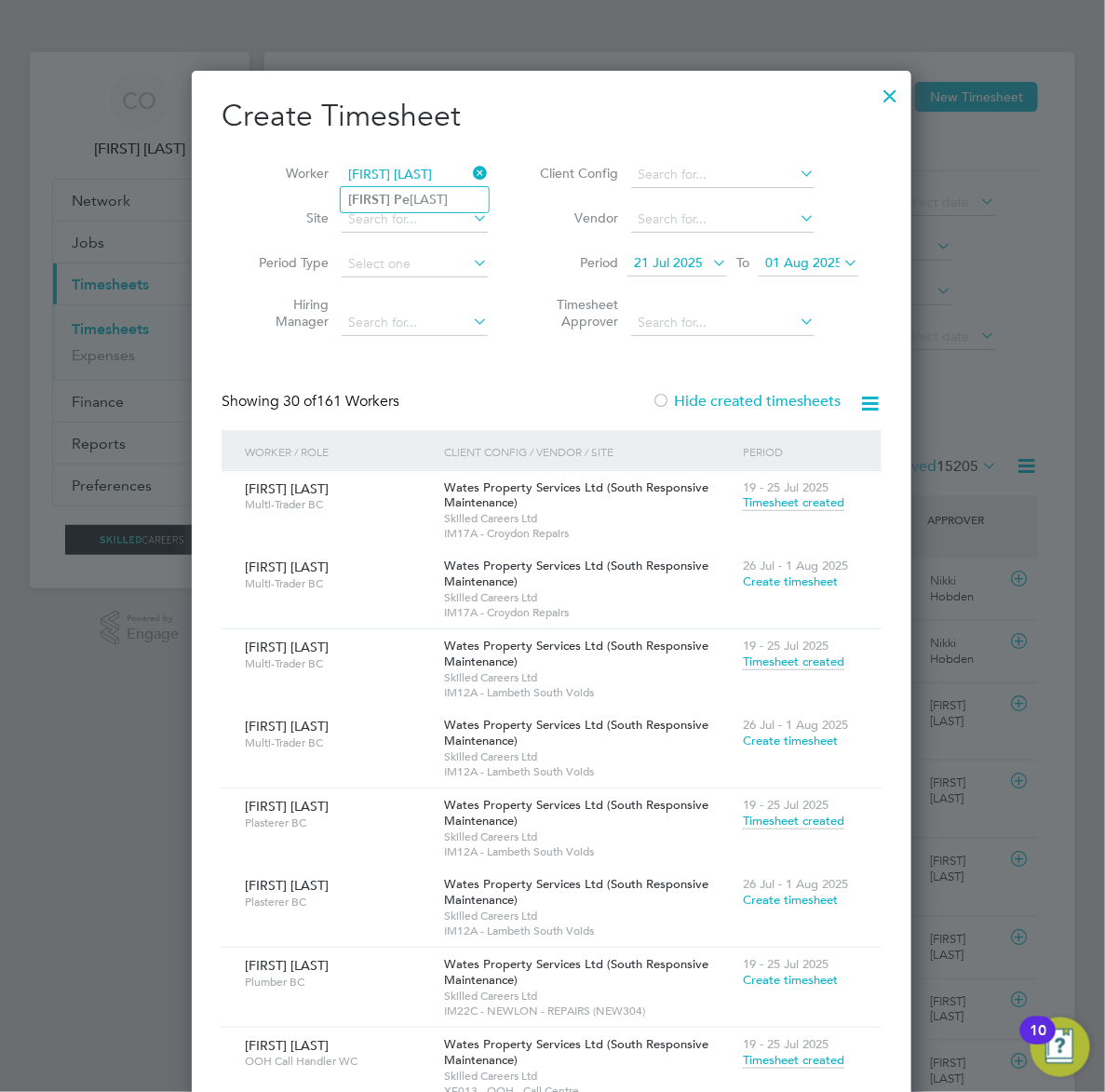 type on "[FIRST] [LAST]" 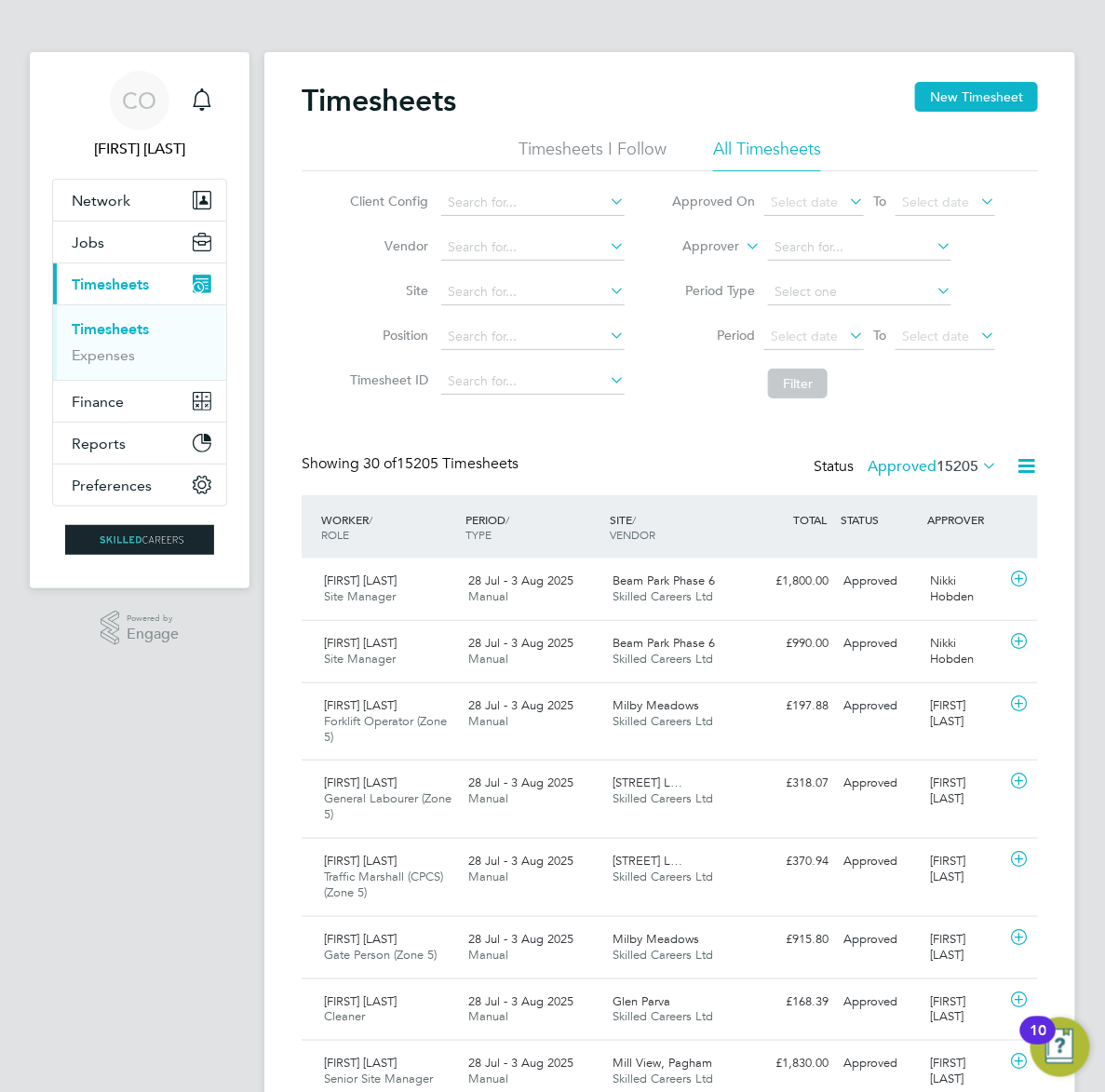 type 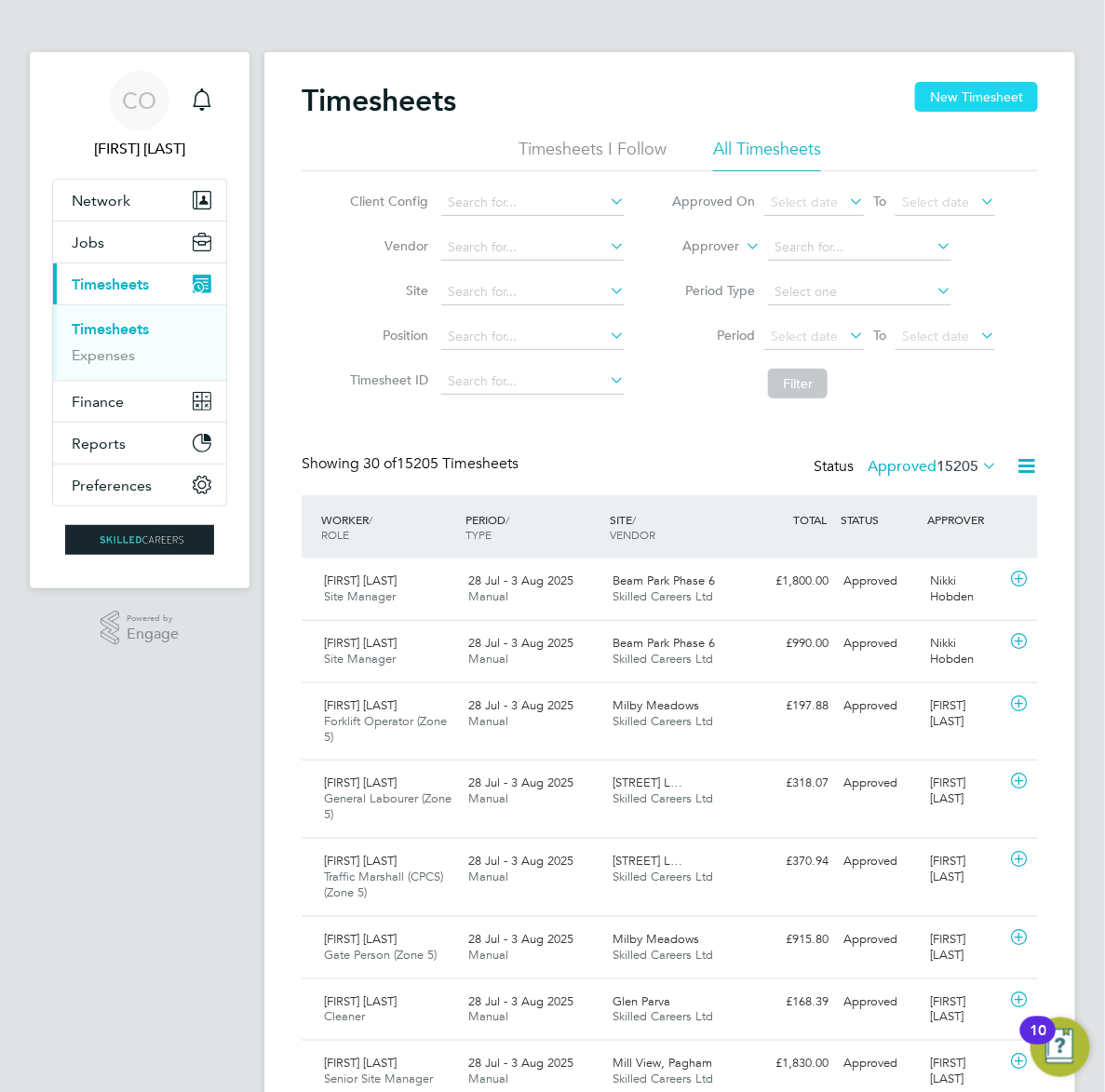 click on "New Timesheet" 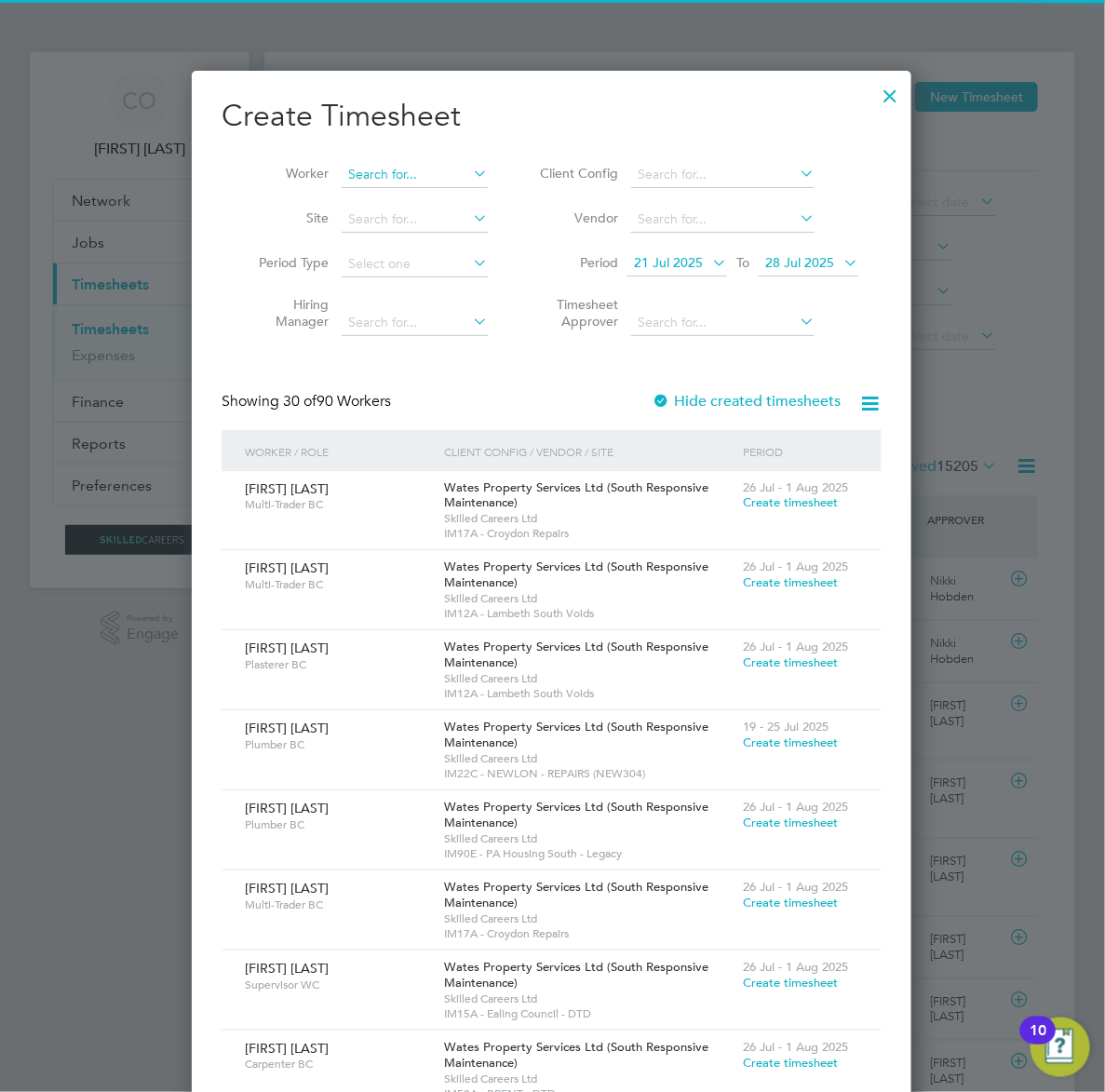click at bounding box center (414, 175) 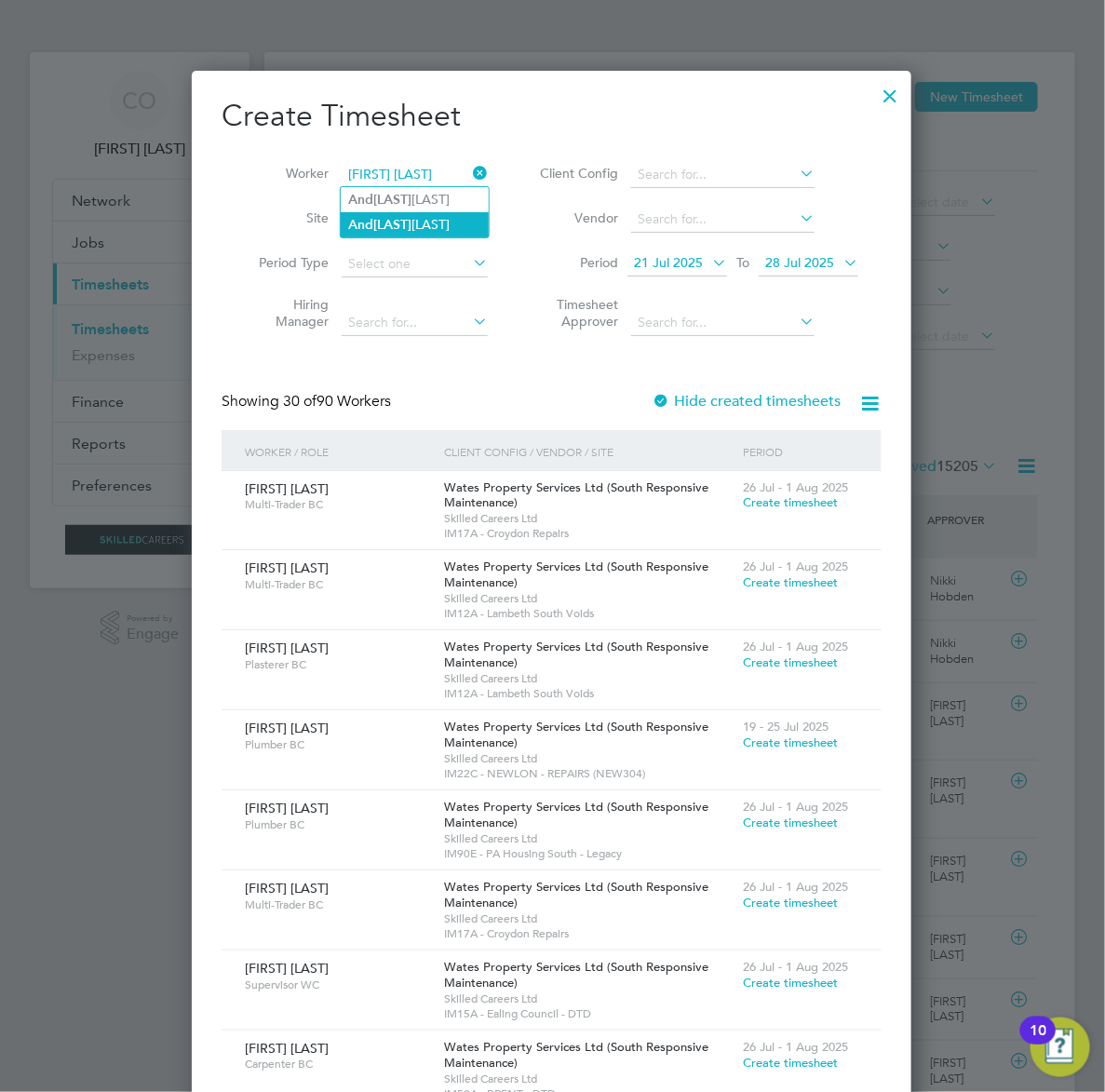 click on "[FIRST]  [LAST]" 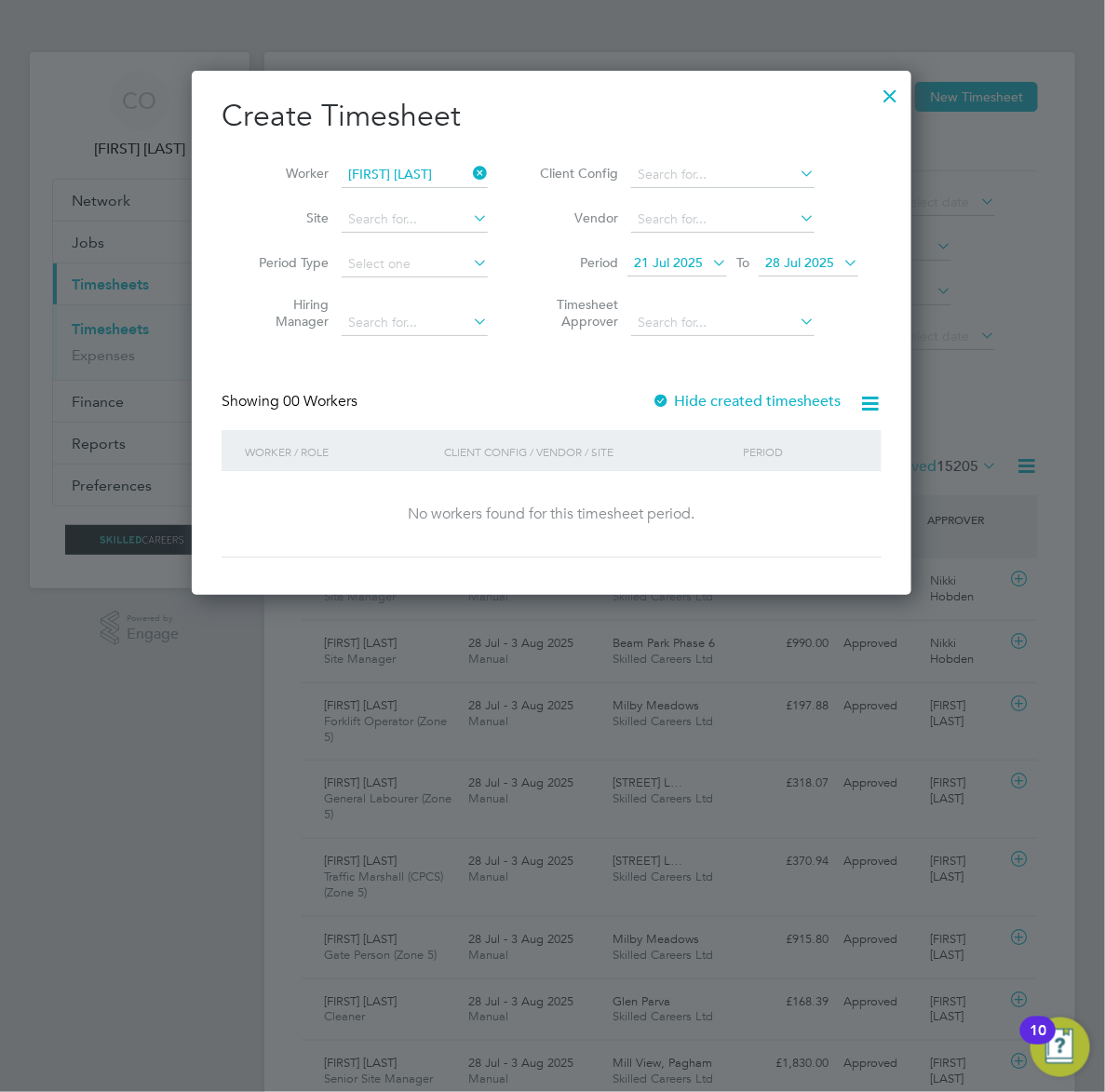 click on "28 Jul 2025" at bounding box center (800, 263) 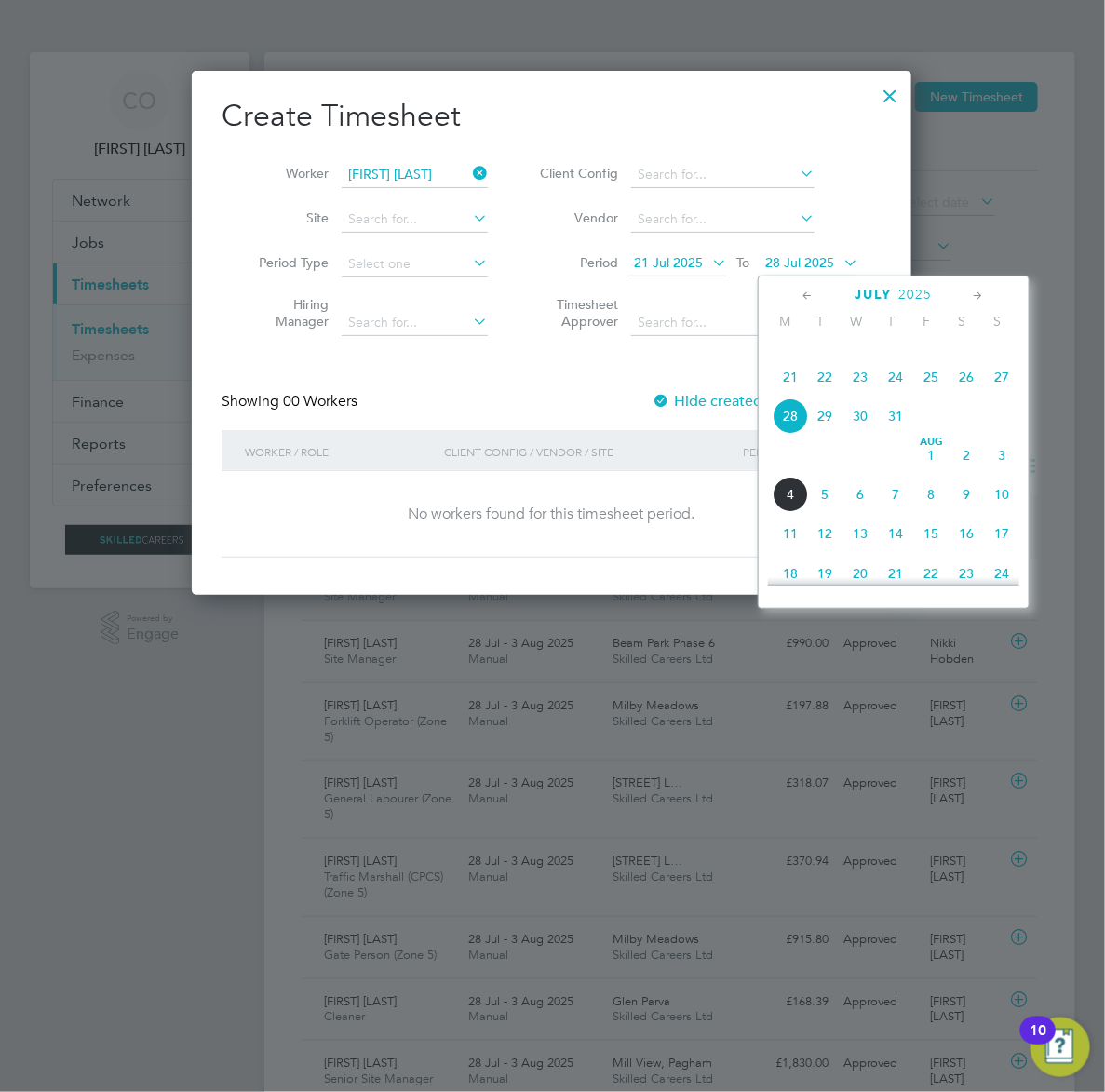 click on "9" 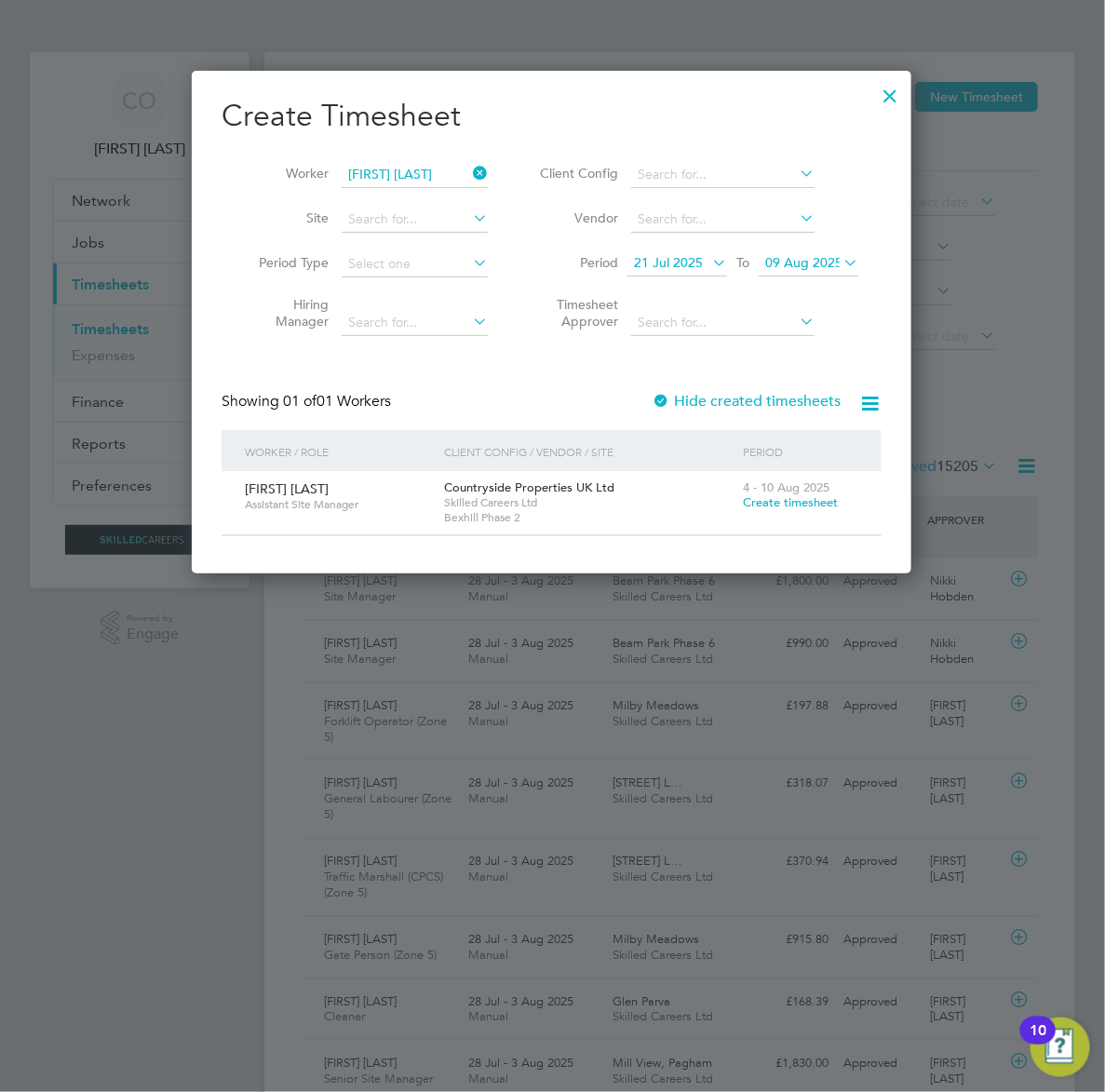click at bounding box center (661, 402) 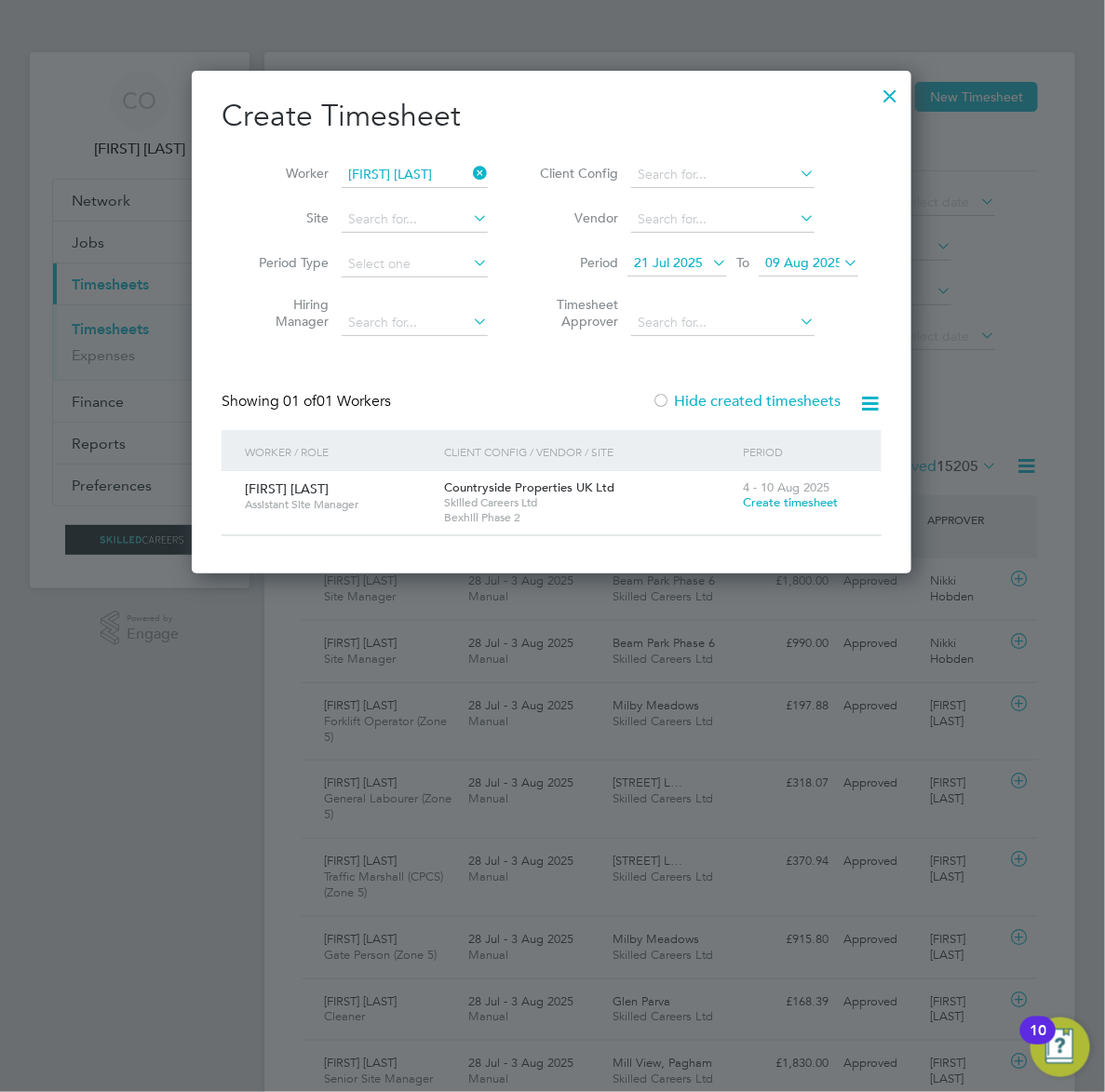 click on "09 Aug 2025" at bounding box center [803, 263] 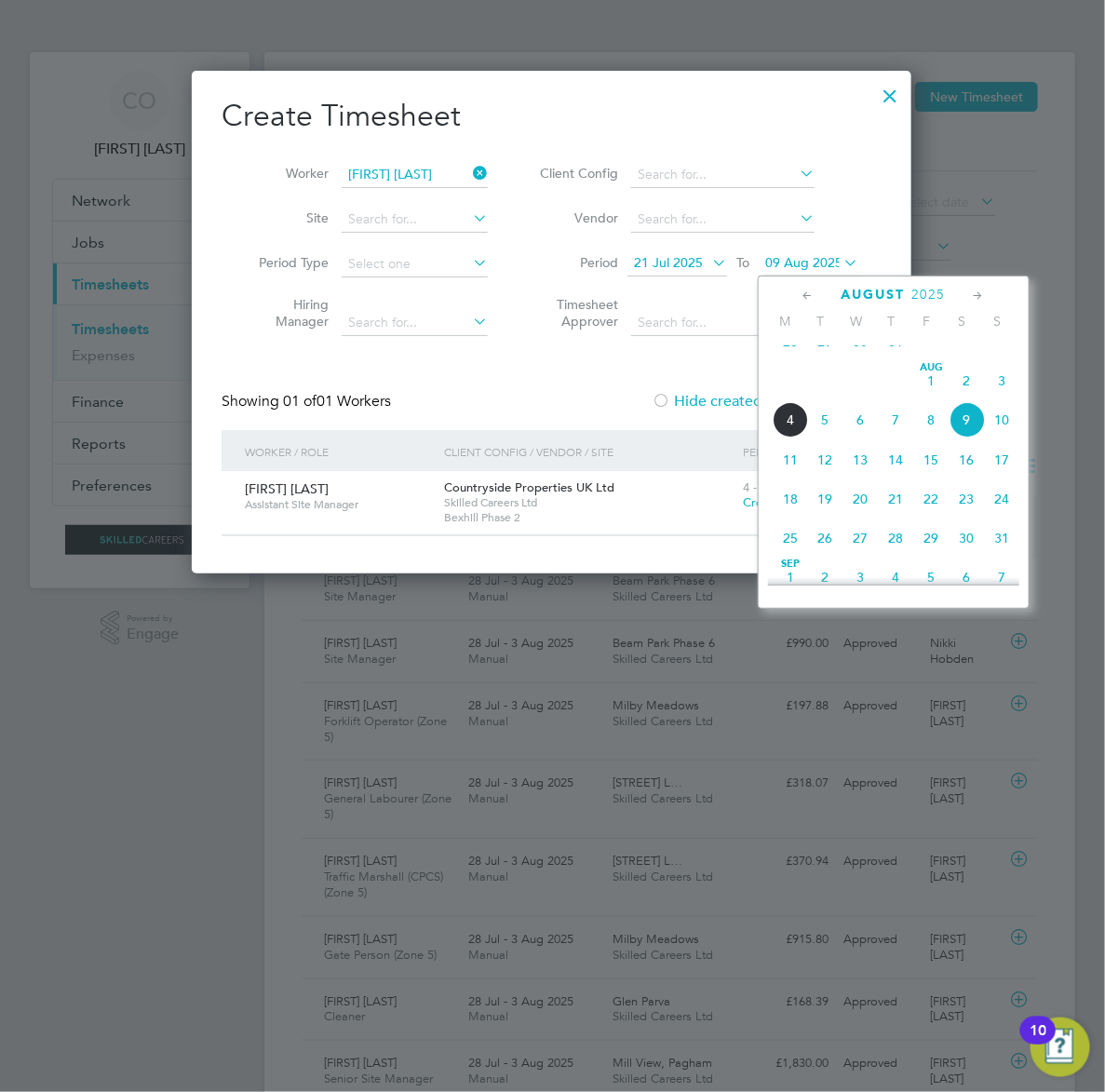 click on "28" 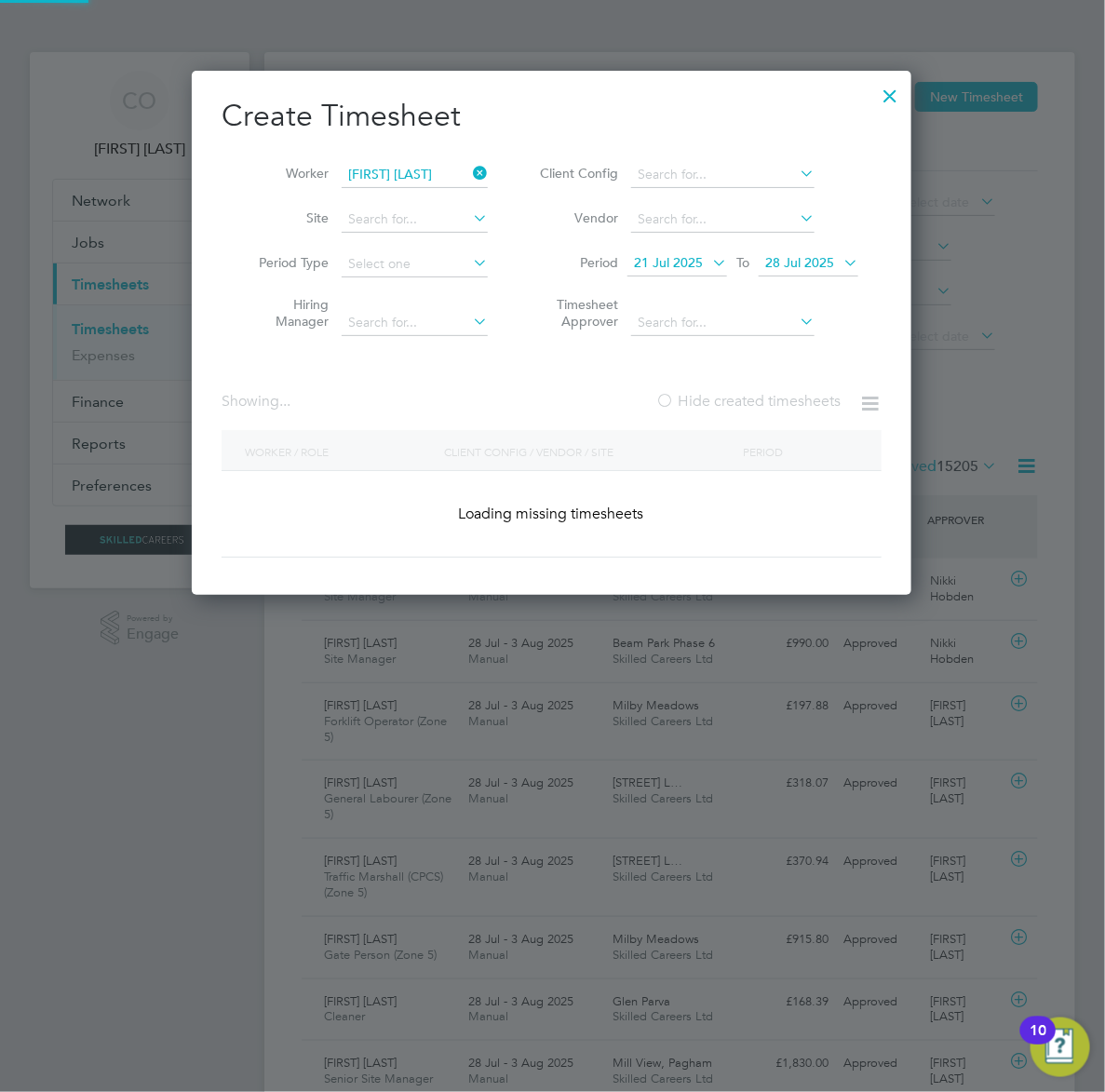 scroll, scrollTop: 7, scrollLeft: 7, axis: both 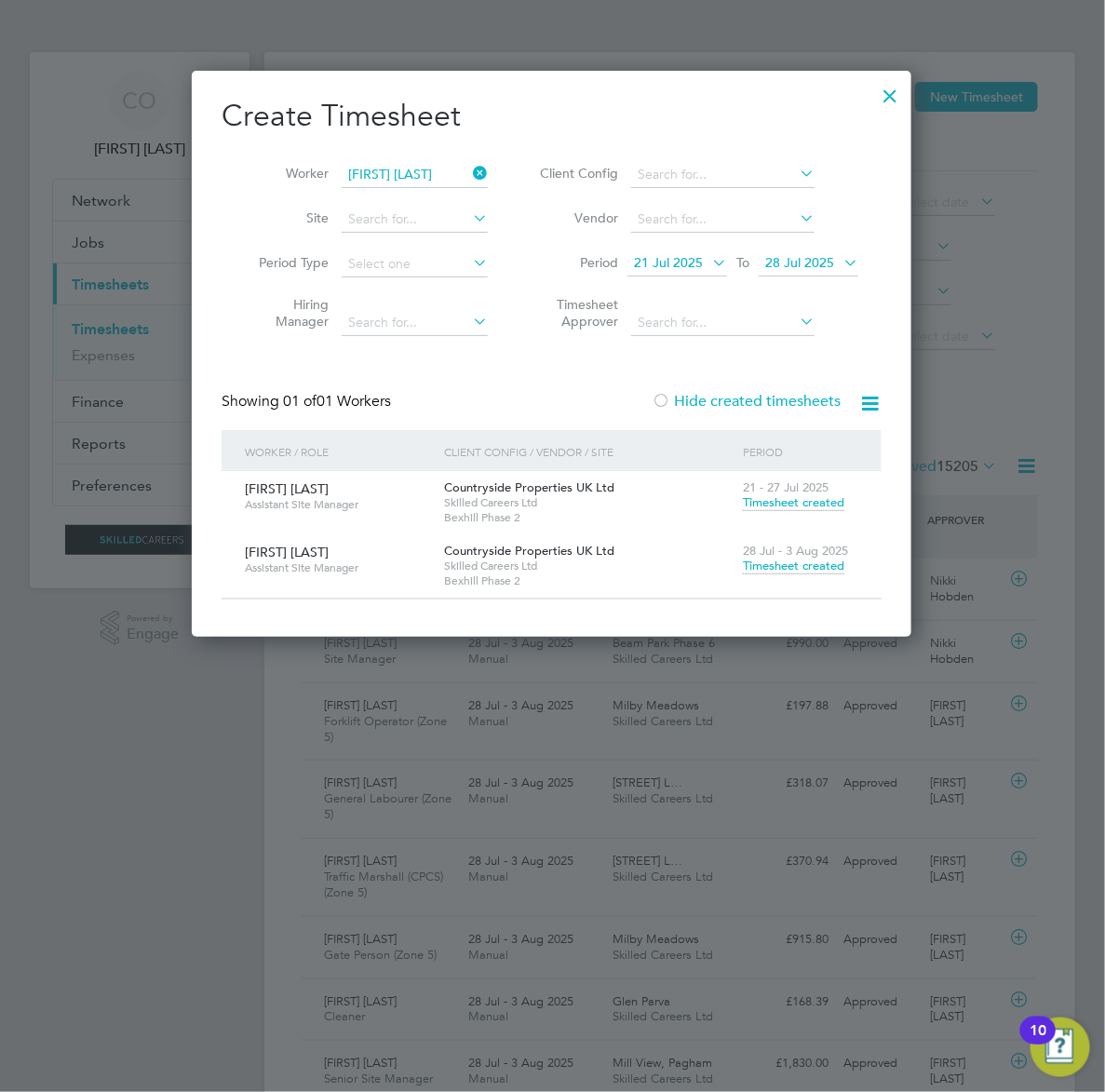 click on "Timesheet created" at bounding box center (793, 566) 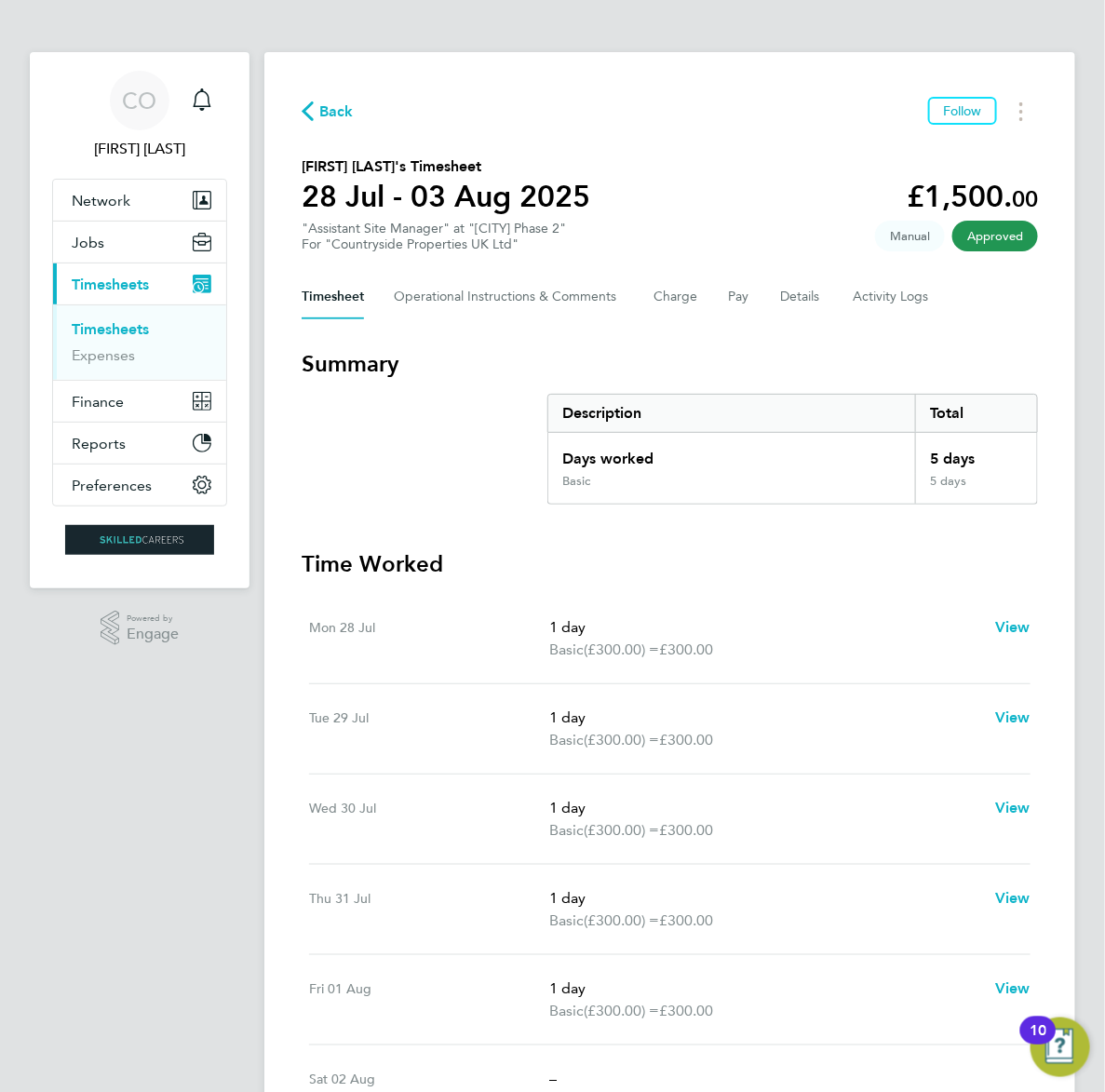 scroll, scrollTop: 116, scrollLeft: 0, axis: vertical 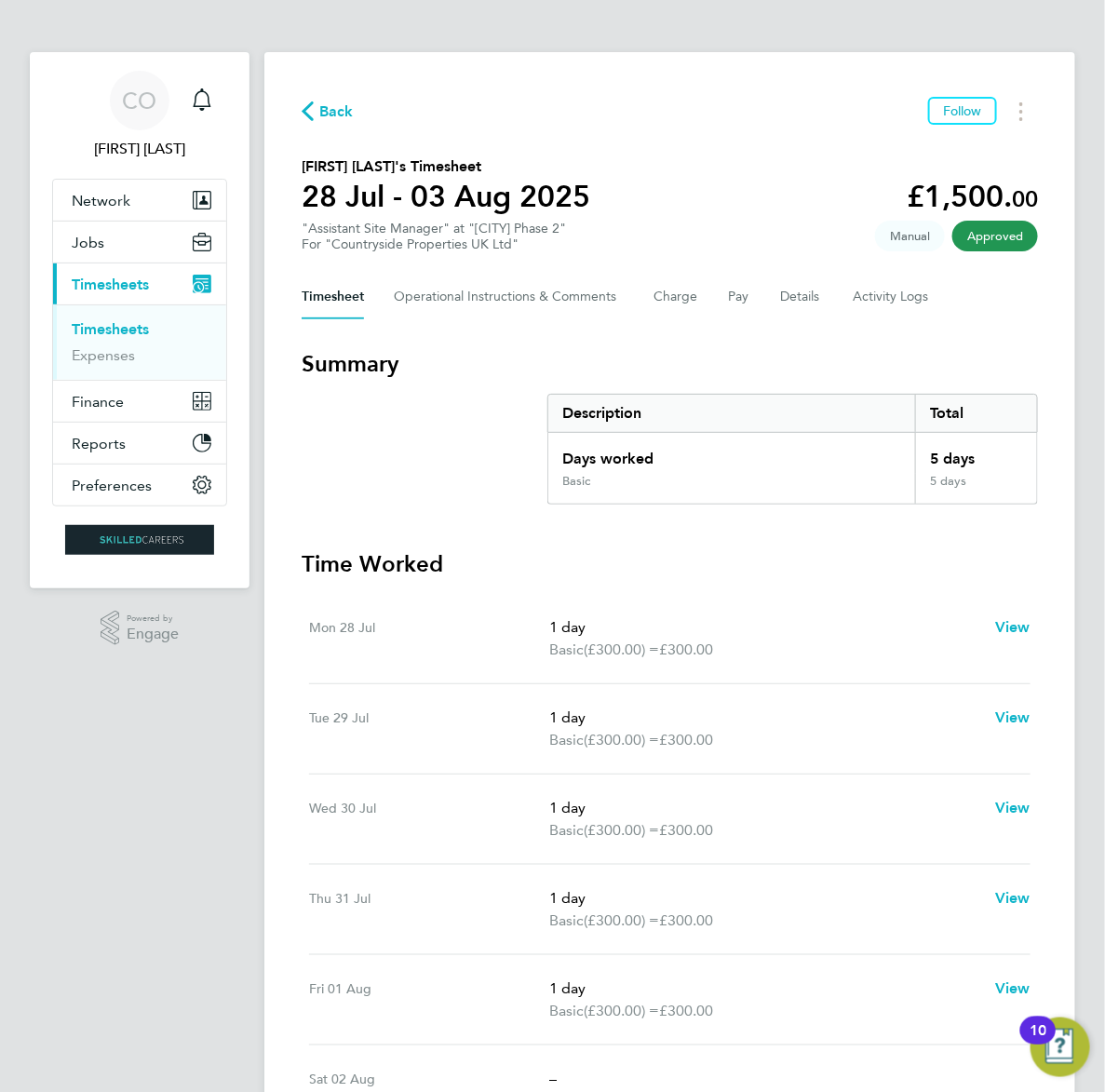 click on "Timesheets" at bounding box center (110, 284) 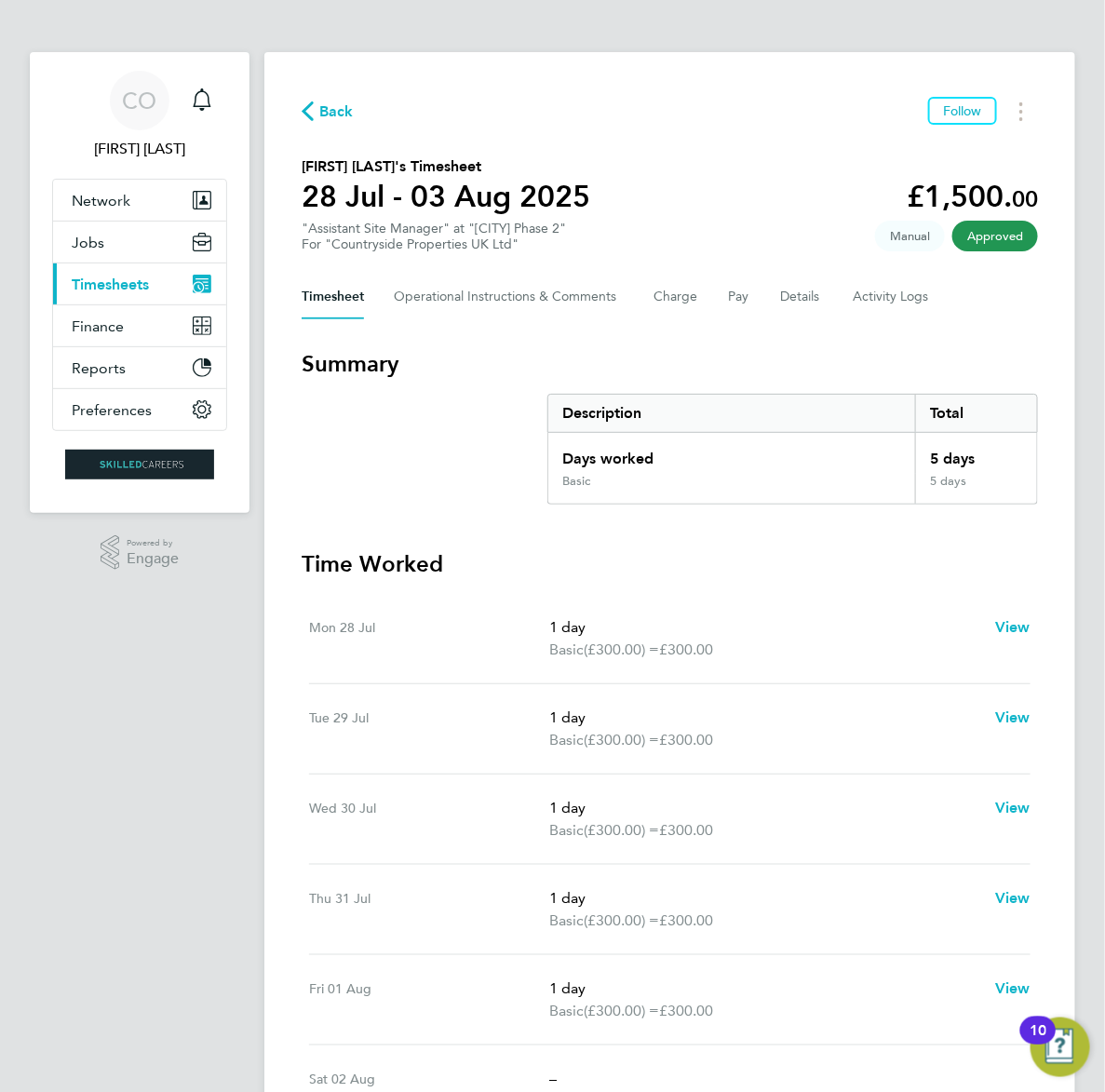 click on "Timesheets" at bounding box center [110, 284] 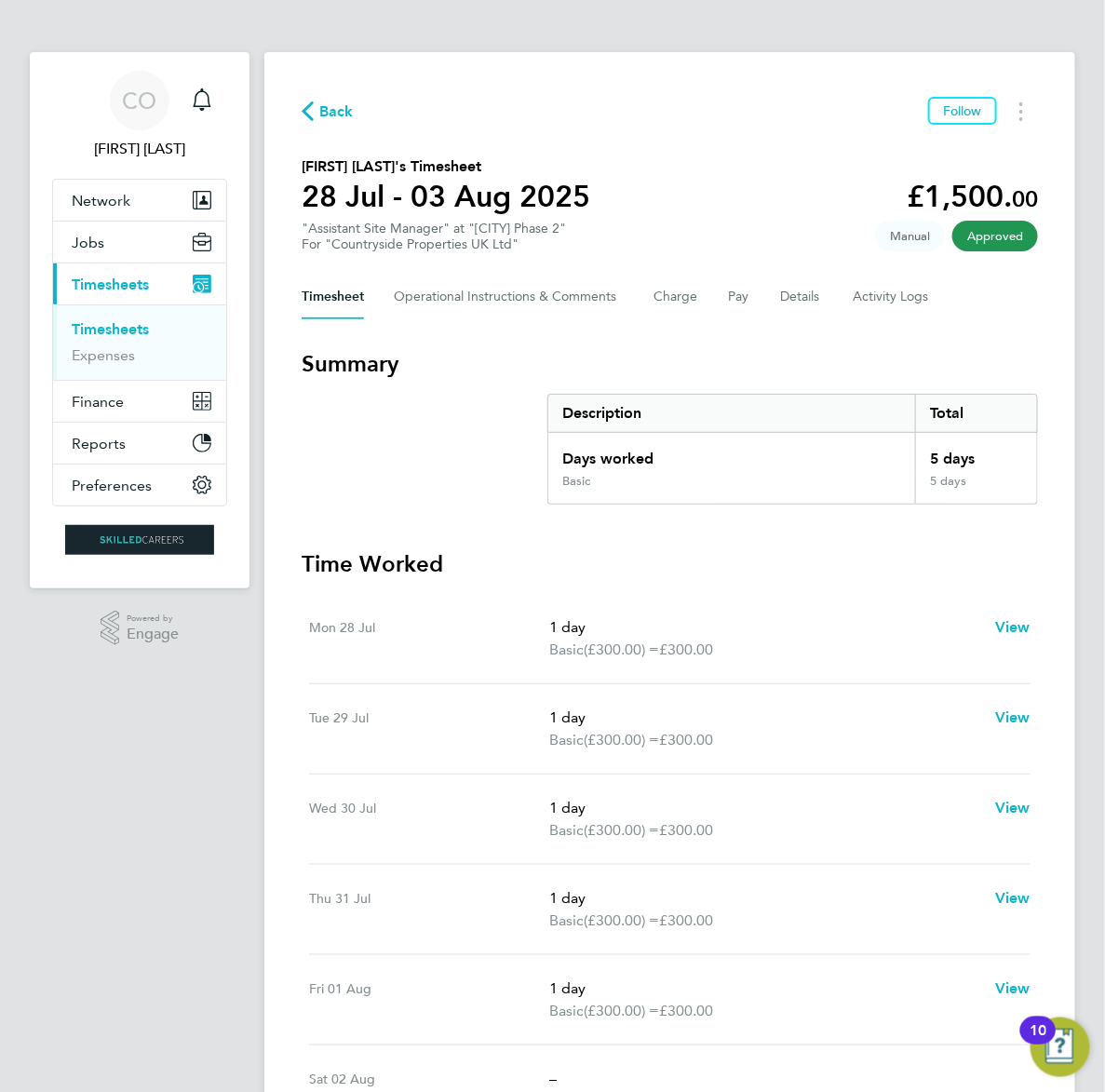 click on "Timesheets" at bounding box center (110, 329) 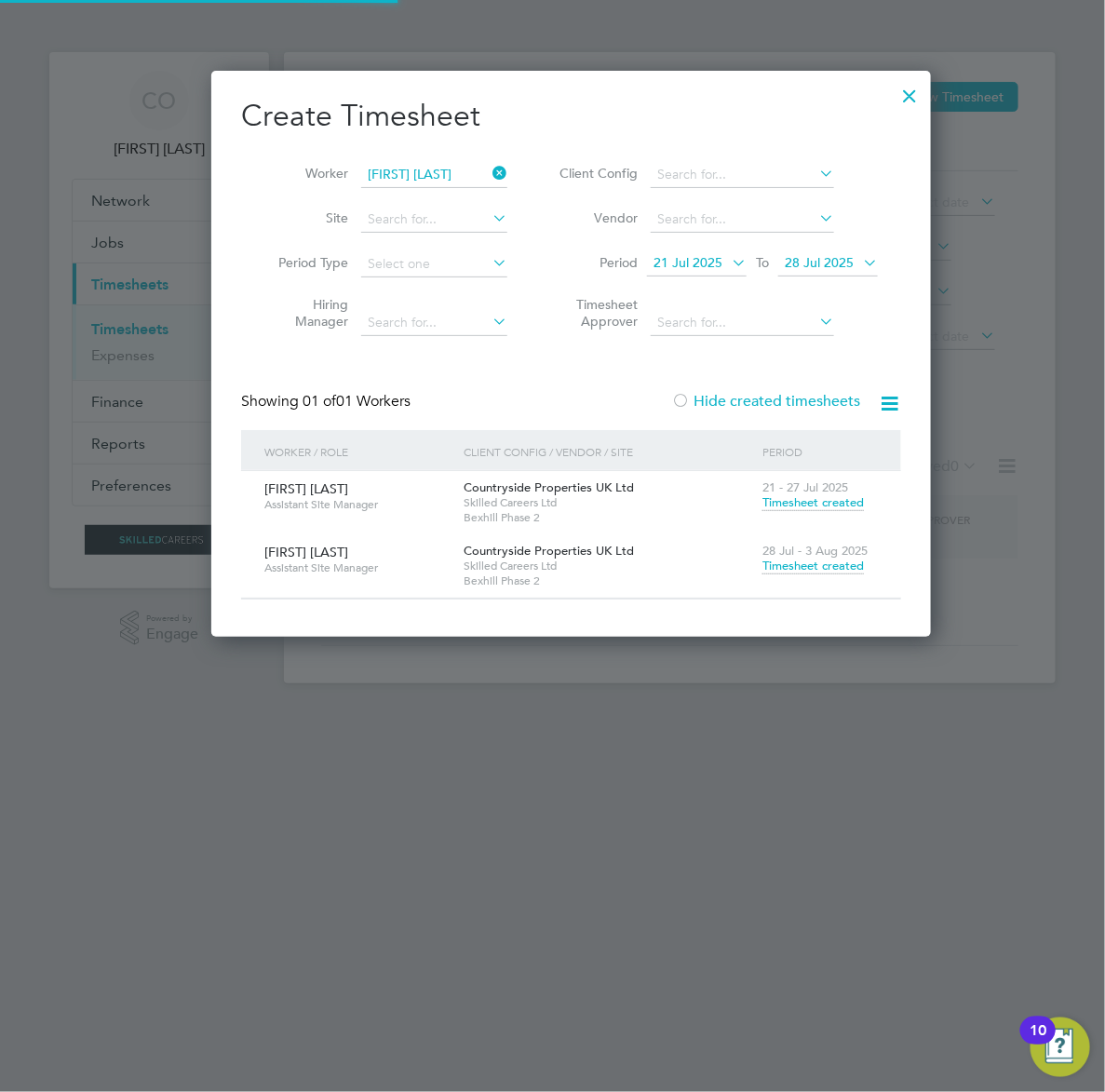 scroll, scrollTop: 9, scrollLeft: 7, axis: both 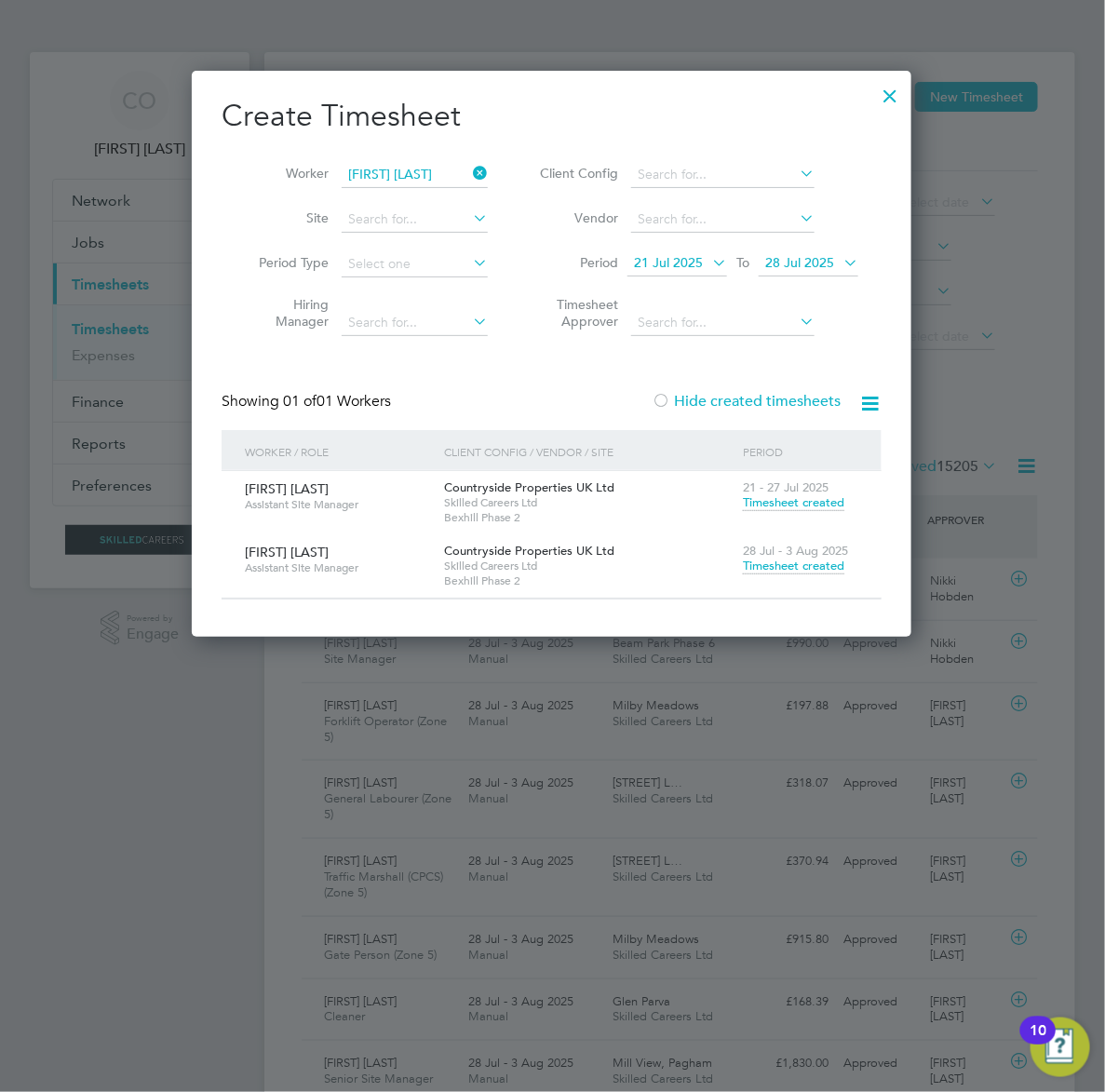 click at bounding box center [469, 173] 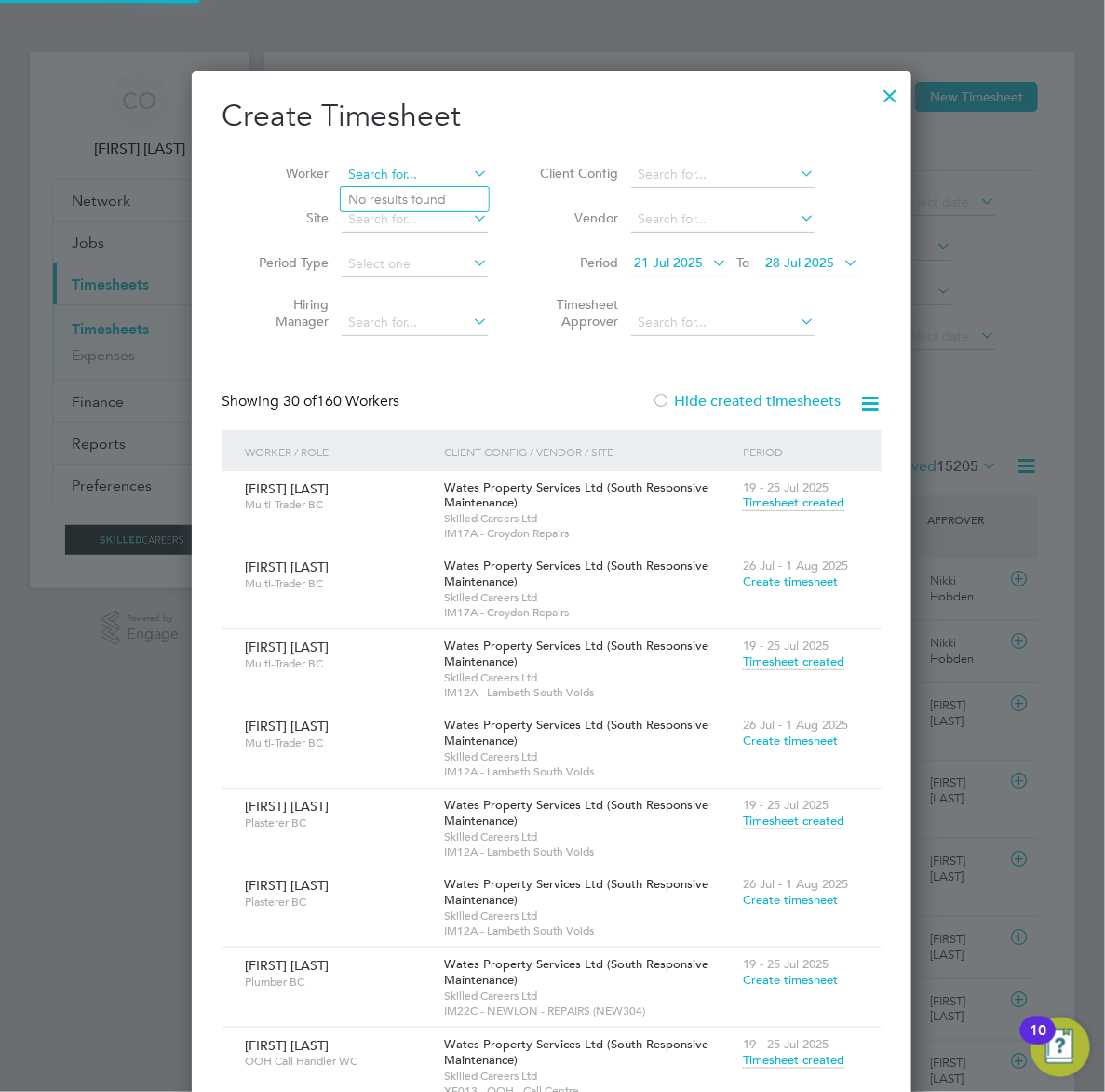 click at bounding box center (414, 175) 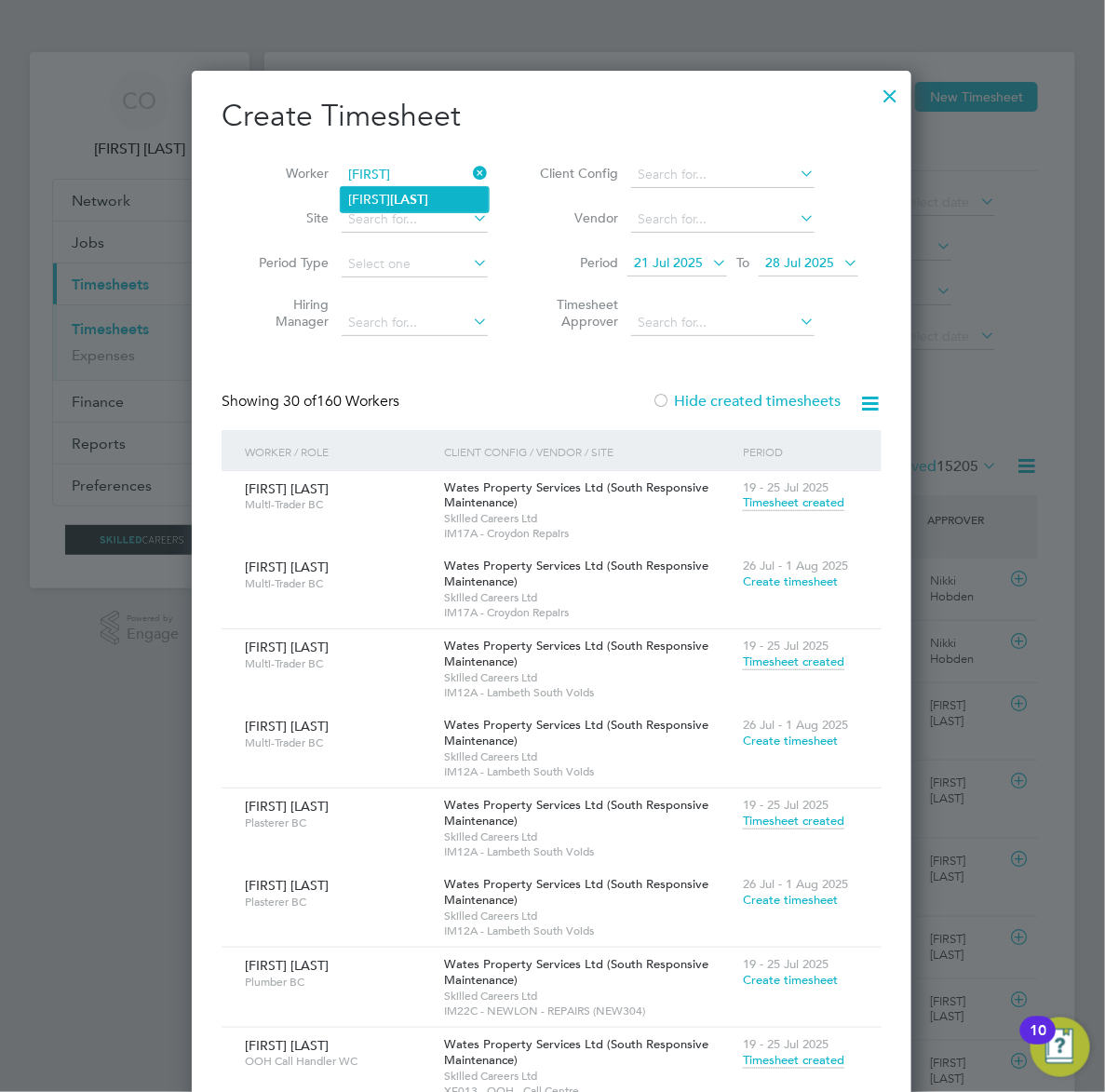 click on "[FIRST]  [LAST]" 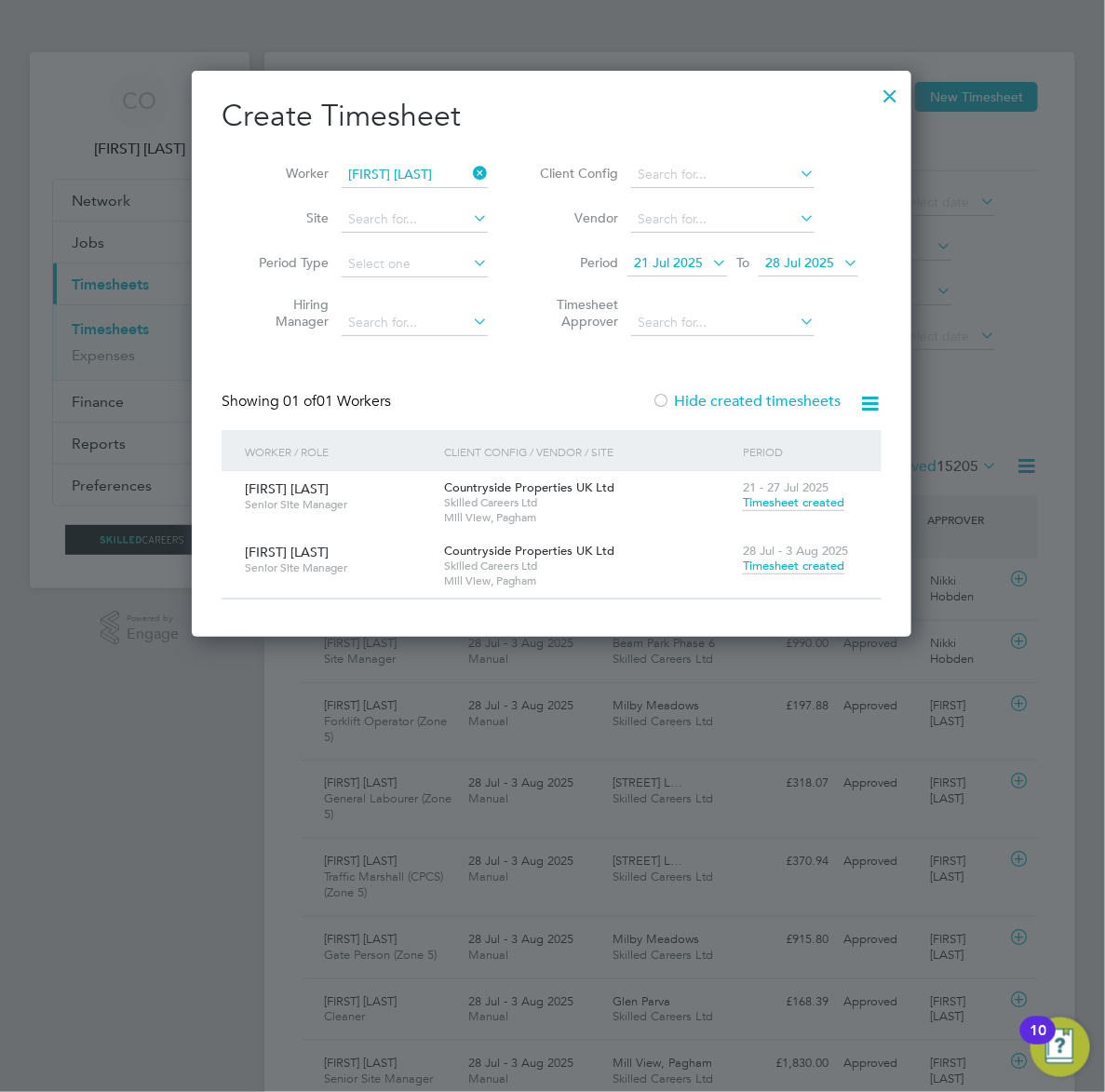 click on "Timesheet created" at bounding box center [793, 566] 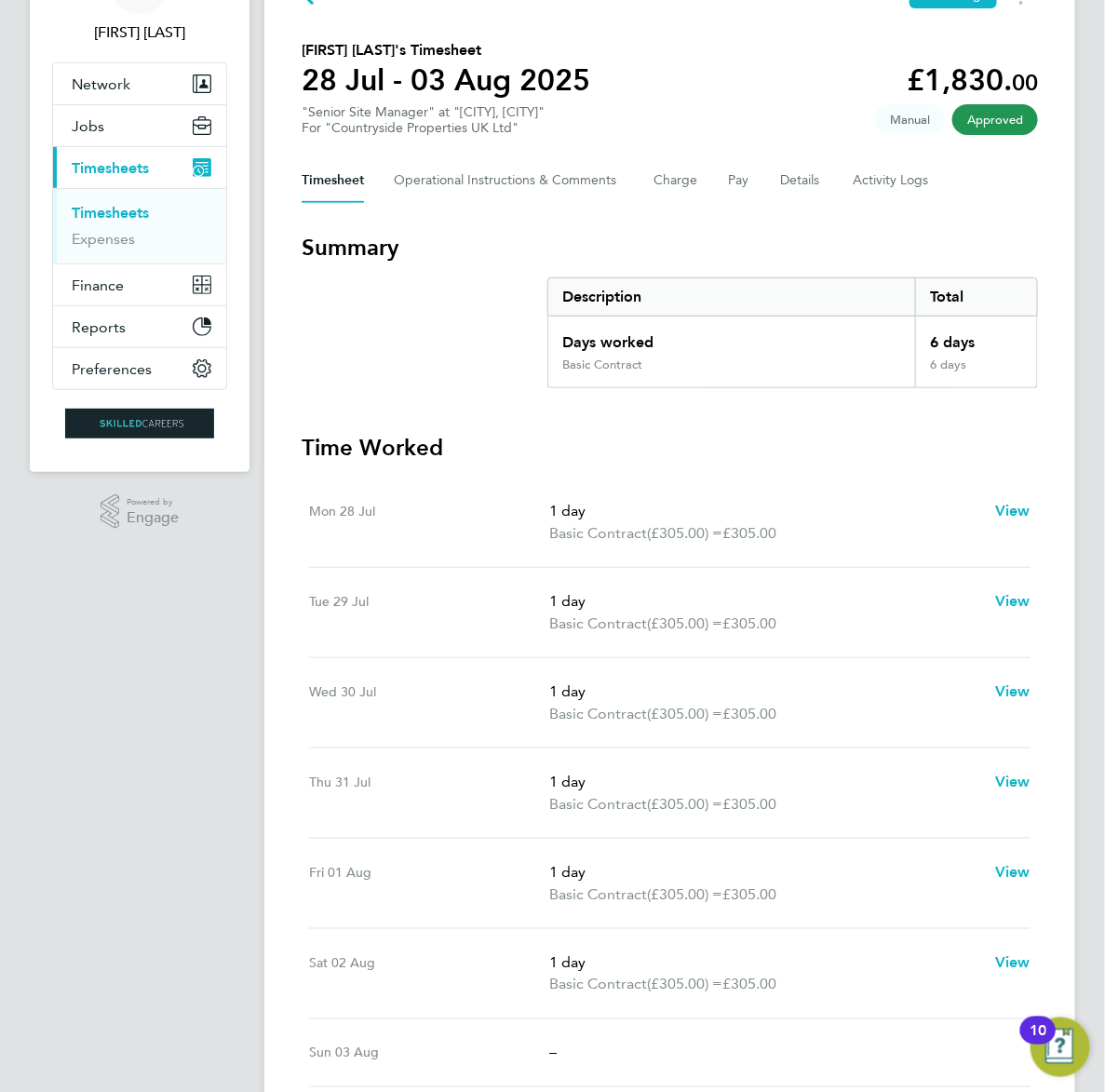 click on "Current page:   Timesheets" at bounding box center (140, 168) 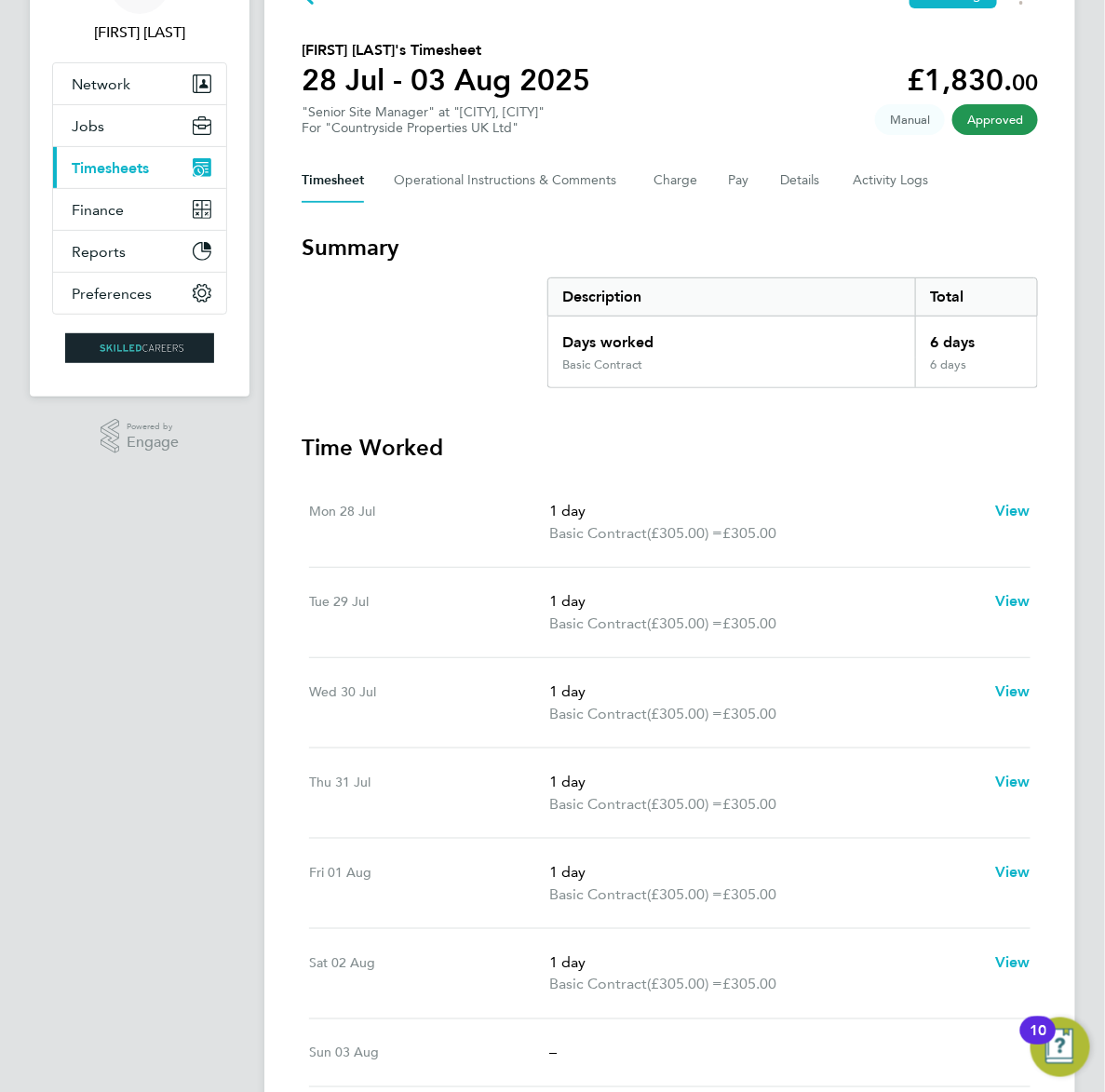 click on "Current page:   Timesheets" at bounding box center (140, 168) 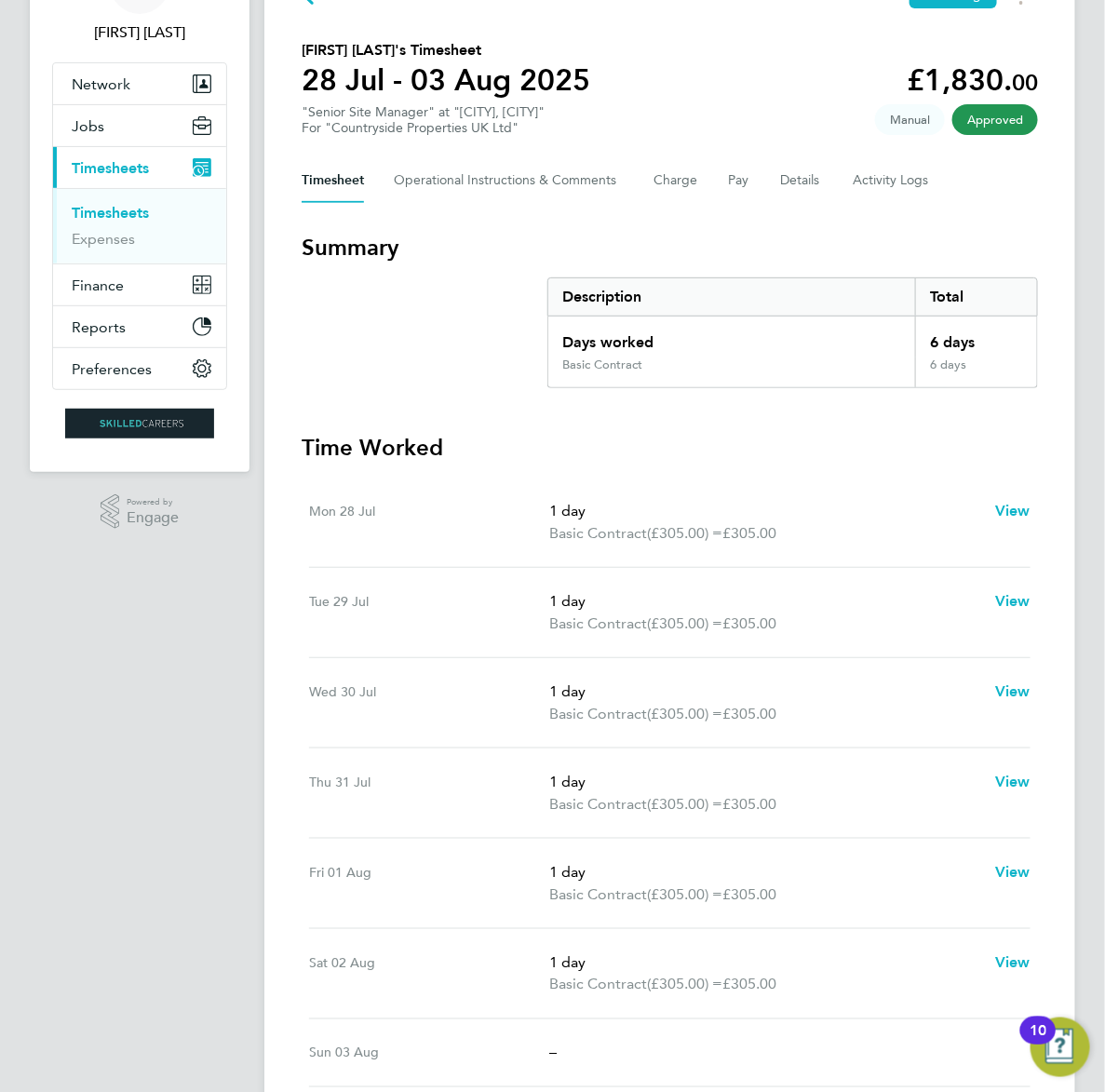 drag, startPoint x: 99, startPoint y: 205, endPoint x: 80, endPoint y: 210, distance: 19.646883 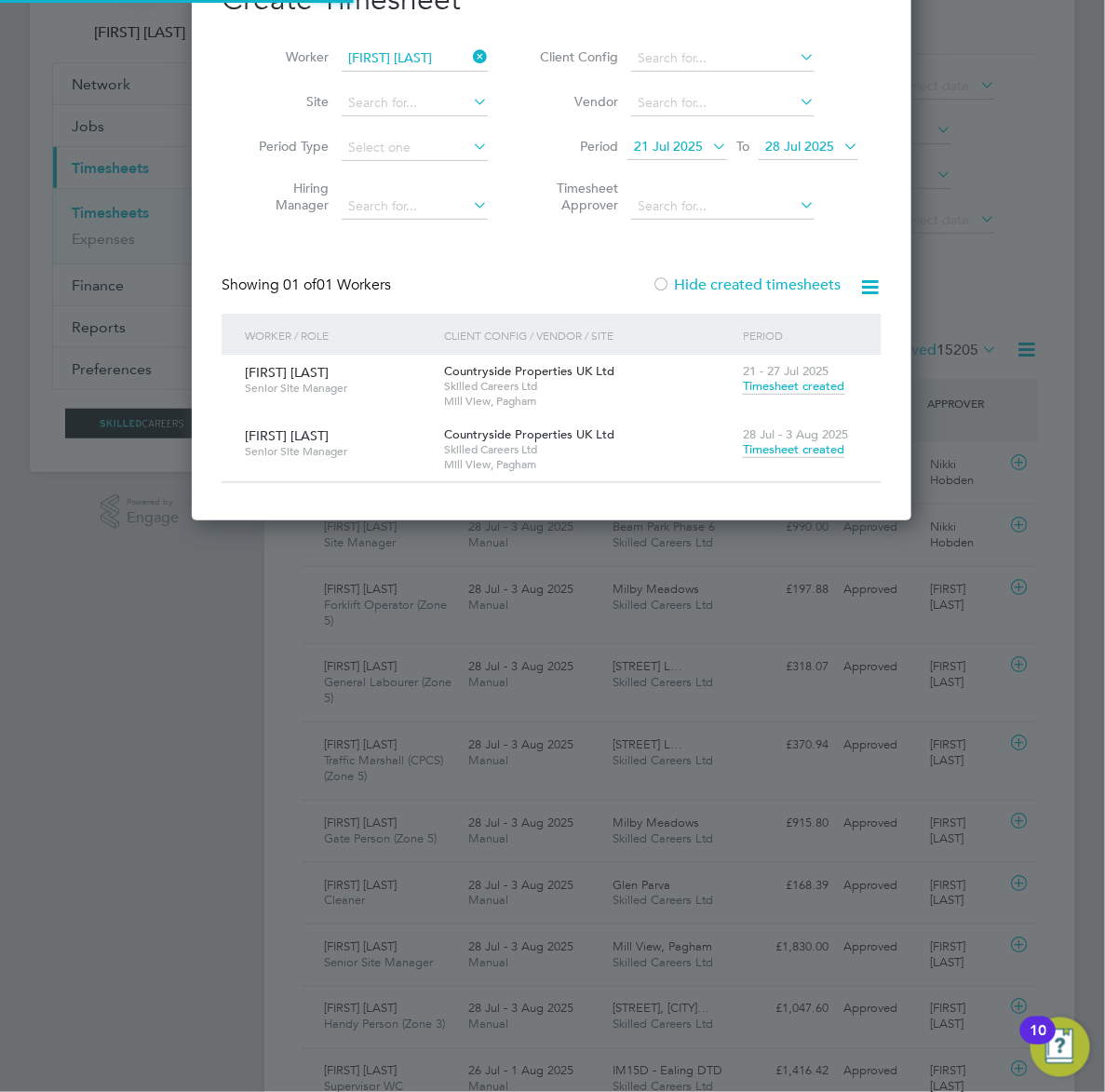 scroll, scrollTop: 0, scrollLeft: 0, axis: both 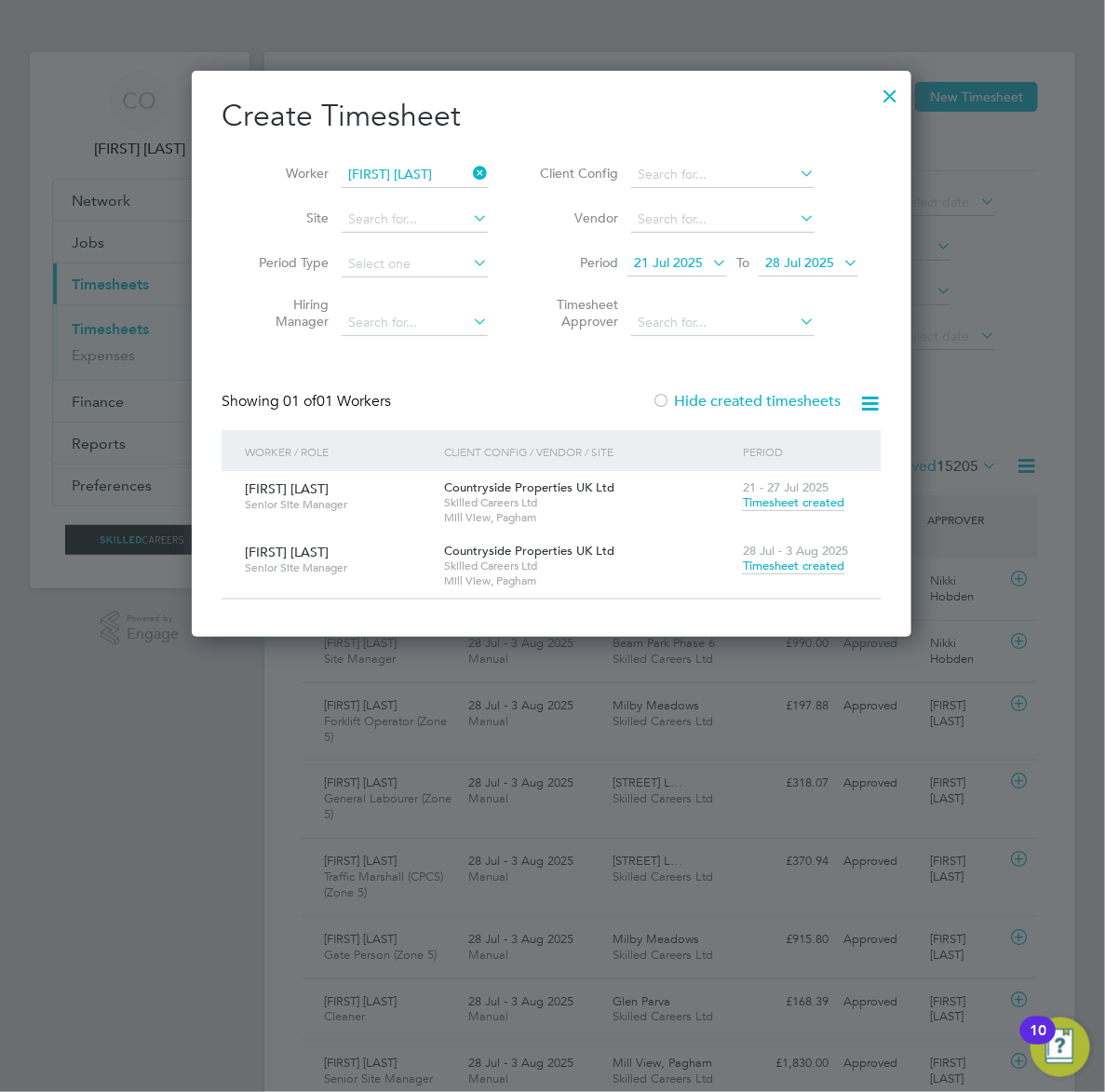 click at bounding box center (469, 173) 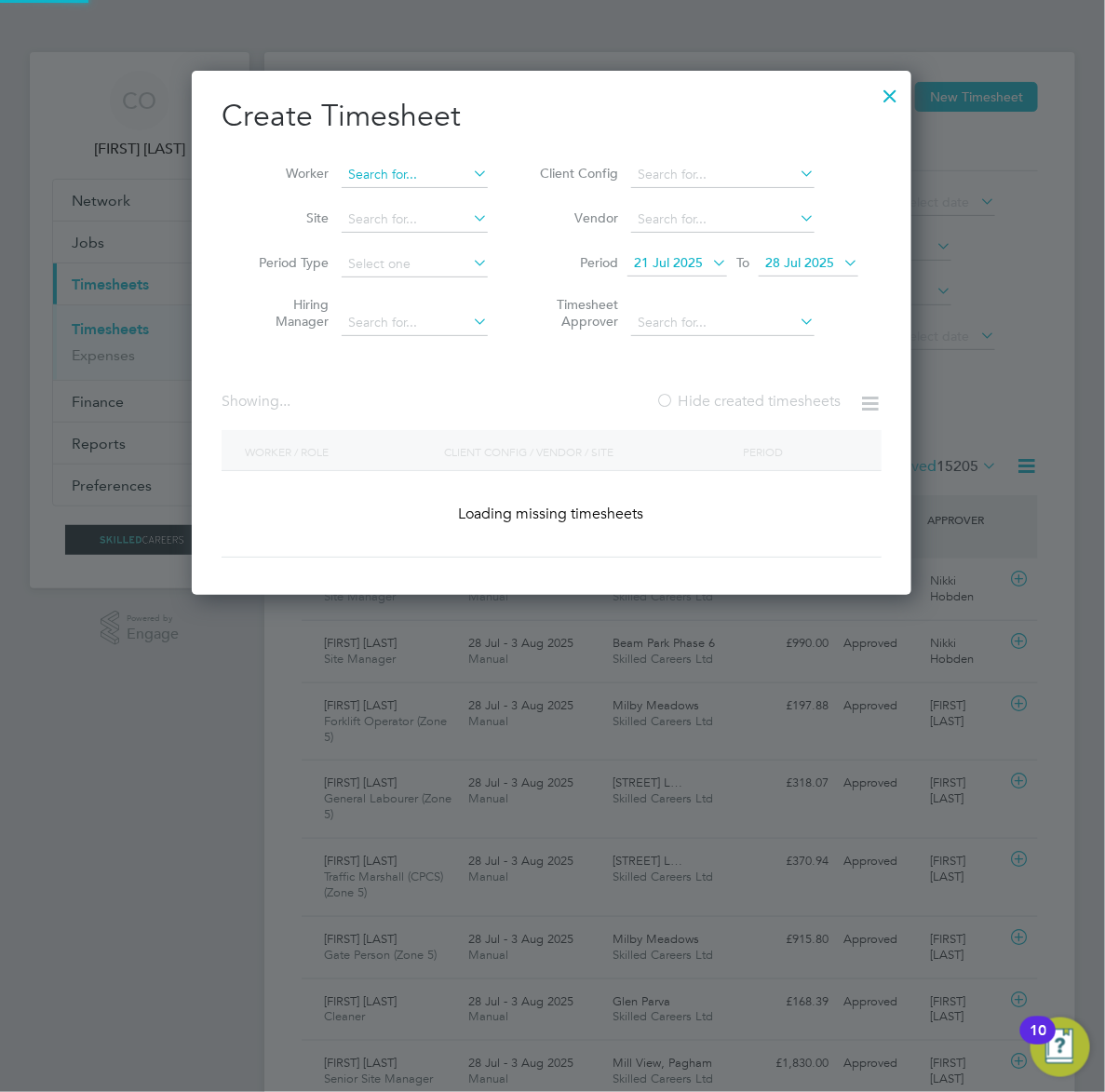 click at bounding box center [414, 175] 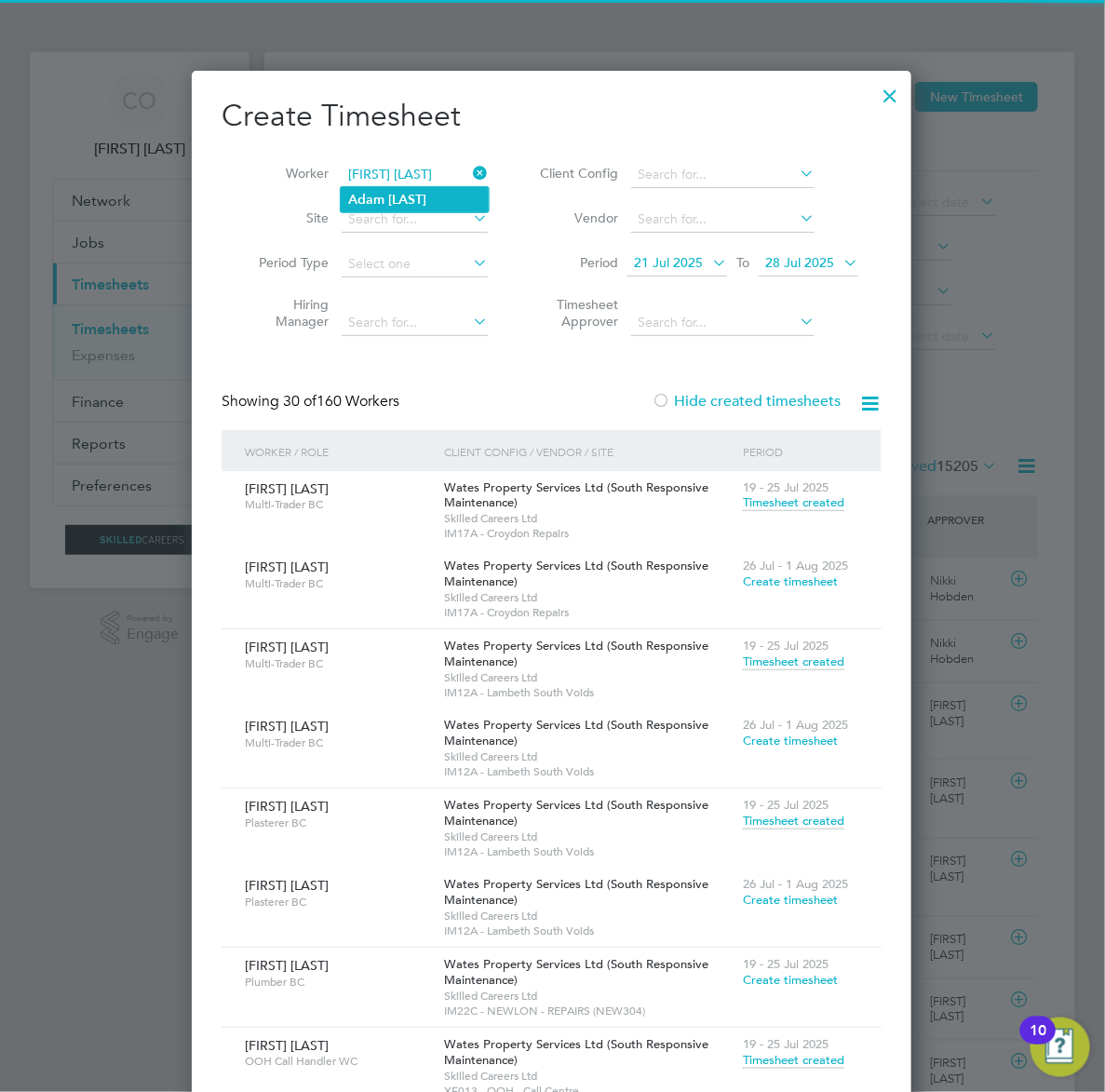 click on "[FIRST]   [LAST]" 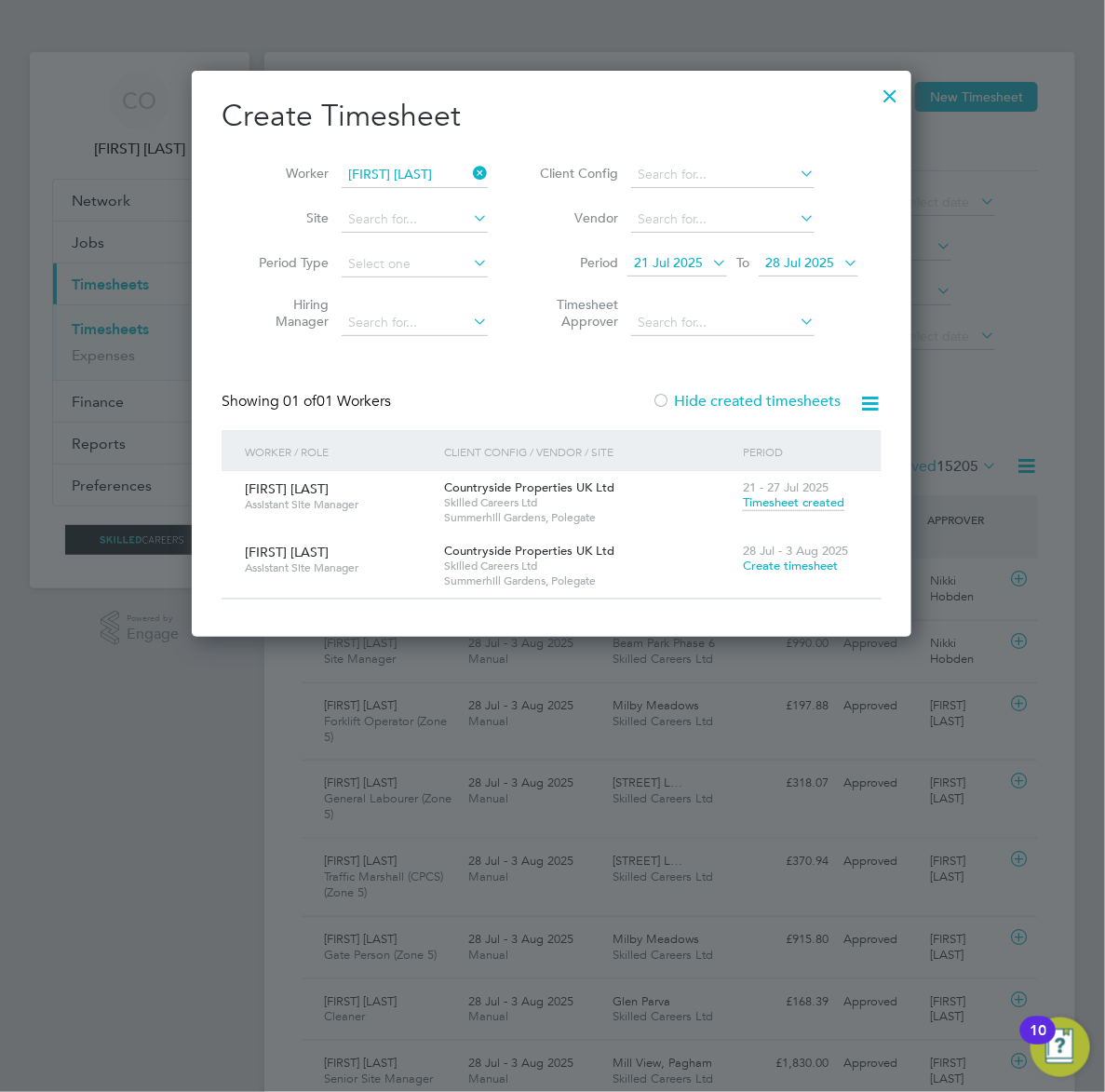 click on "Create timesheet" at bounding box center (790, 565) 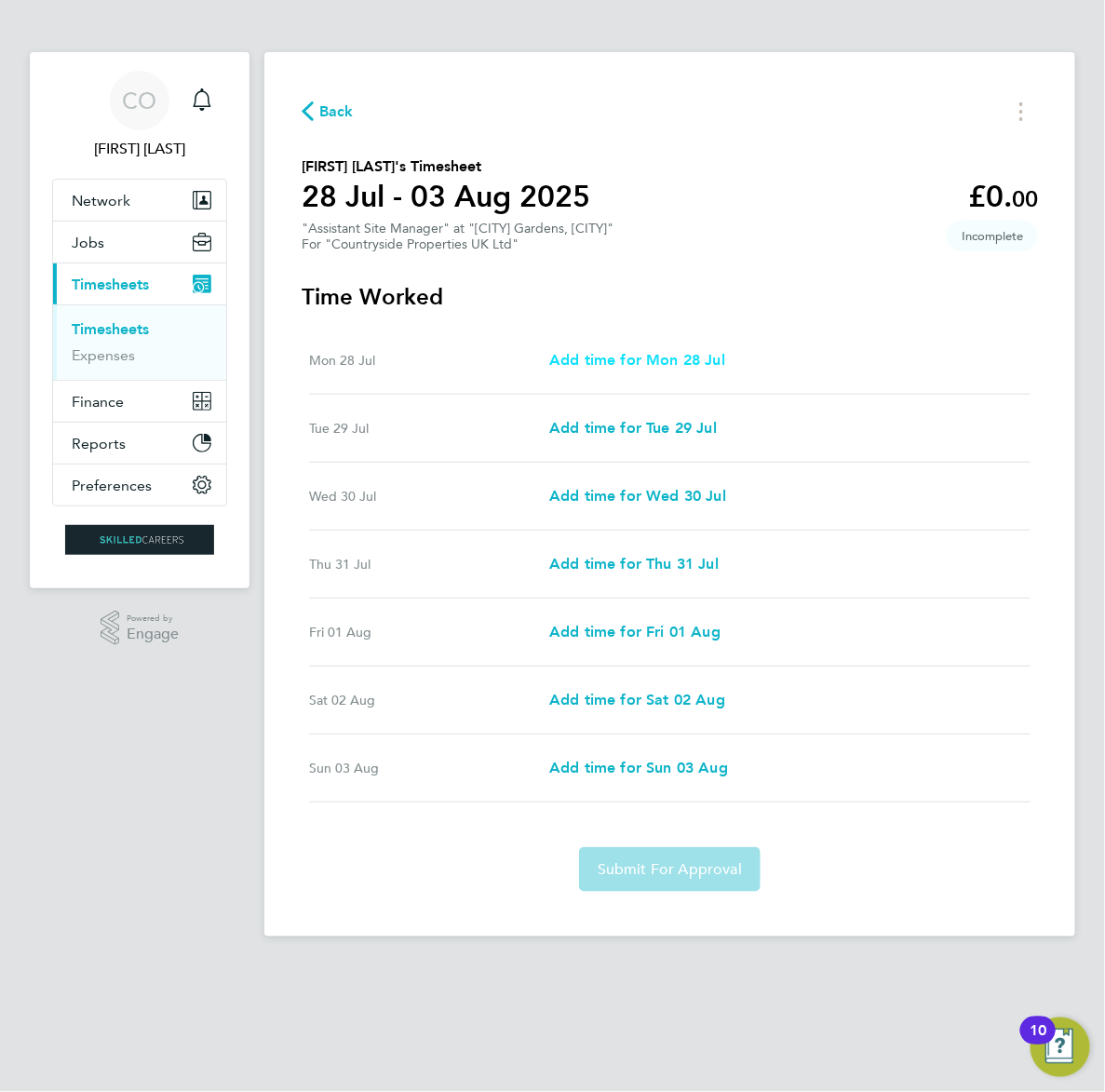 click on "Add time for Mon 28 Jul" at bounding box center (637, 359) 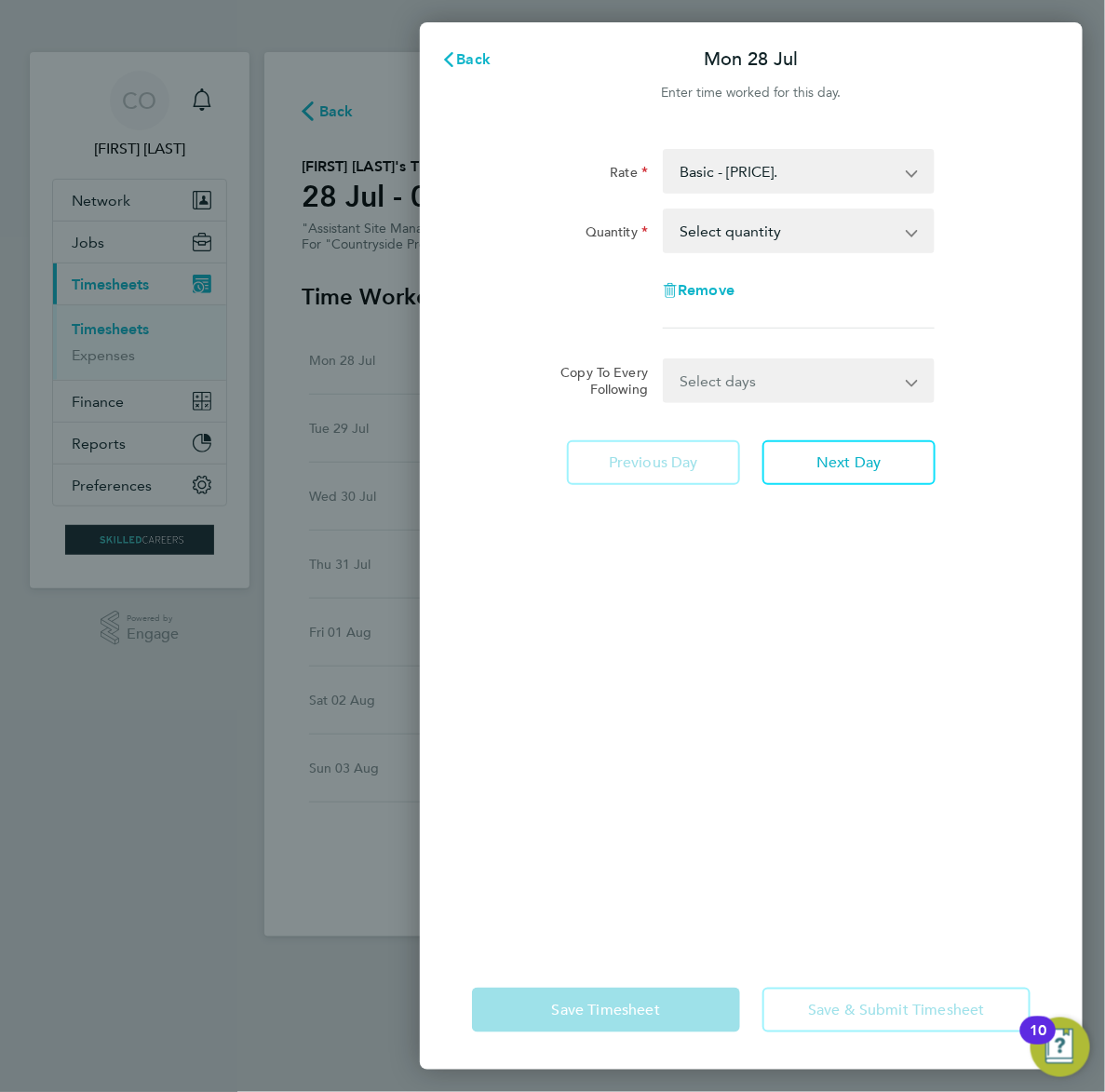 click on "Select quantity   0.5   1" at bounding box center [788, 231] 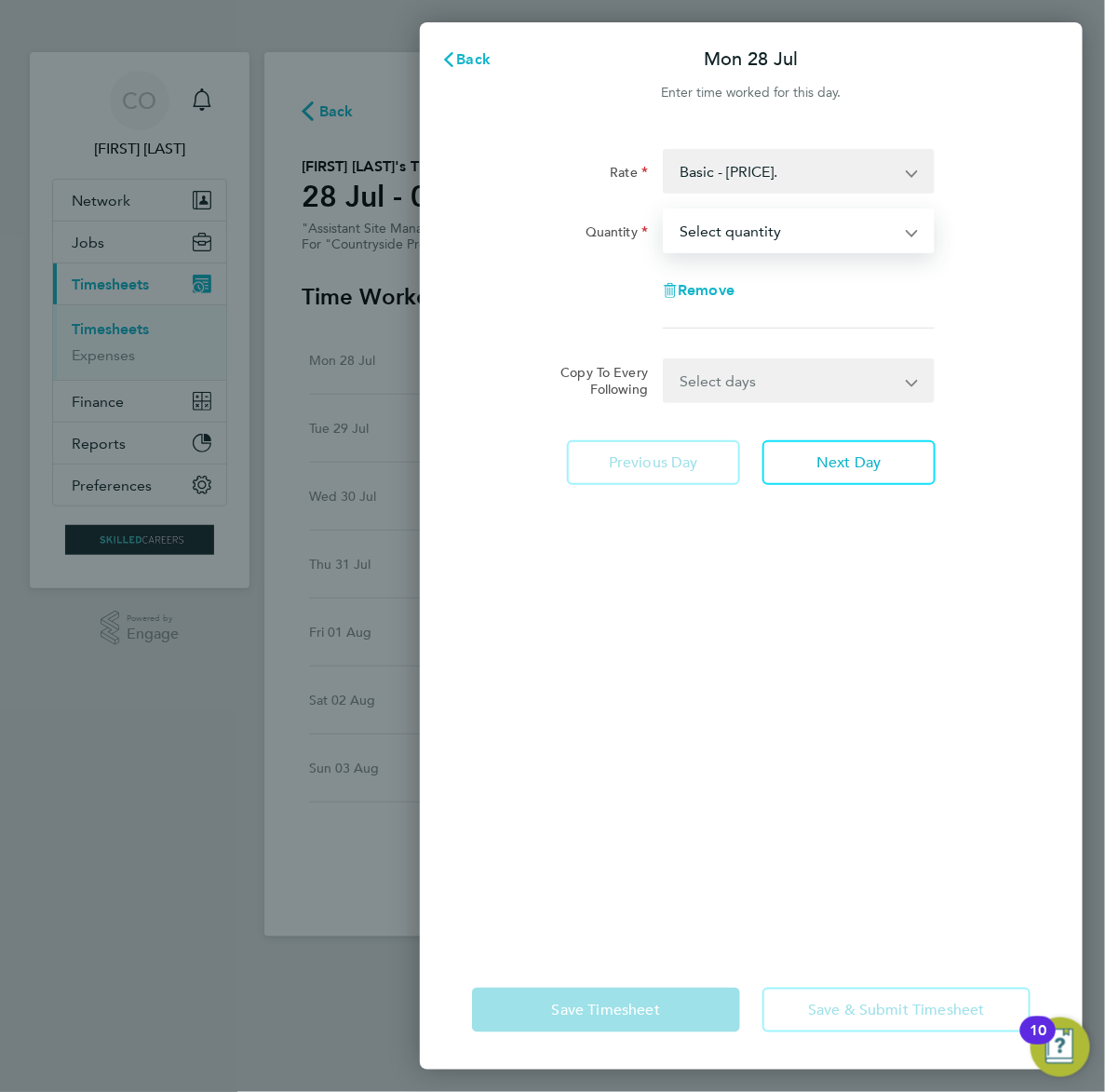 click on "Select quantity   0.5   1" at bounding box center (788, 231) 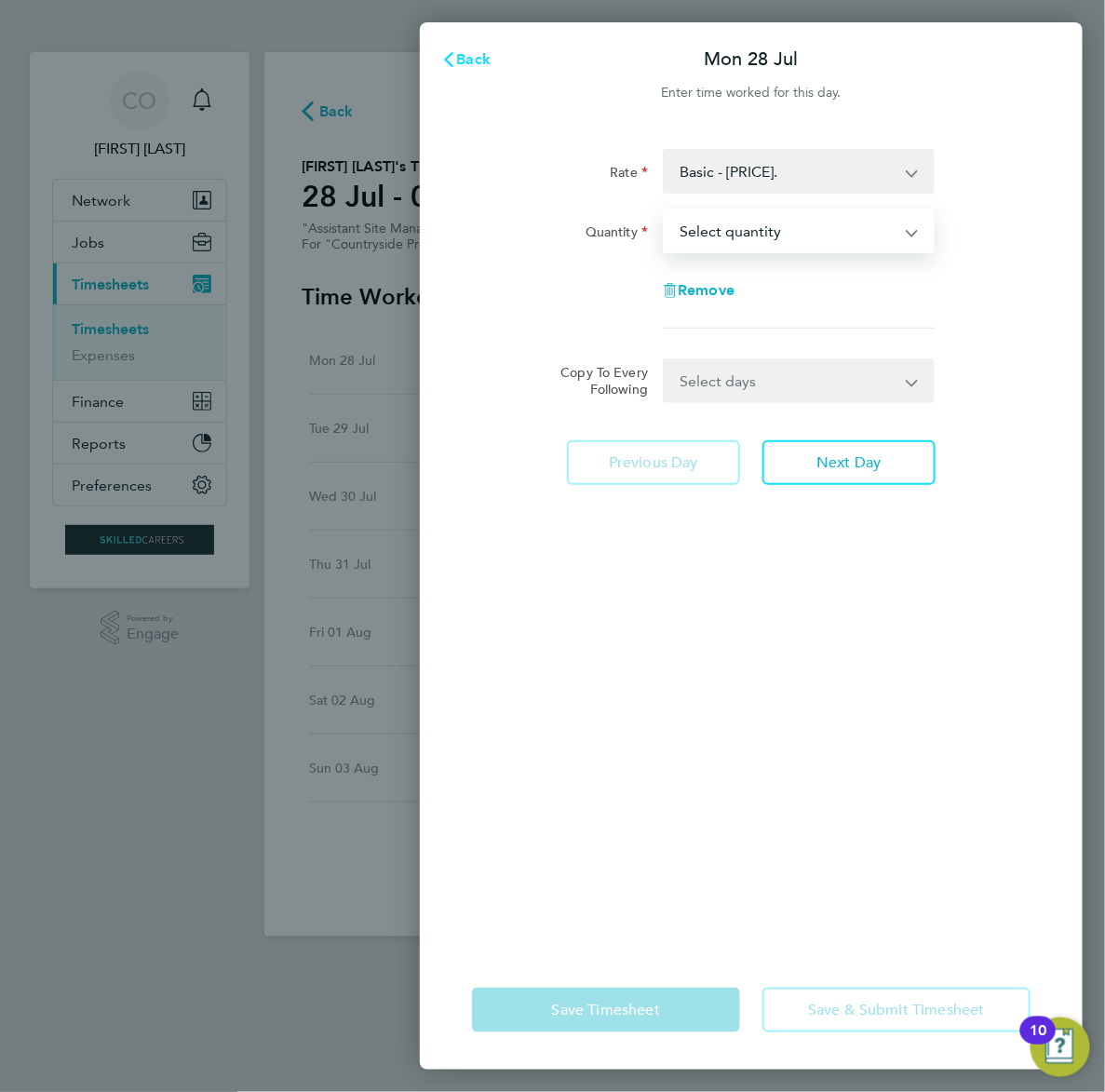 click 